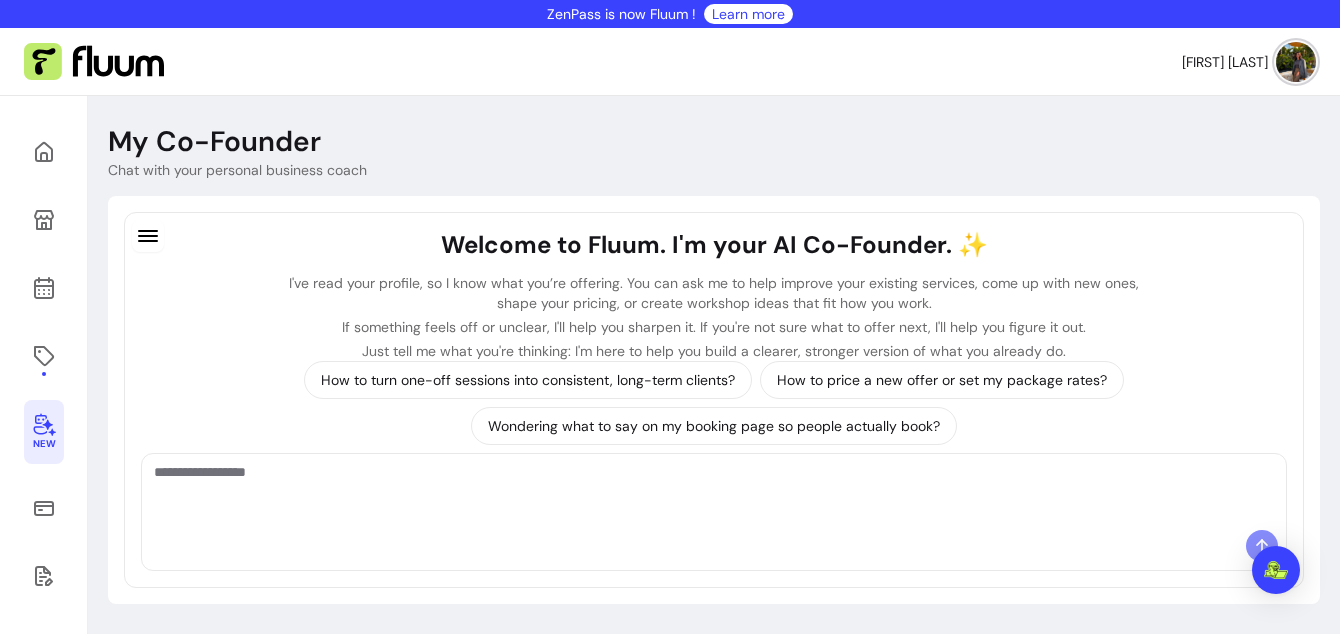 scroll, scrollTop: 0, scrollLeft: 0, axis: both 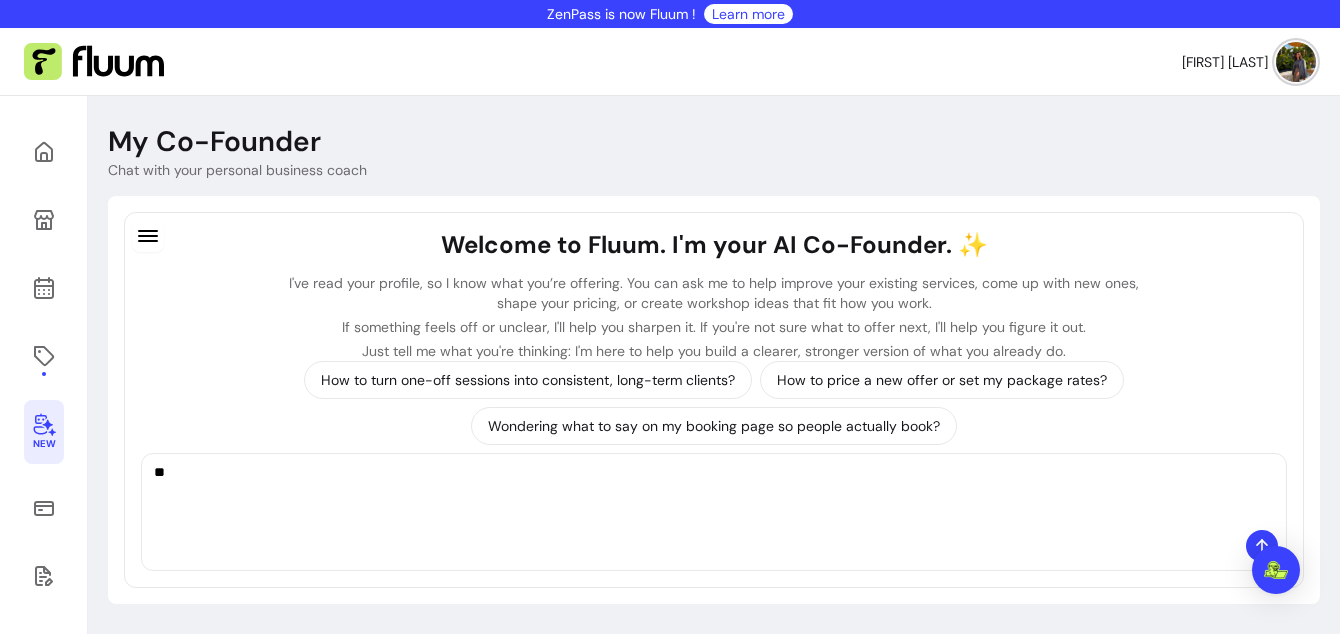 type on "*" 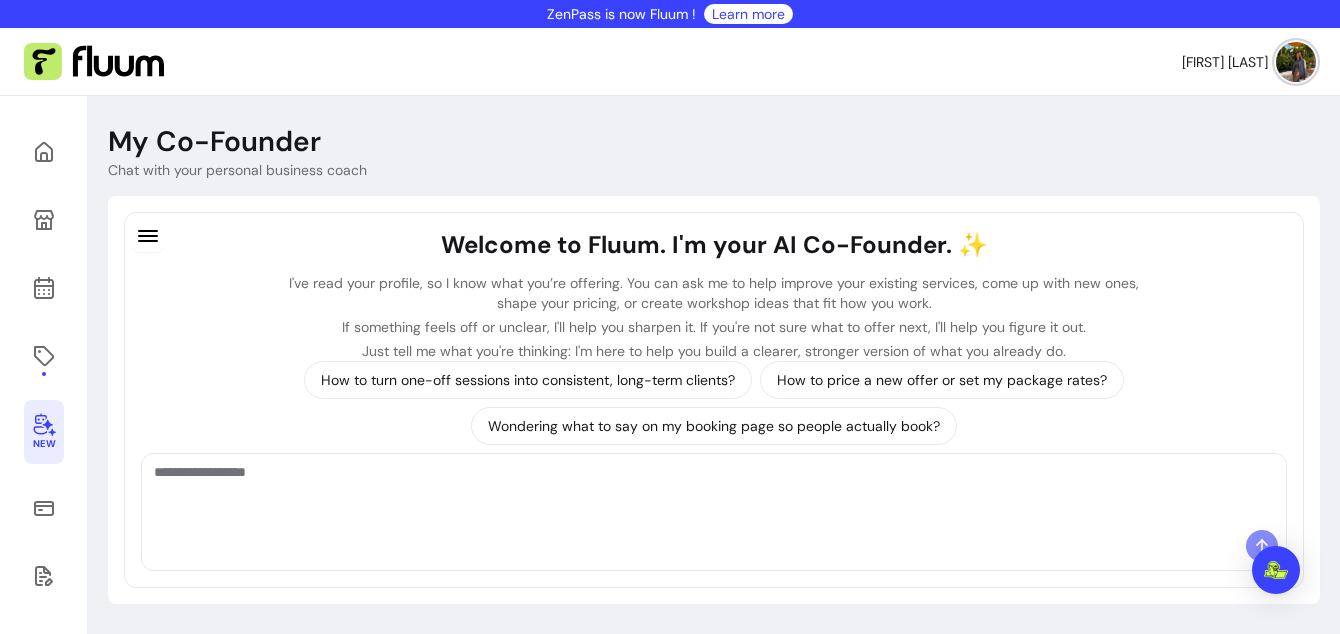 click at bounding box center (714, 492) 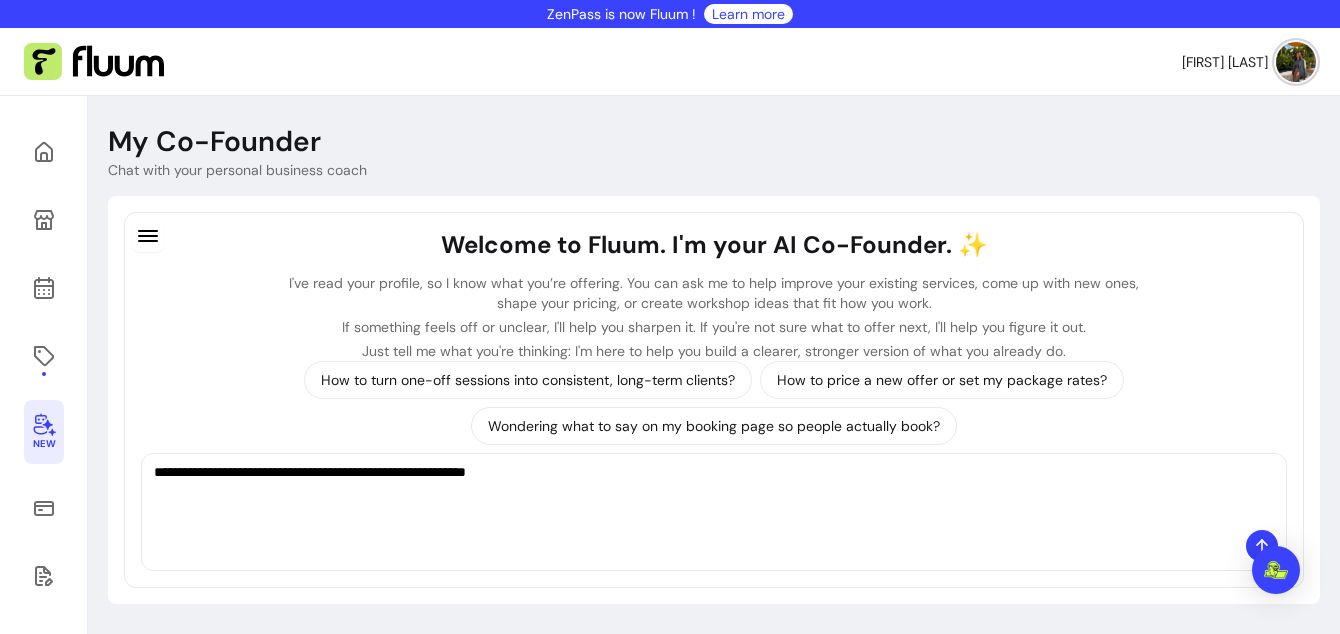 paste on "**********" 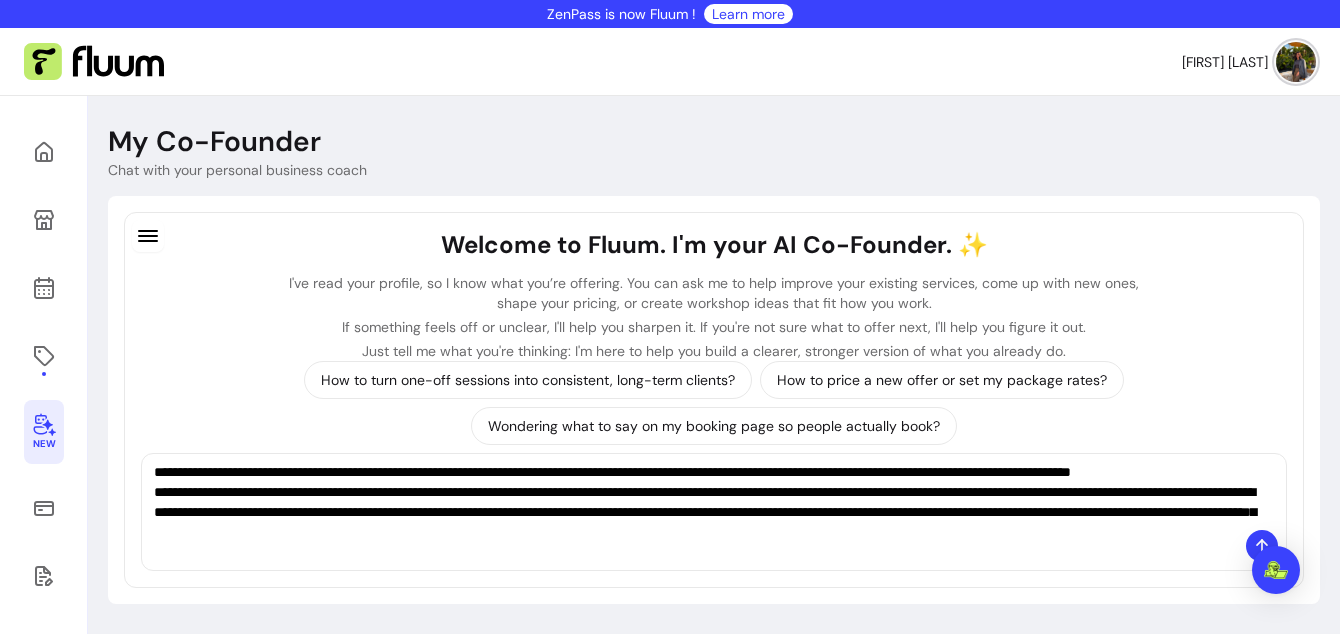 scroll, scrollTop: 0, scrollLeft: 0, axis: both 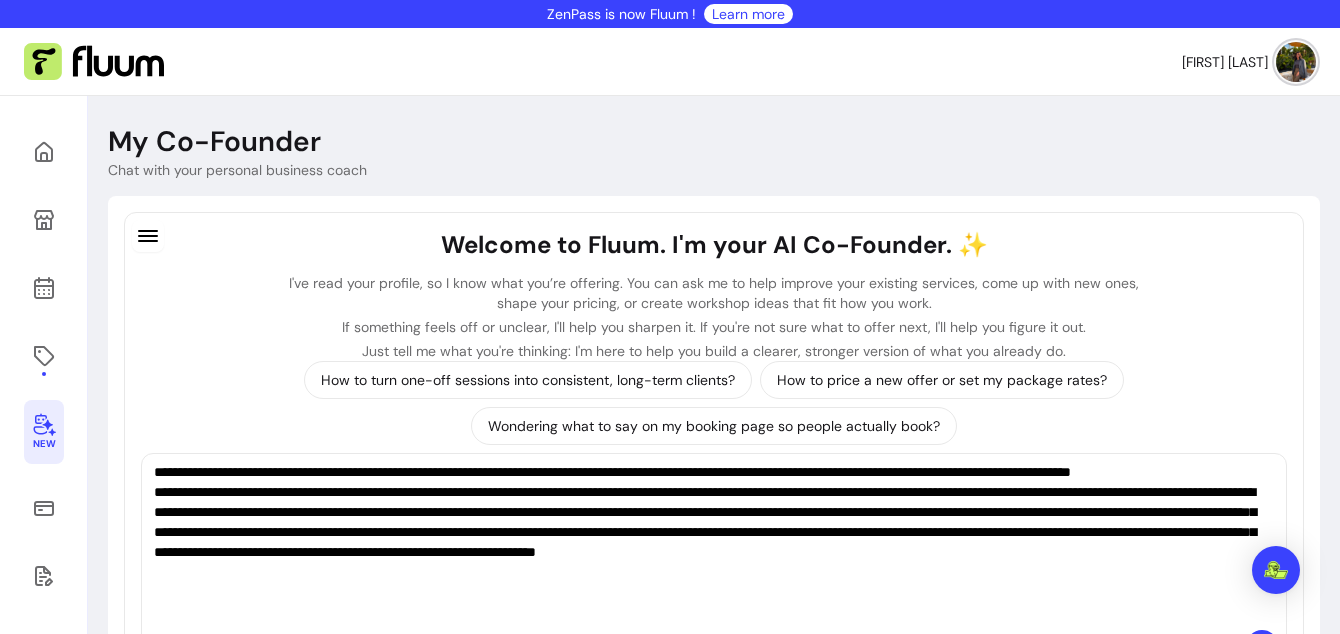 type 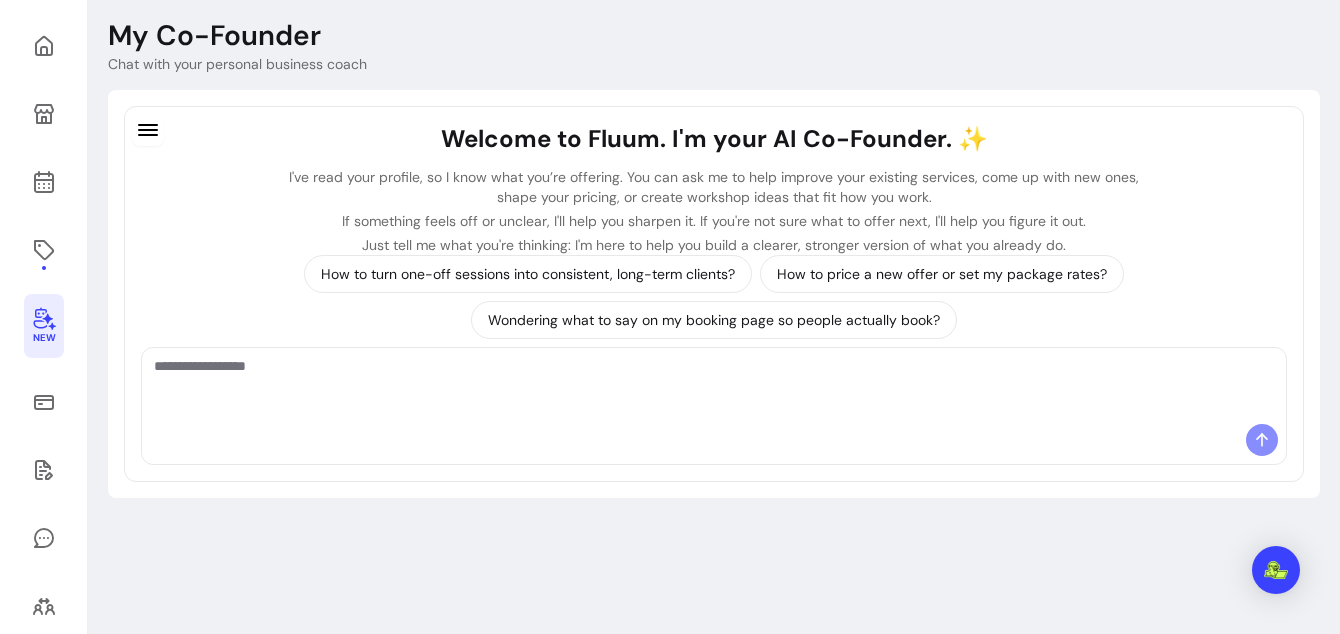 scroll, scrollTop: 77, scrollLeft: 0, axis: vertical 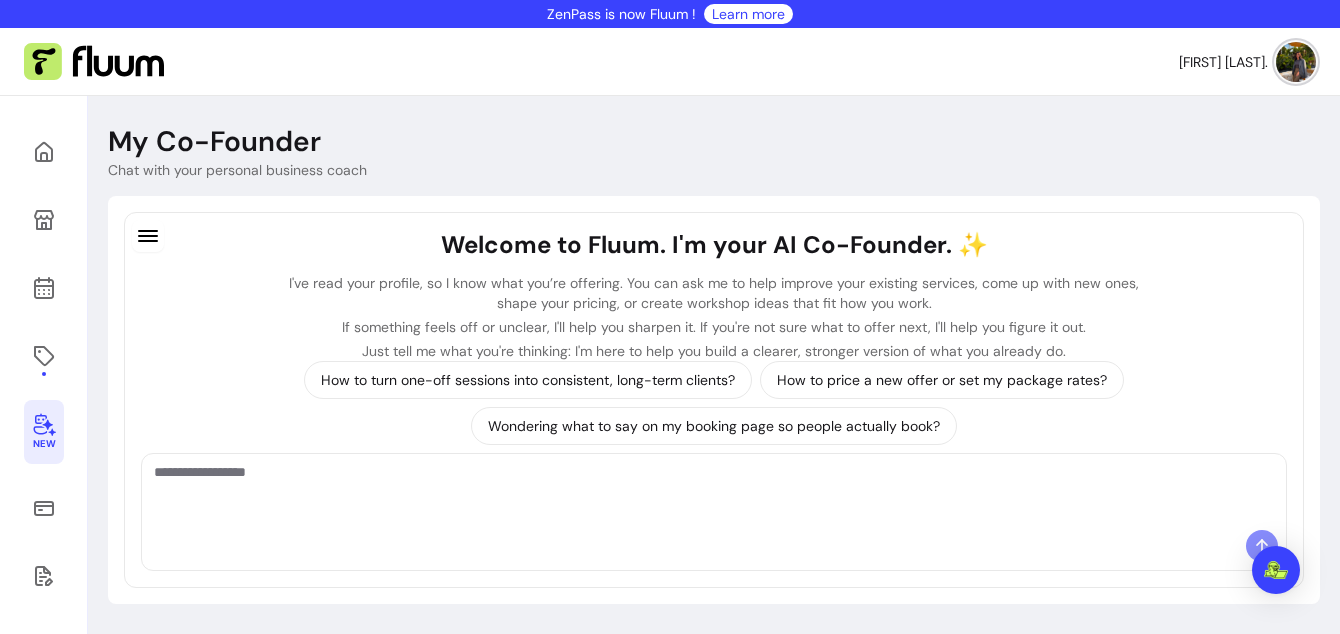 click at bounding box center (714, 492) 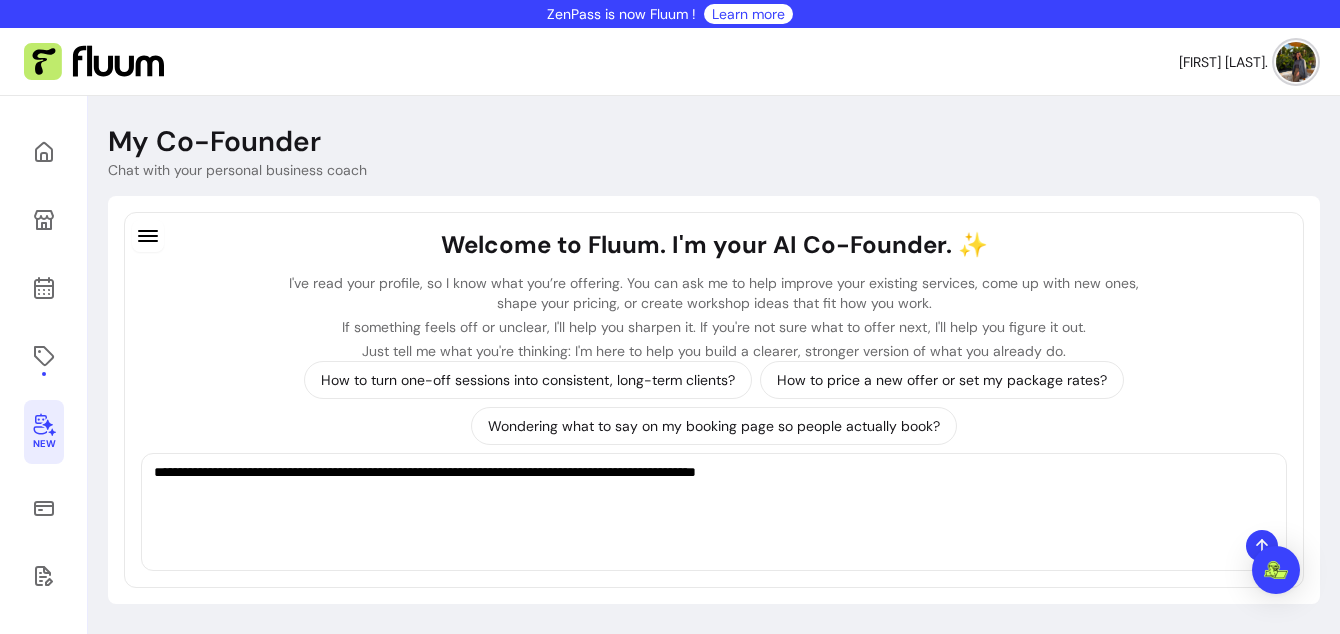 paste on "**********" 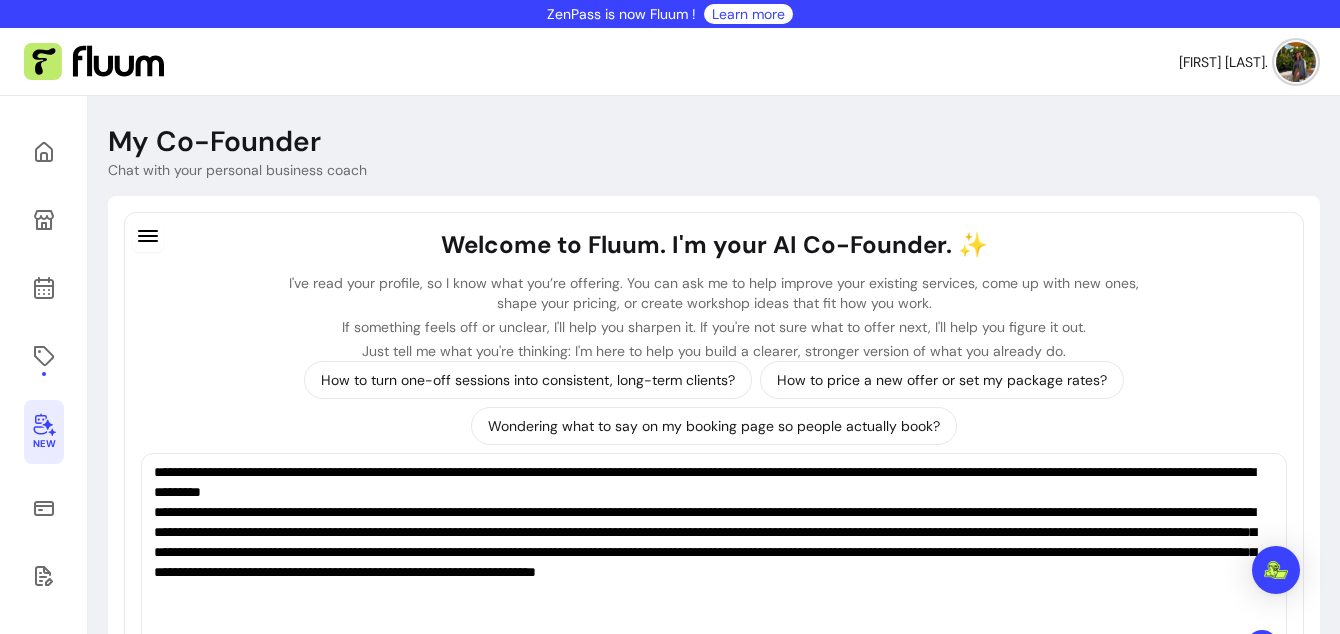 scroll, scrollTop: 0, scrollLeft: 0, axis: both 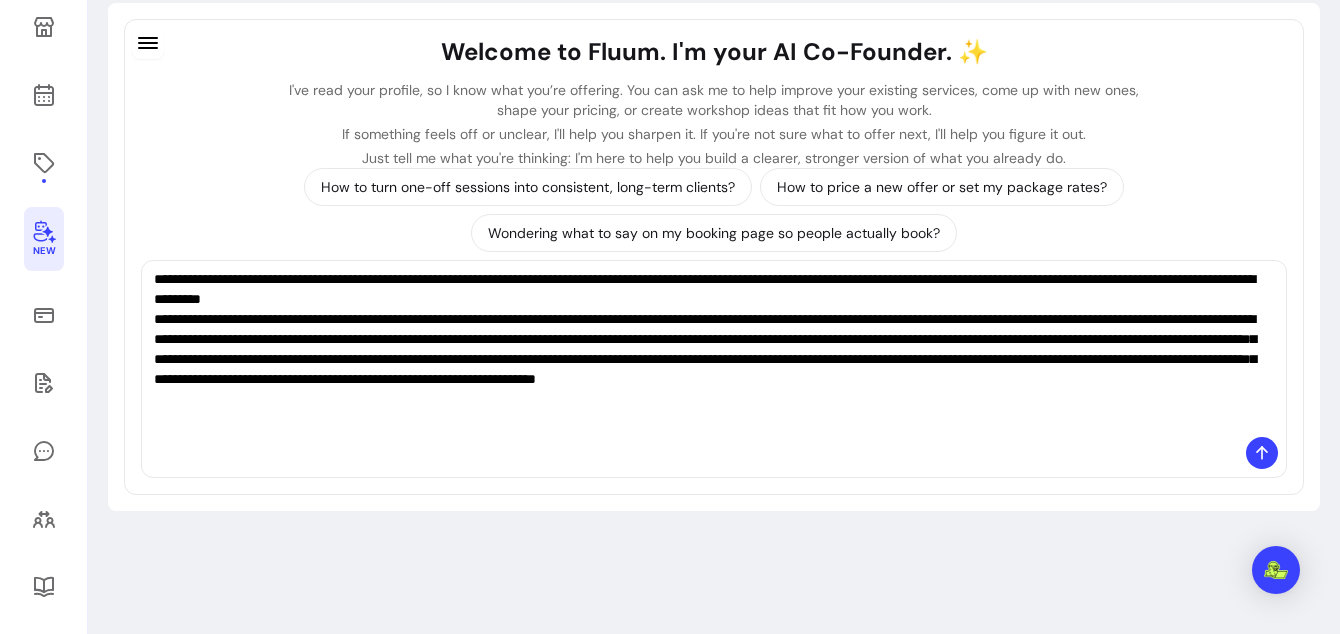 type on "**********" 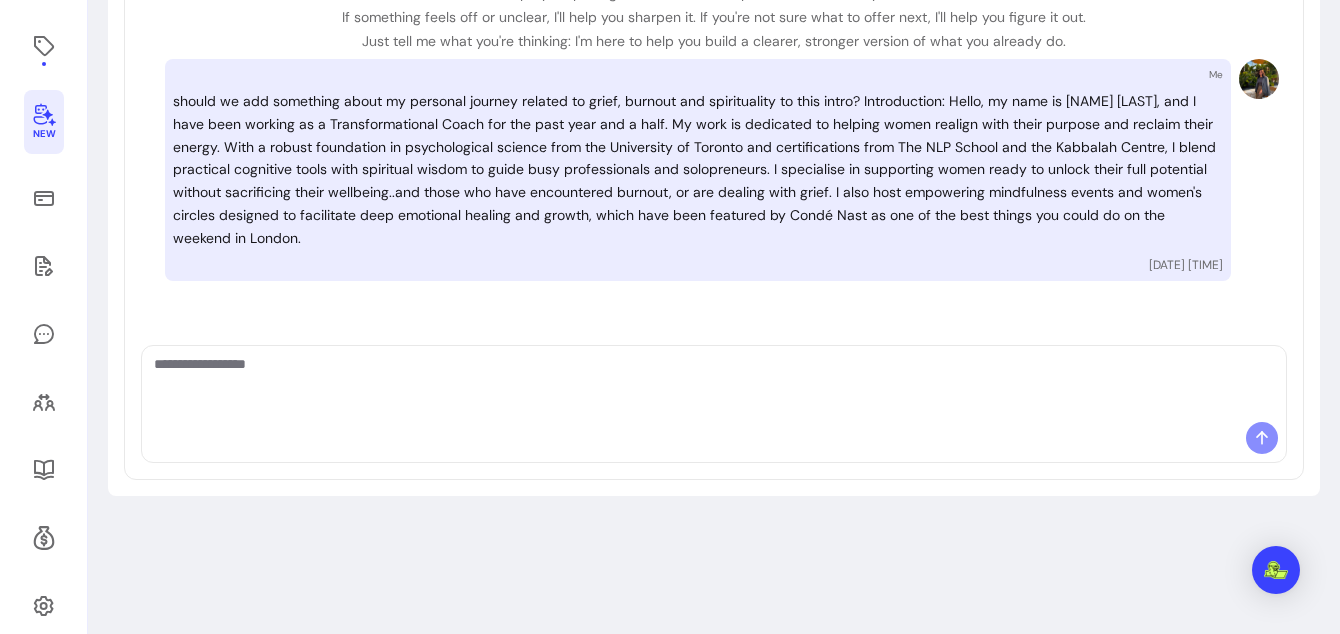 scroll, scrollTop: 338, scrollLeft: 0, axis: vertical 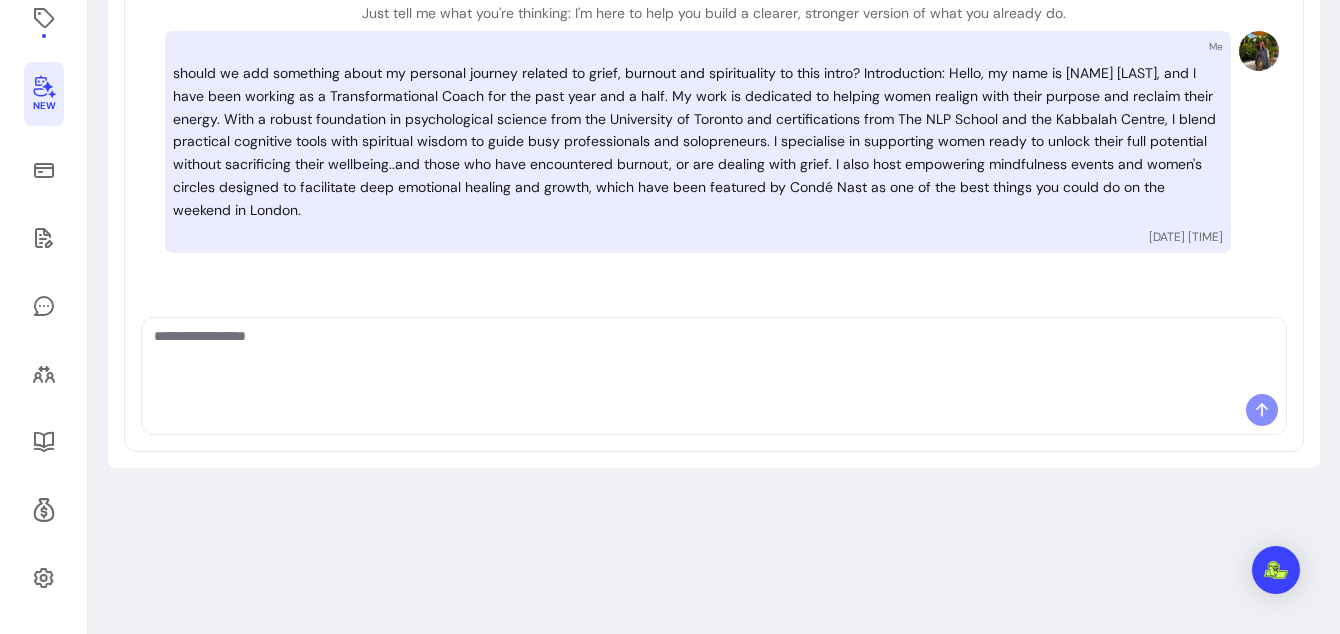 click at bounding box center [714, 356] 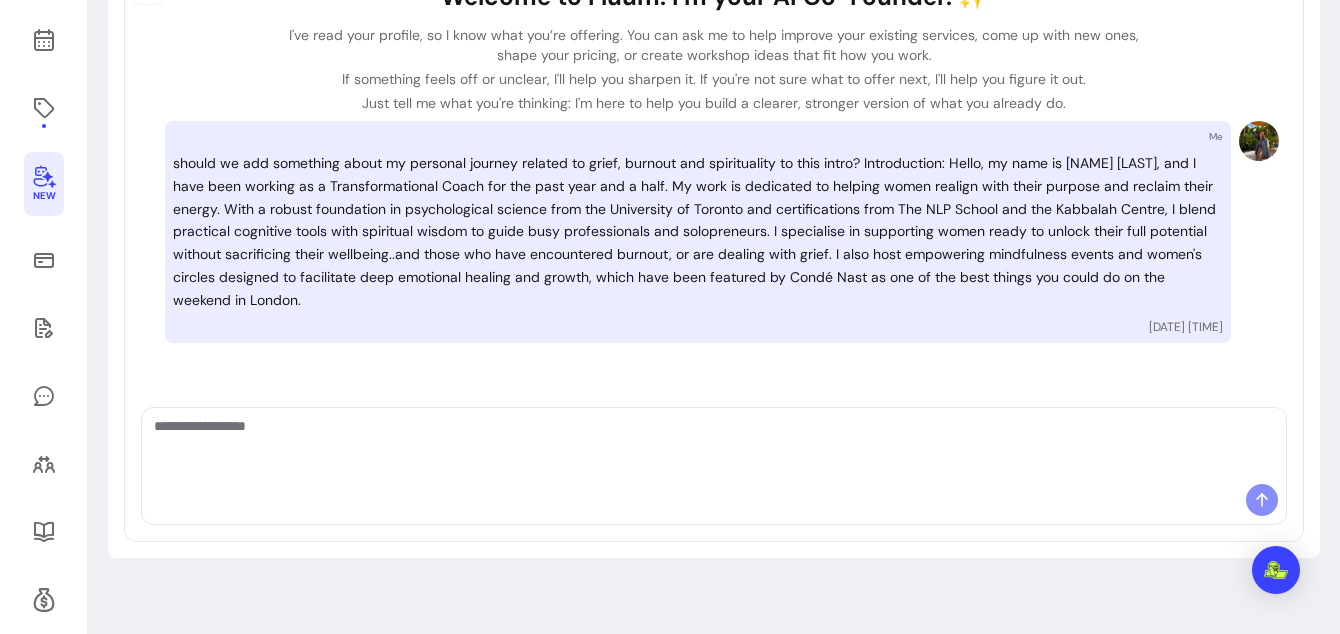 scroll, scrollTop: 239, scrollLeft: 0, axis: vertical 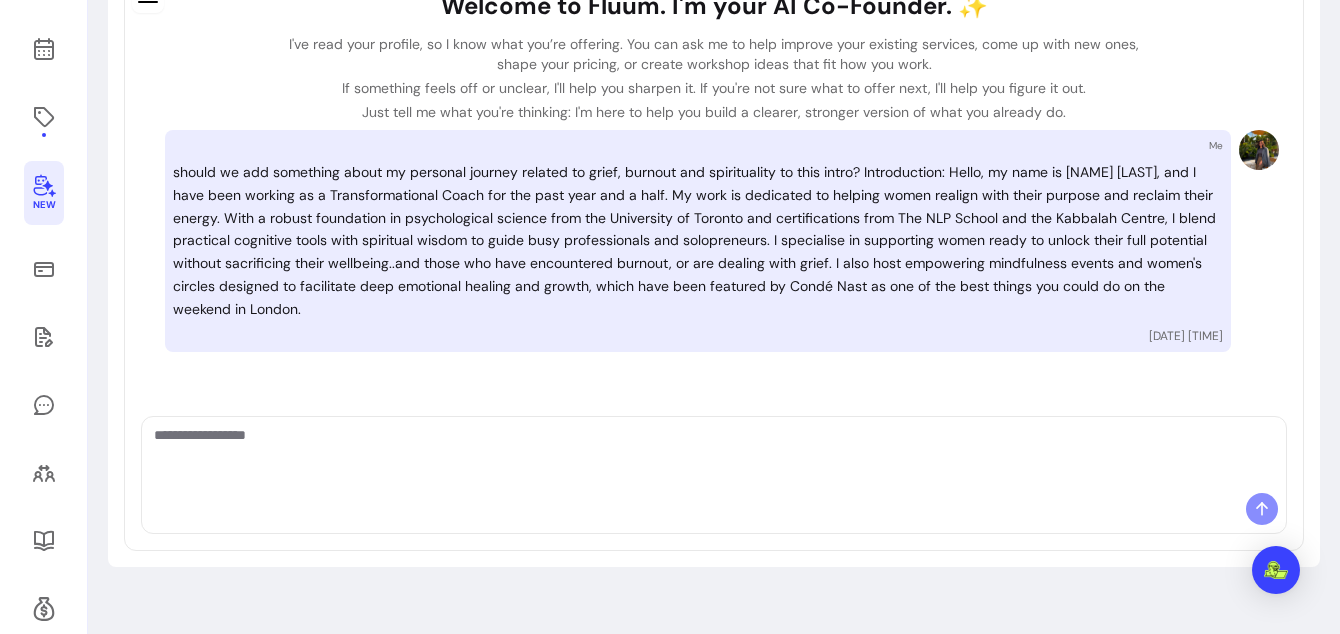 click at bounding box center (714, 513) 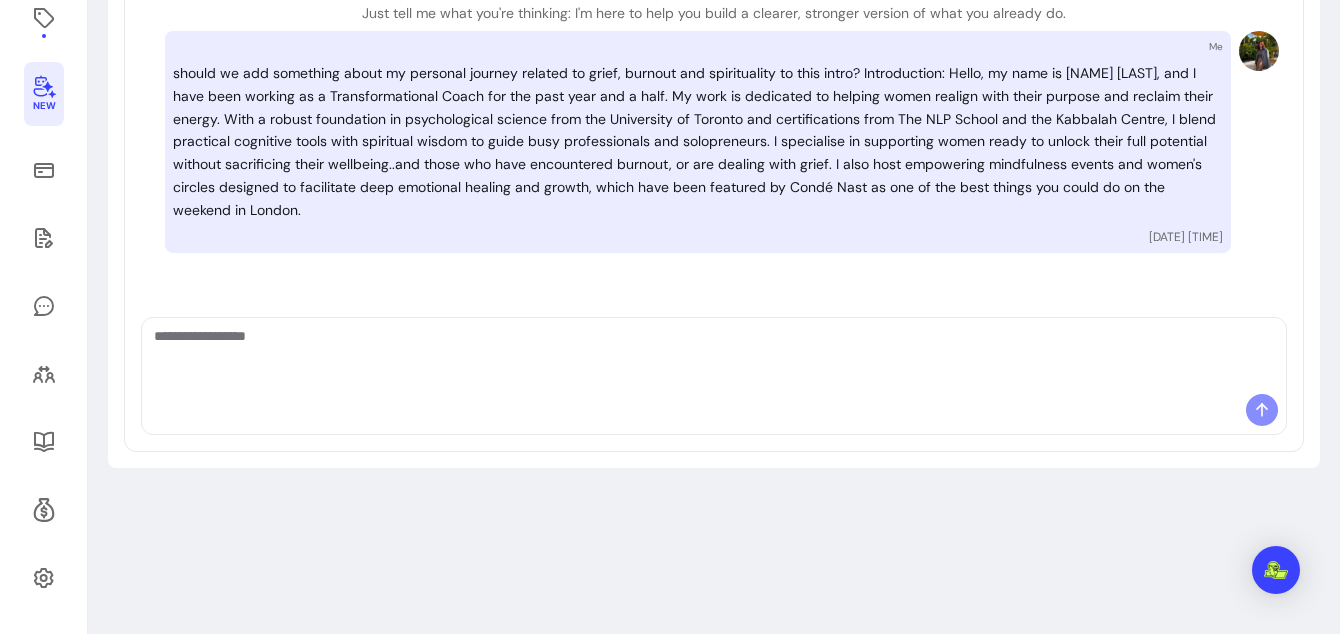 click at bounding box center (714, 414) 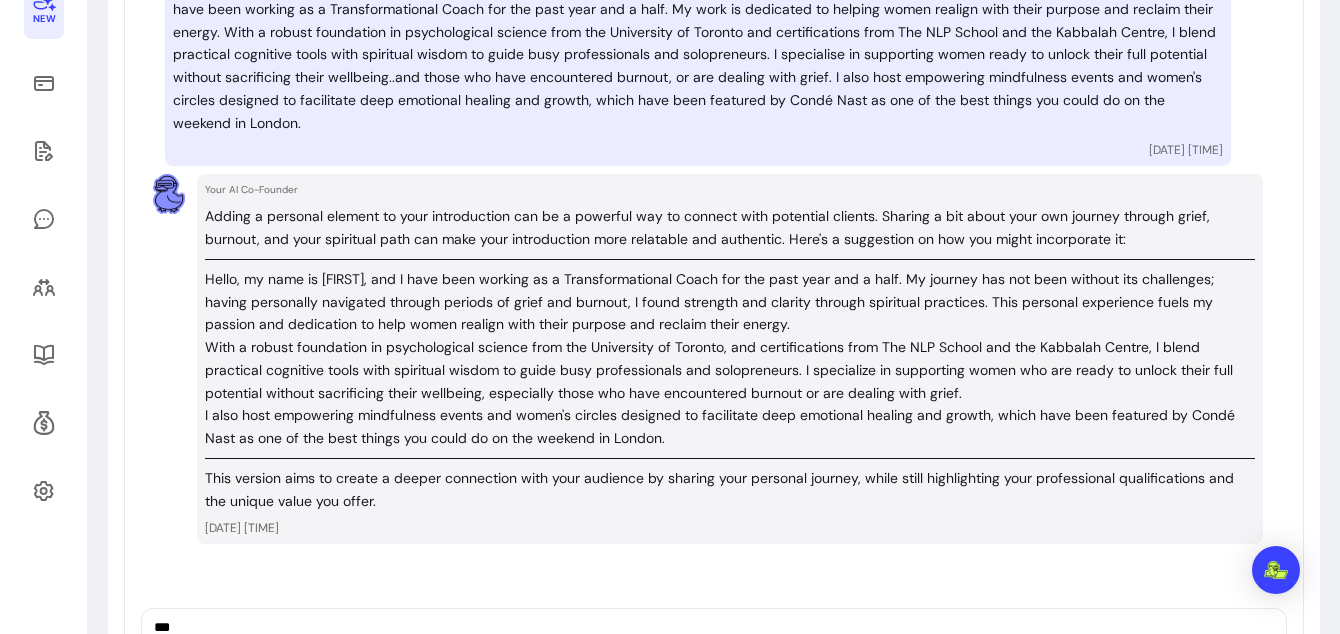 scroll, scrollTop: 427, scrollLeft: 0, axis: vertical 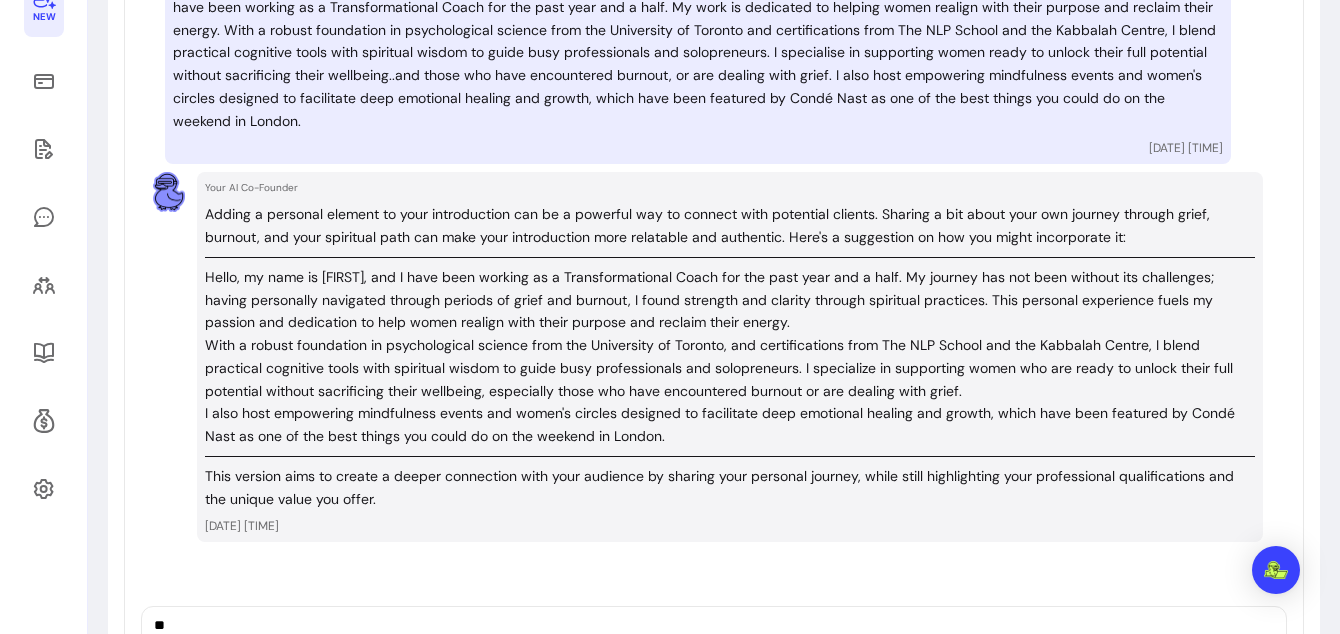 type on "*" 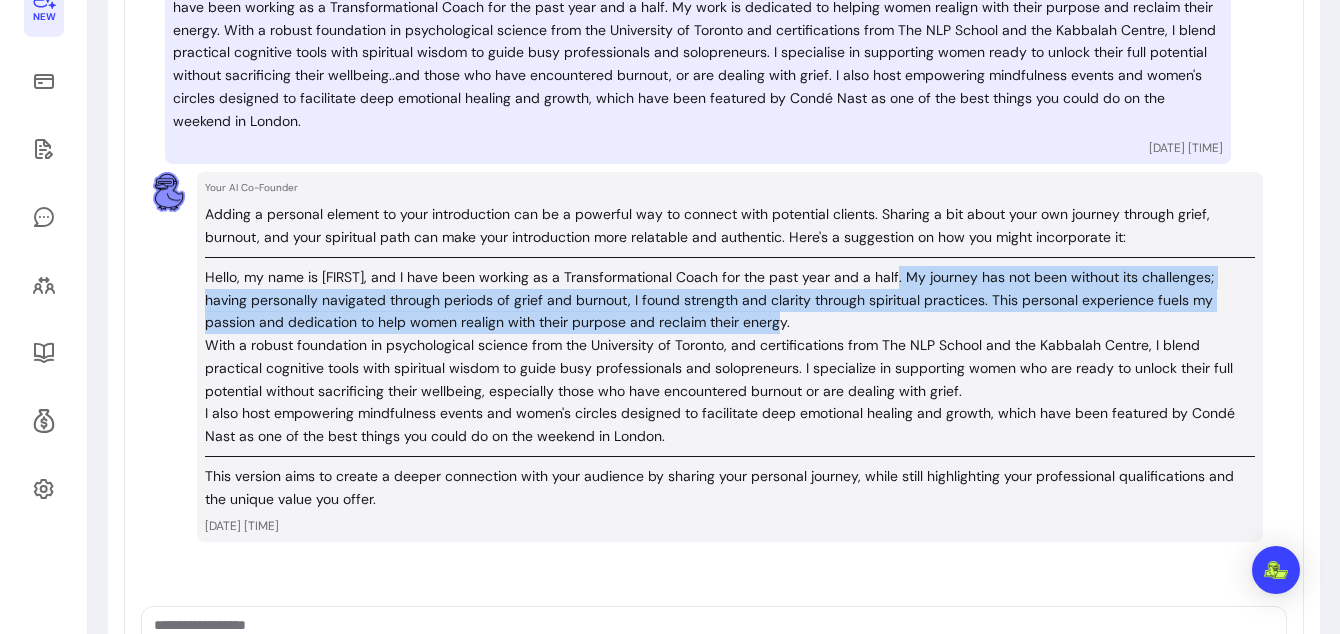 drag, startPoint x: 889, startPoint y: 273, endPoint x: 944, endPoint y: 321, distance: 73 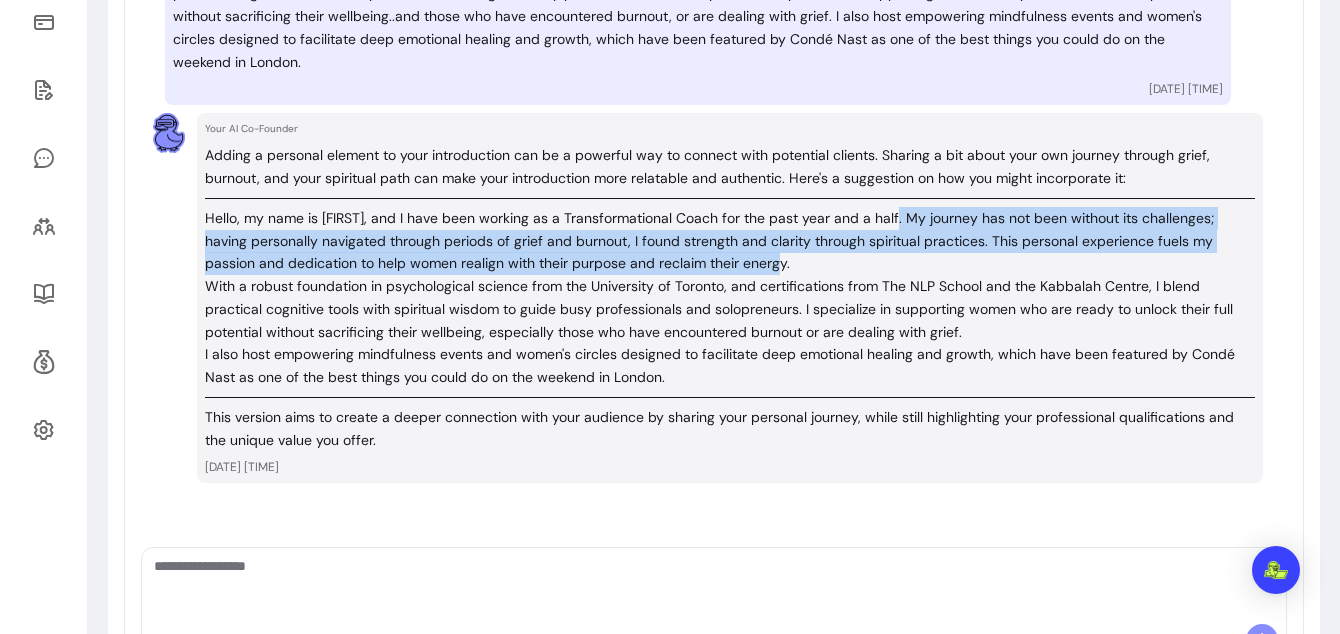 scroll, scrollTop: 494, scrollLeft: 0, axis: vertical 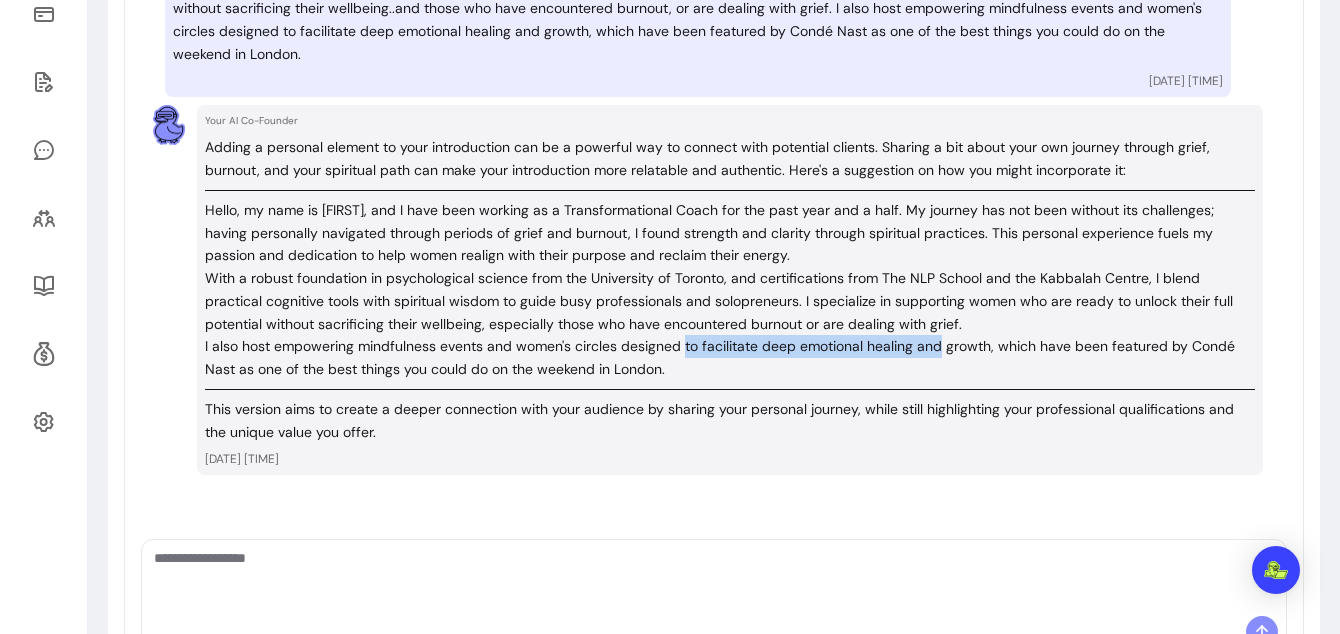 drag, startPoint x: 936, startPoint y: 347, endPoint x: 684, endPoint y: 336, distance: 252.23996 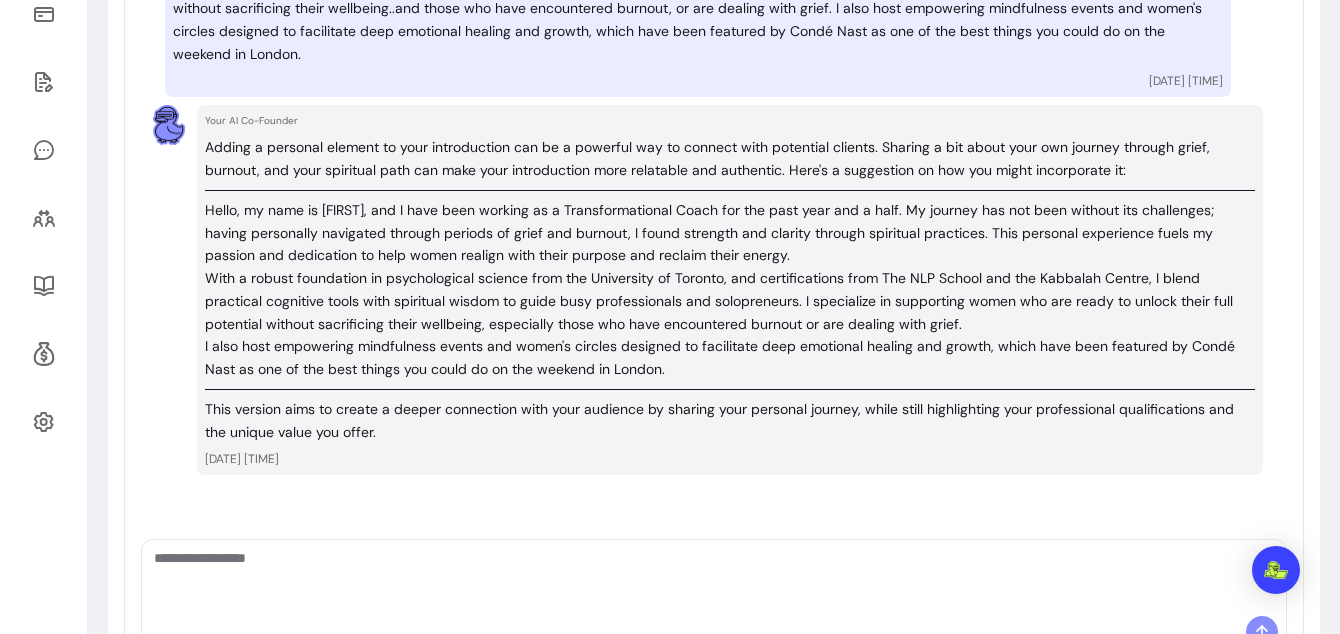 click on "I also host empowering mindfulness events and women's circles designed to facilitate deep emotional healing and growth, which have been featured by Condé Nast as one of the best things you could do on the weekend in London." at bounding box center [730, 358] 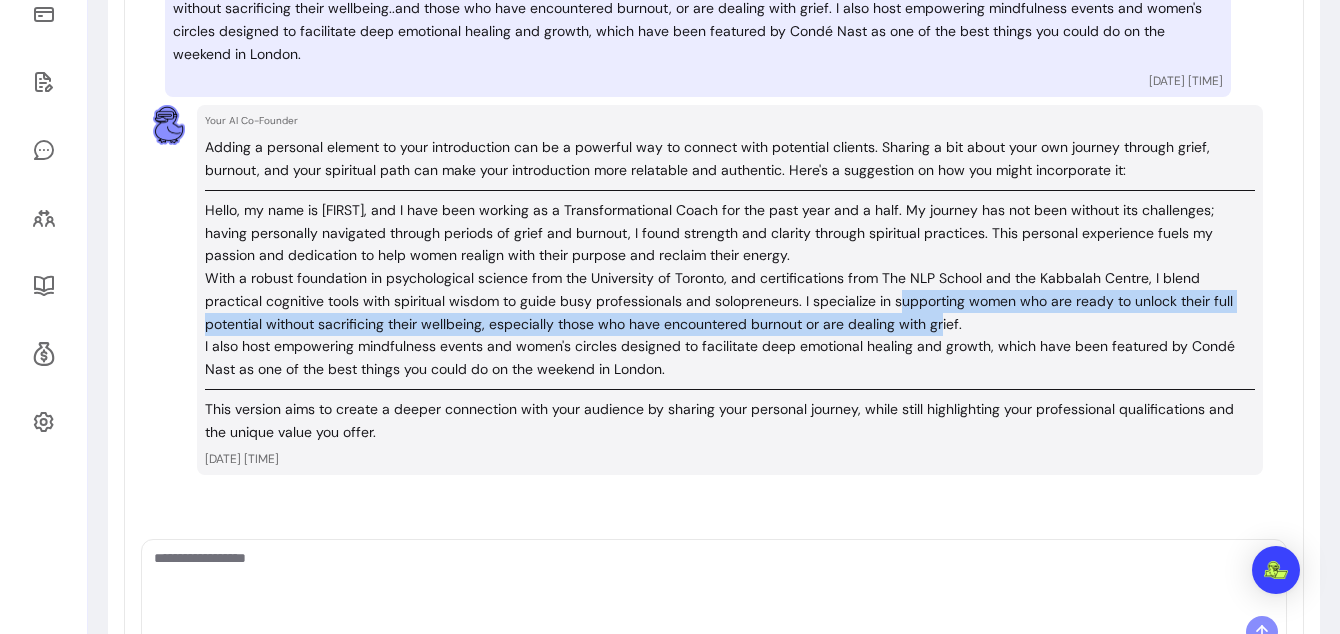 drag, startPoint x: 941, startPoint y: 328, endPoint x: 900, endPoint y: 306, distance: 46.52956 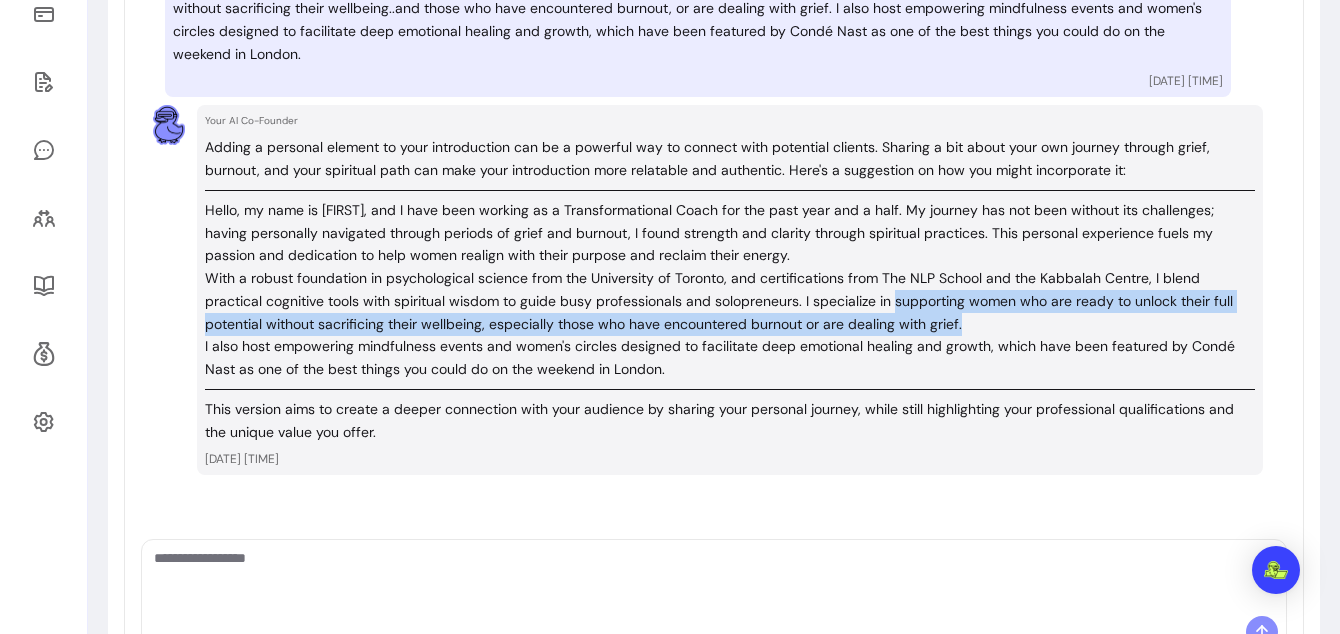 drag, startPoint x: 973, startPoint y: 328, endPoint x: 897, endPoint y: 291, distance: 84.5281 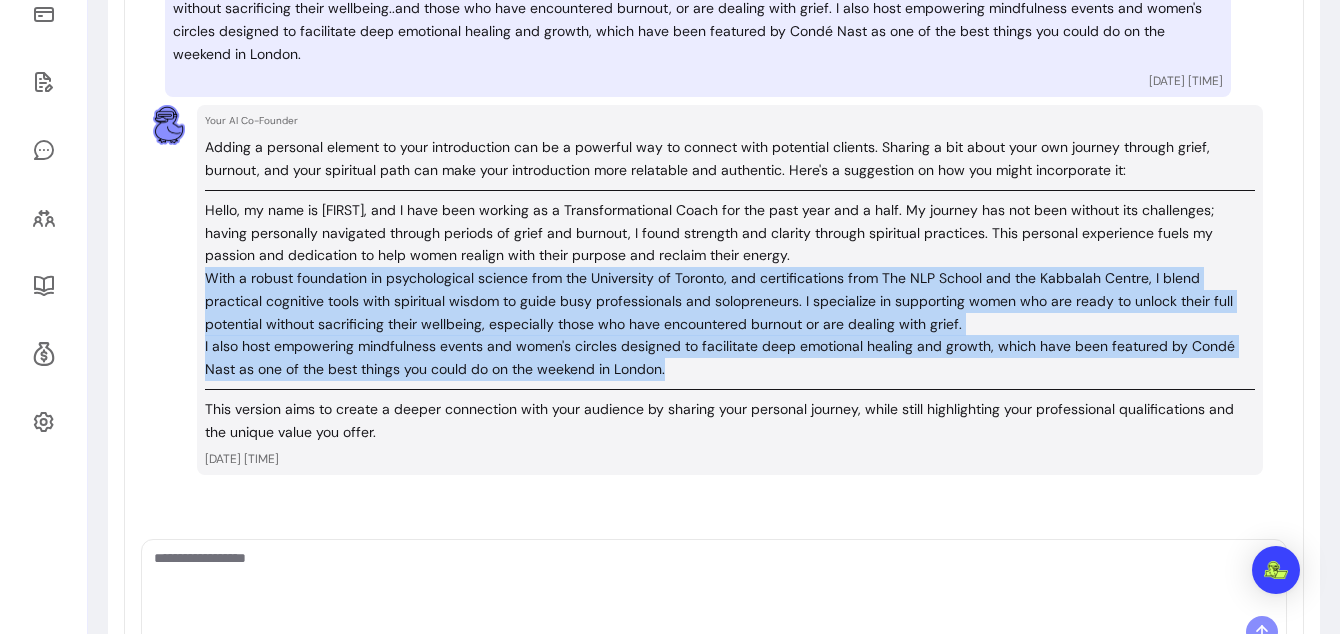 drag, startPoint x: 677, startPoint y: 380, endPoint x: 203, endPoint y: 287, distance: 483.03726 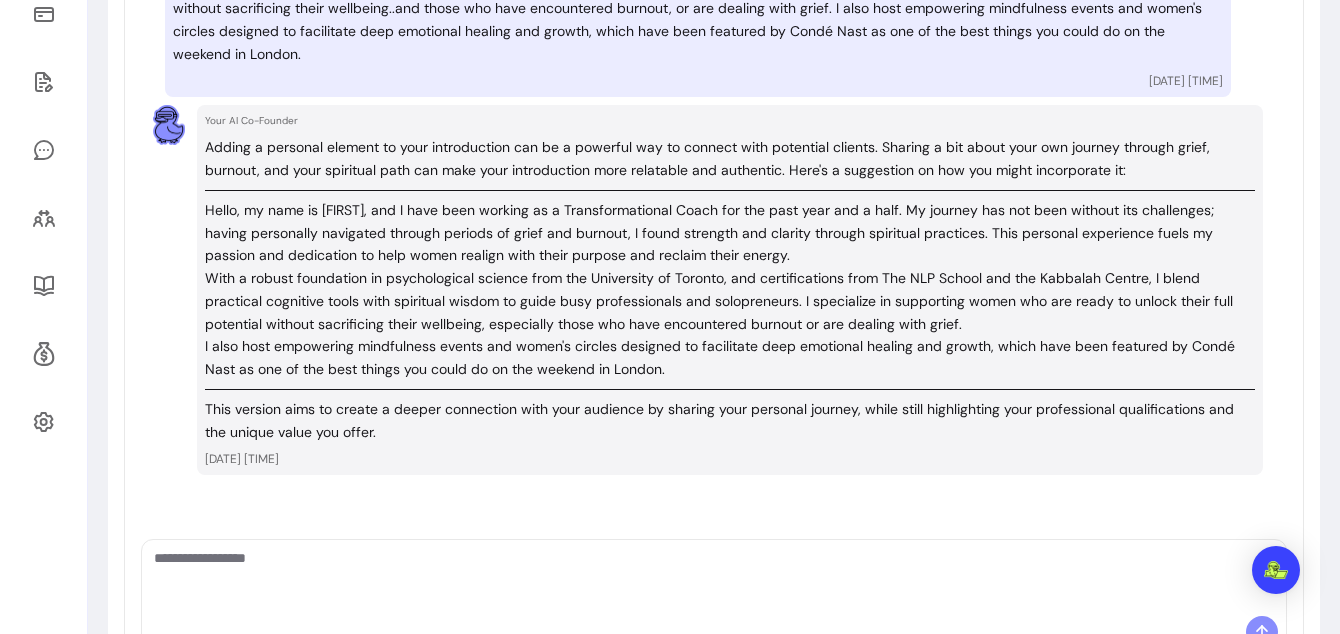 click at bounding box center (714, 578) 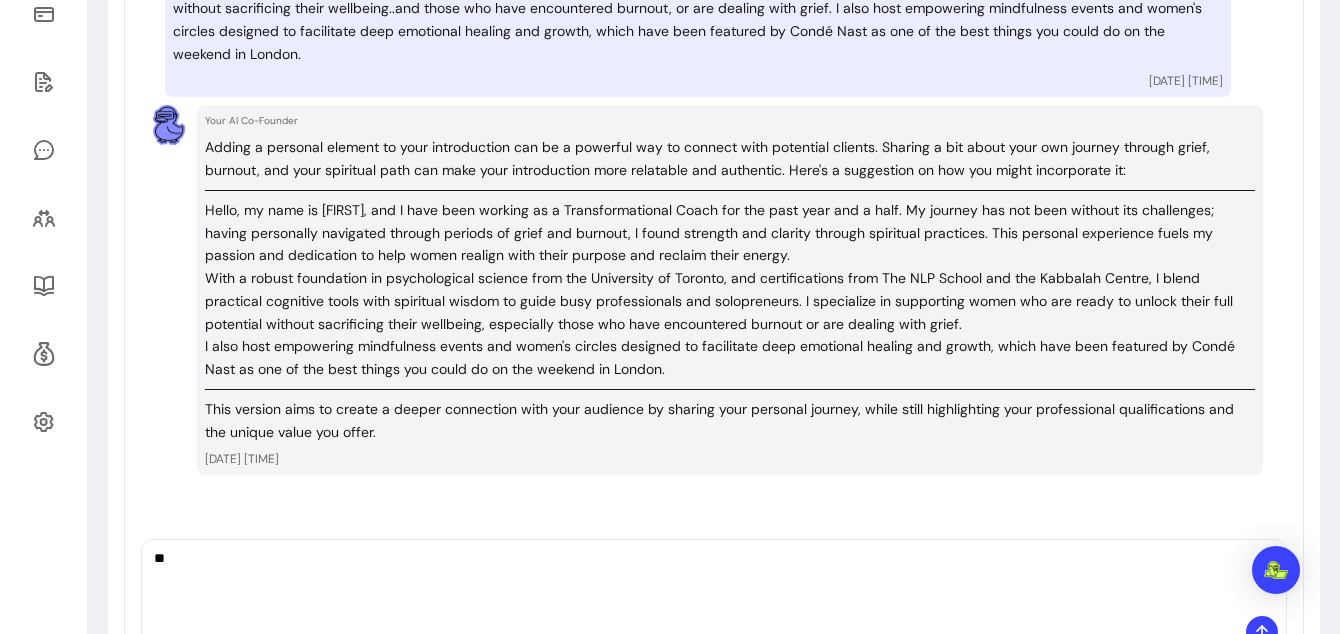 type on "*" 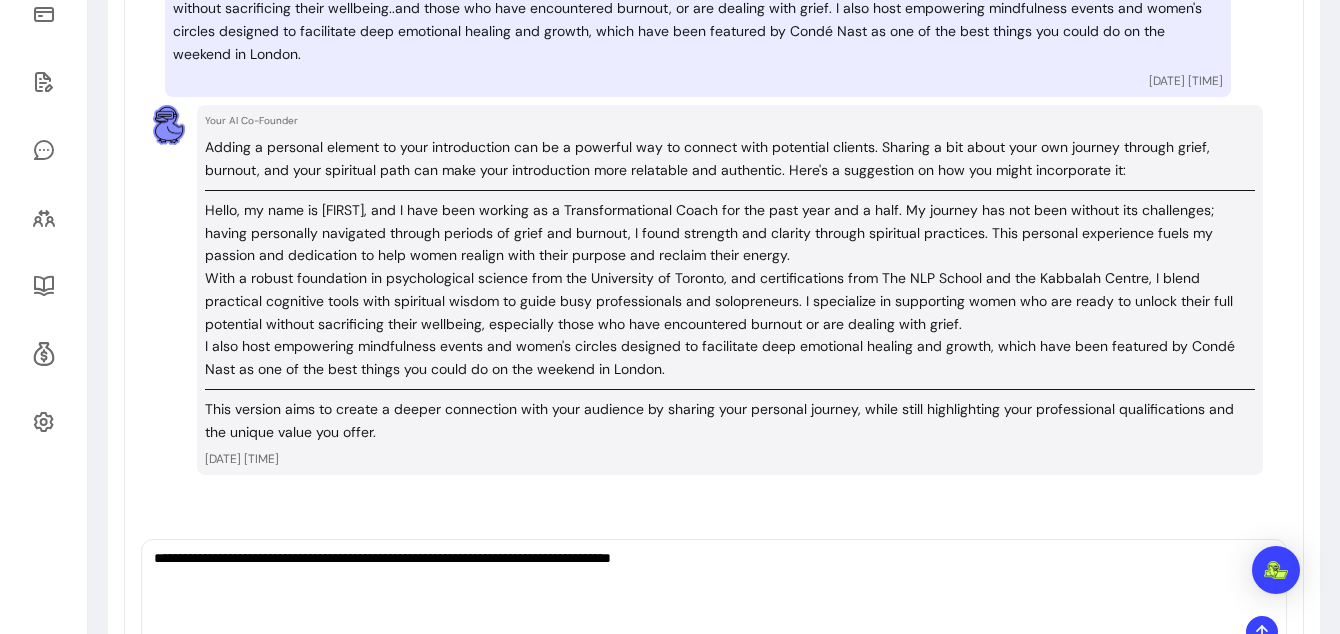 type on "**********" 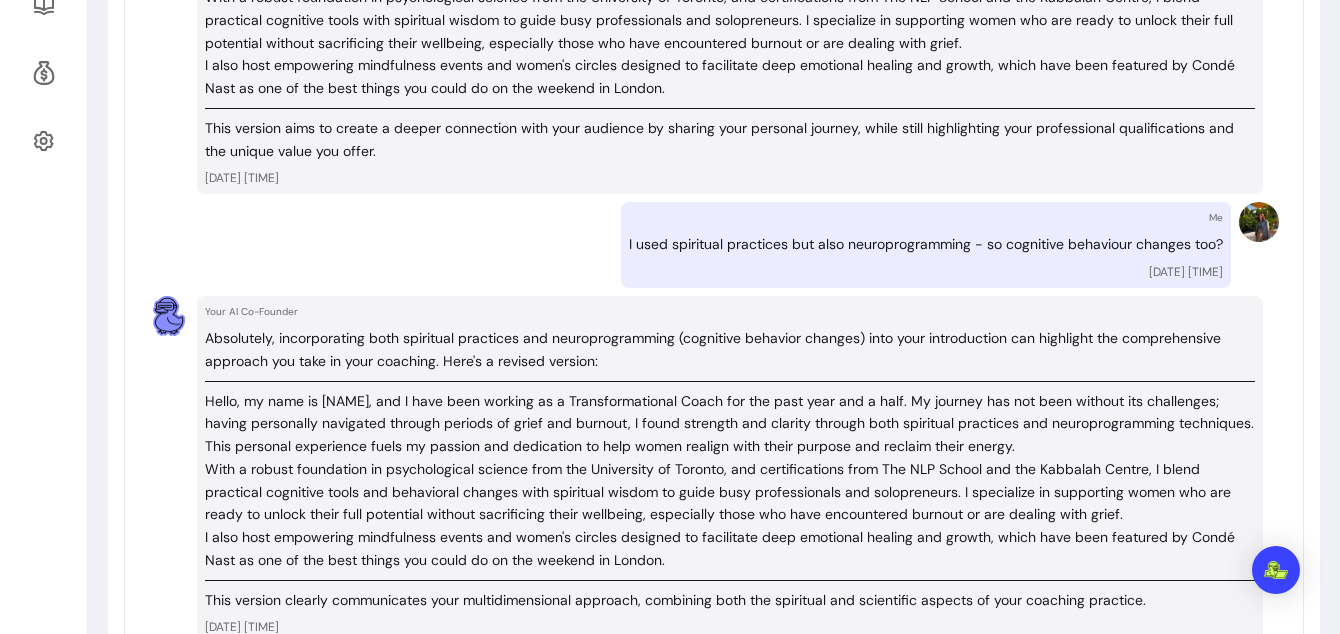 scroll, scrollTop: 786, scrollLeft: 0, axis: vertical 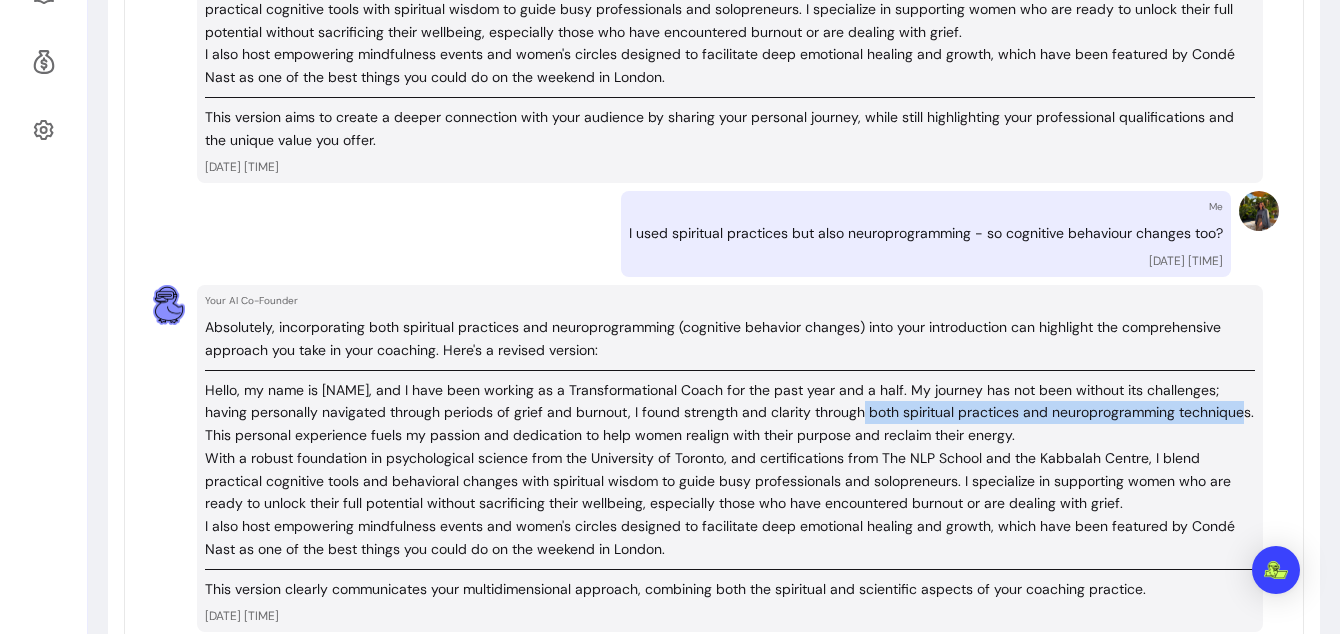 drag, startPoint x: 1204, startPoint y: 415, endPoint x: 822, endPoint y: 412, distance: 382.01178 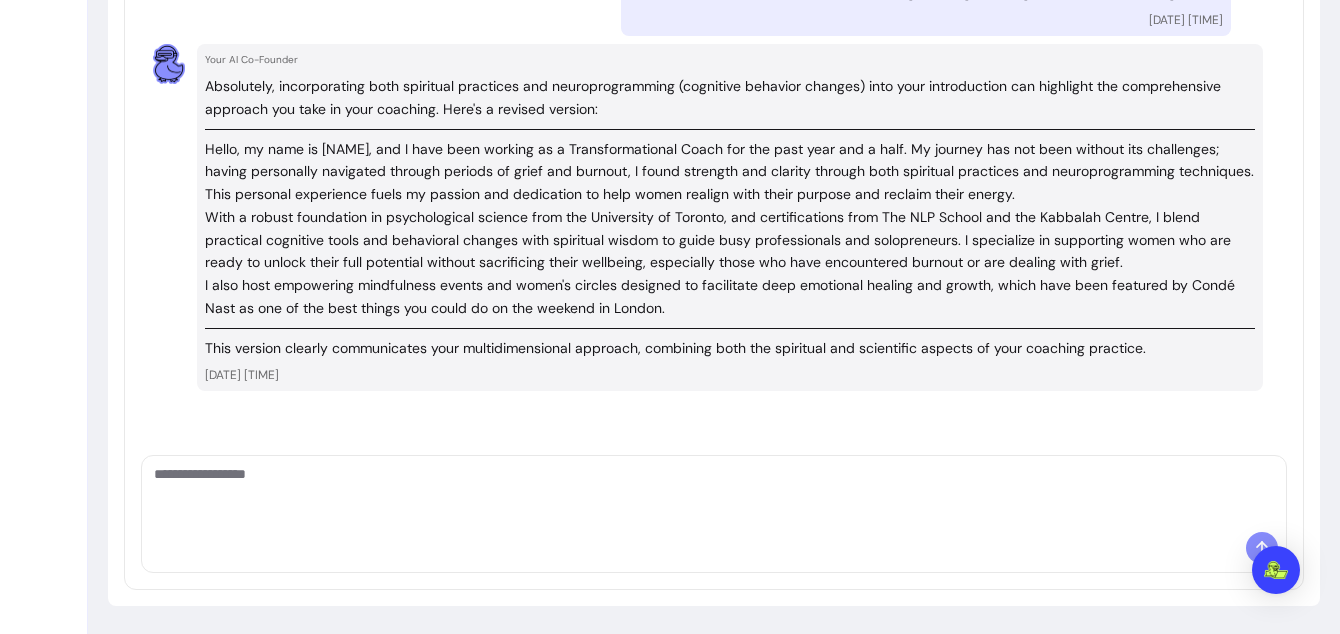 click at bounding box center (714, 494) 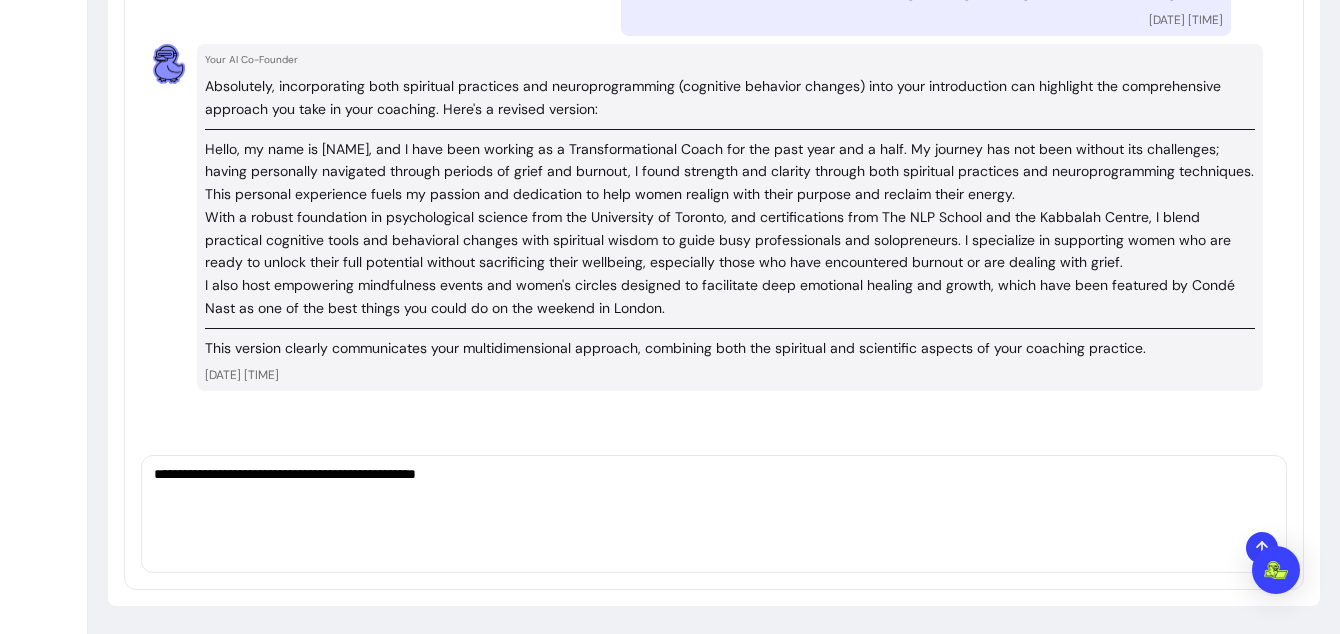 paste on "**********" 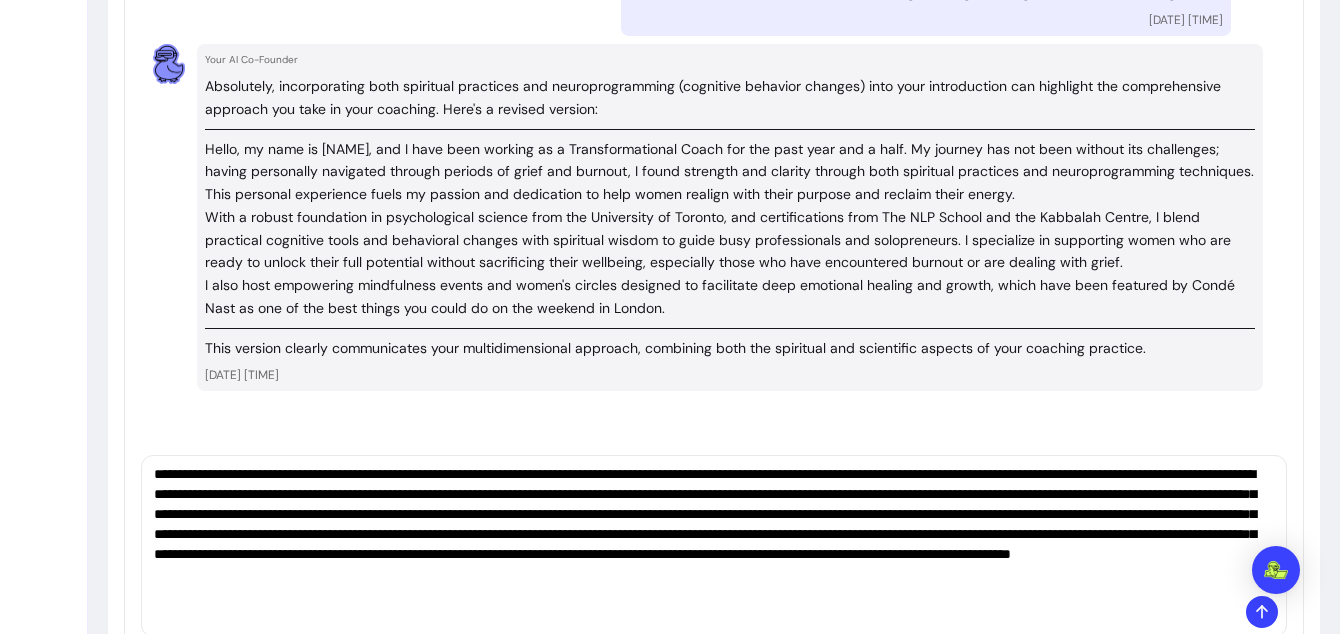 scroll, scrollTop: 0, scrollLeft: 0, axis: both 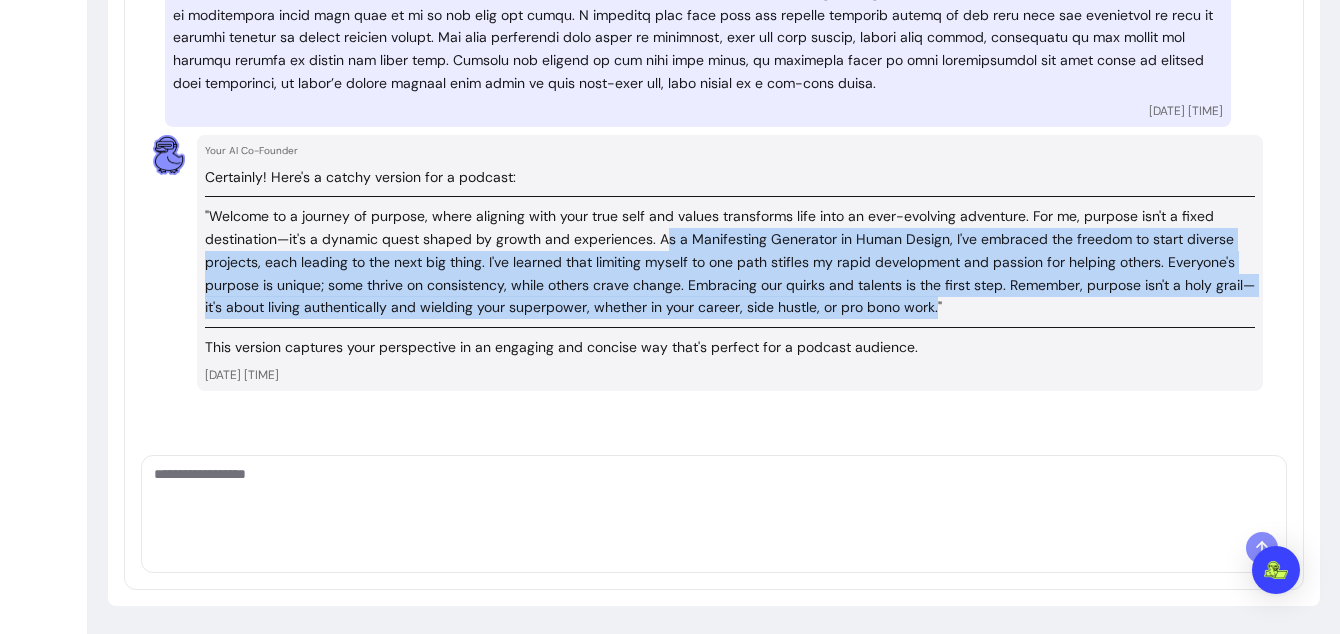 drag, startPoint x: 662, startPoint y: 238, endPoint x: 937, endPoint y: 313, distance: 285.04385 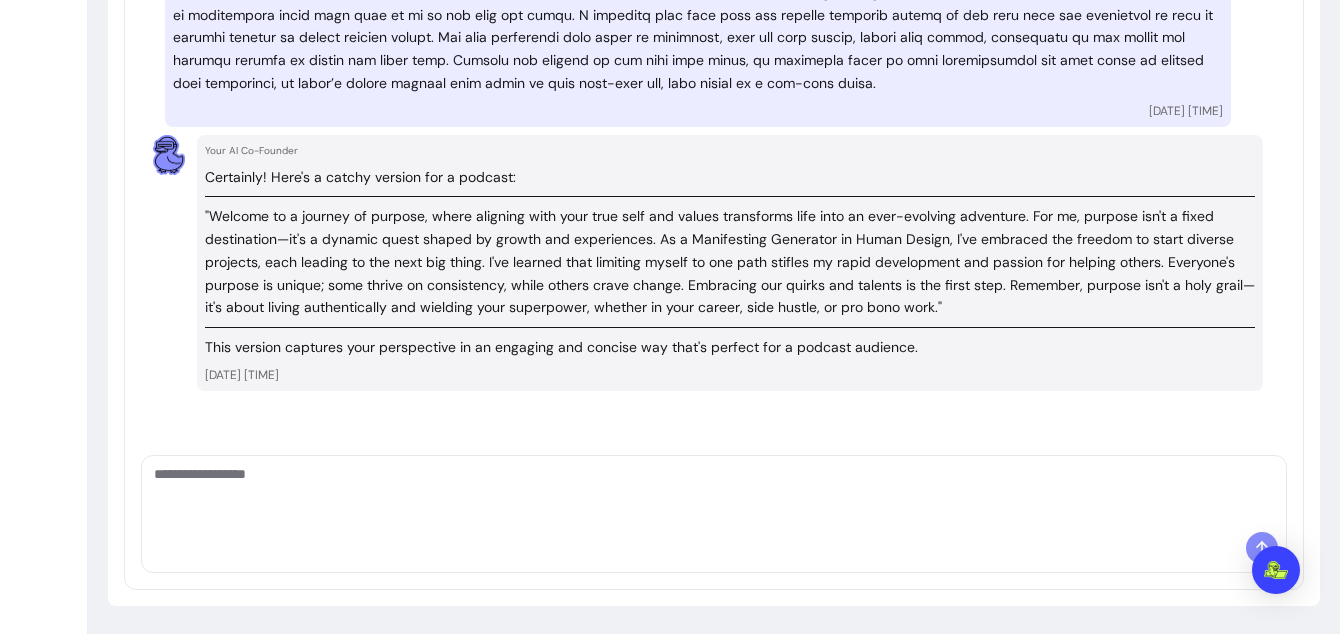 click at bounding box center (714, 494) 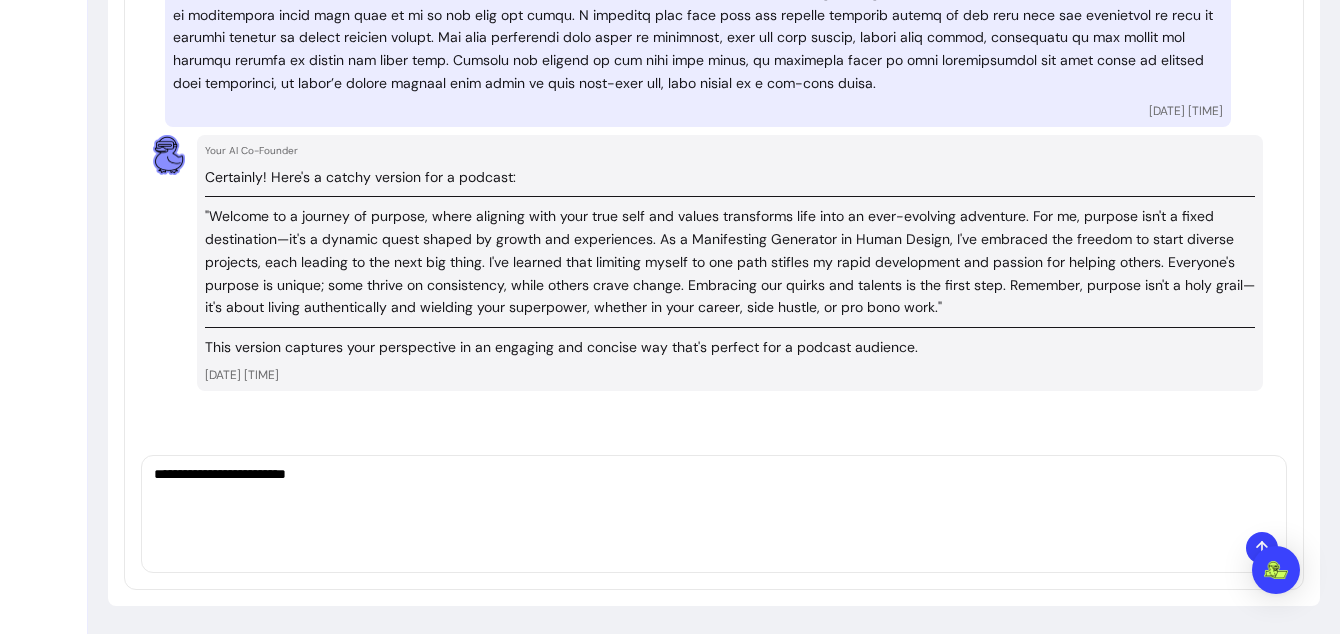 paste on "**********" 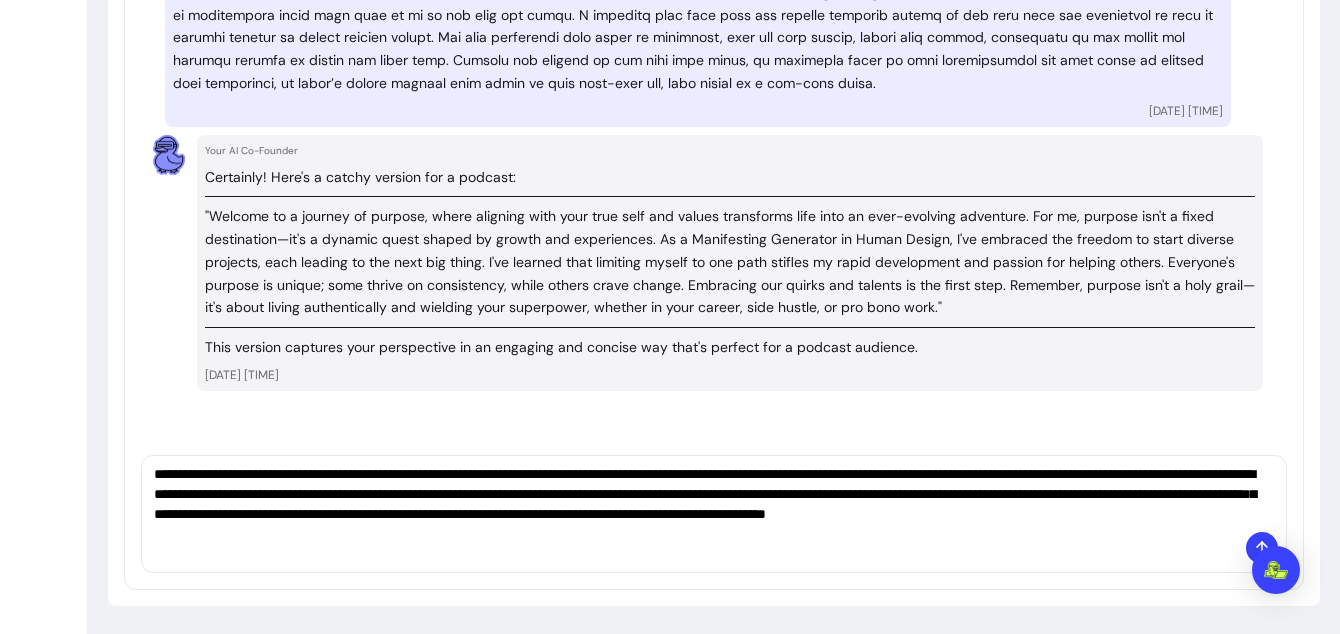 scroll, scrollTop: 0, scrollLeft: 0, axis: both 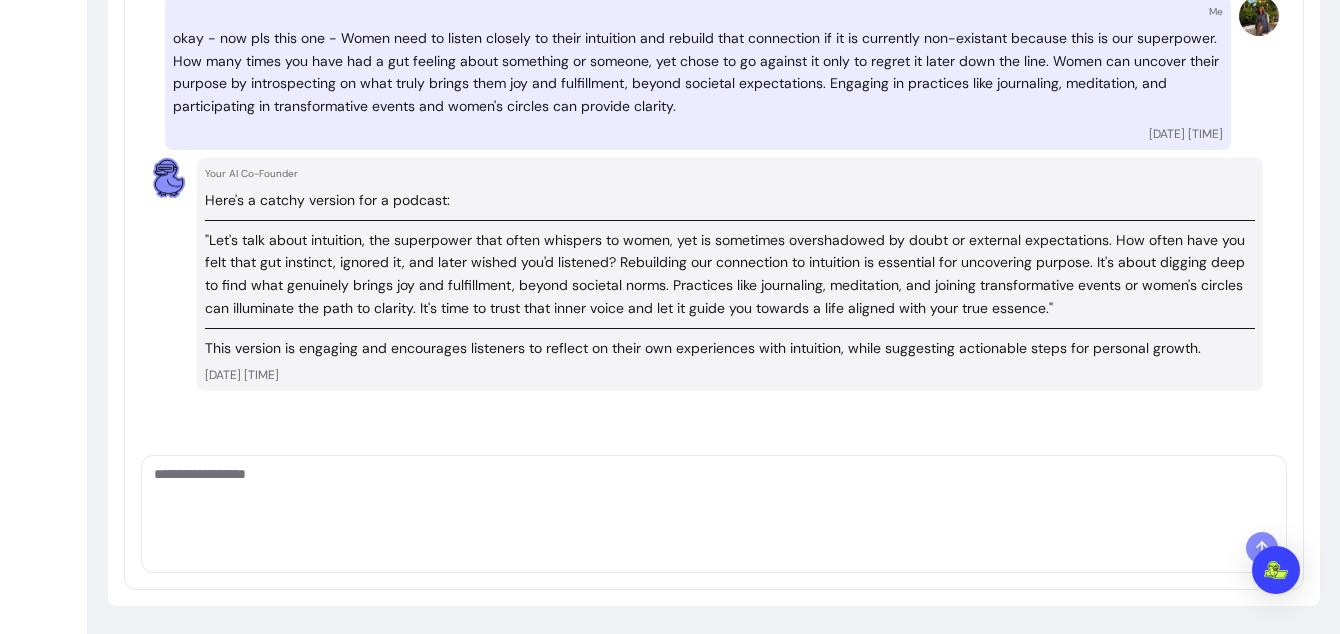 click at bounding box center (714, 494) 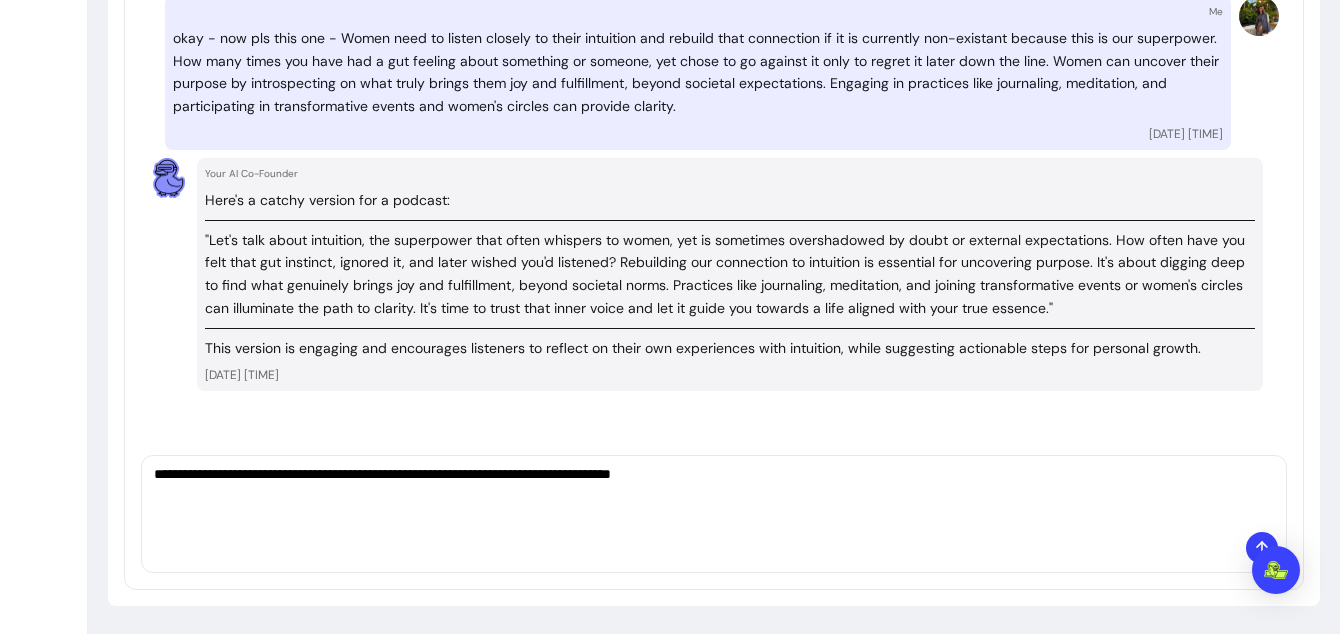 paste on "**********" 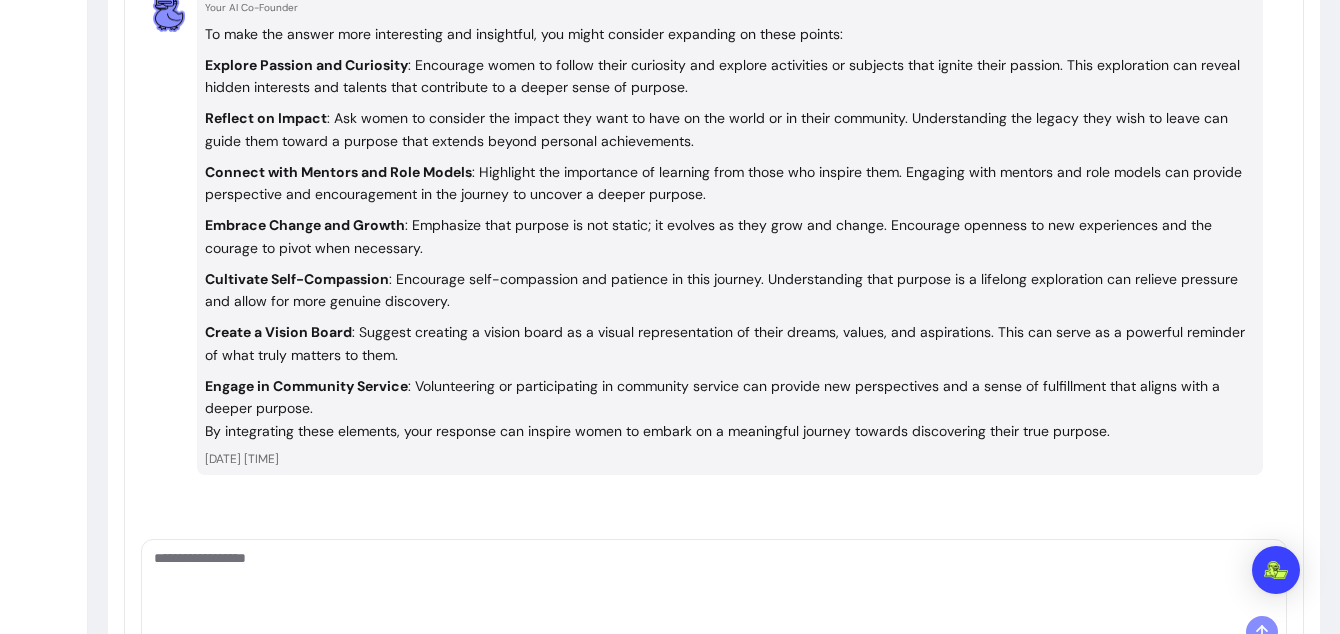 scroll, scrollTop: 2514, scrollLeft: 0, axis: vertical 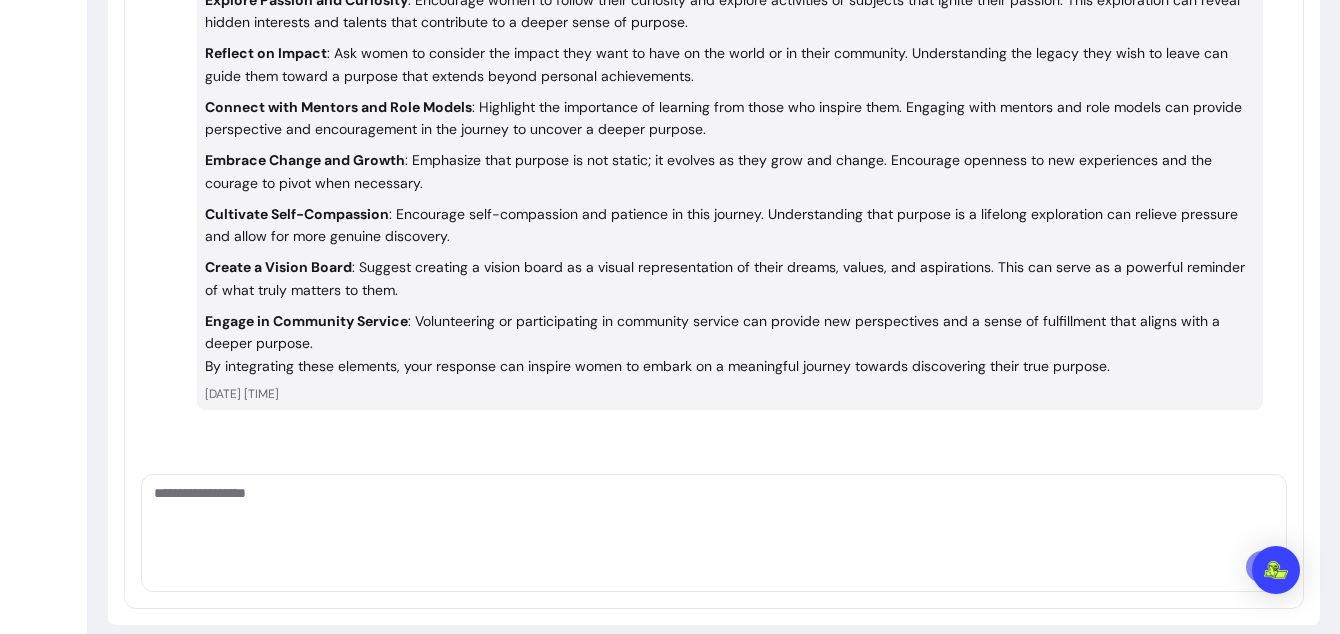click at bounding box center (714, 513) 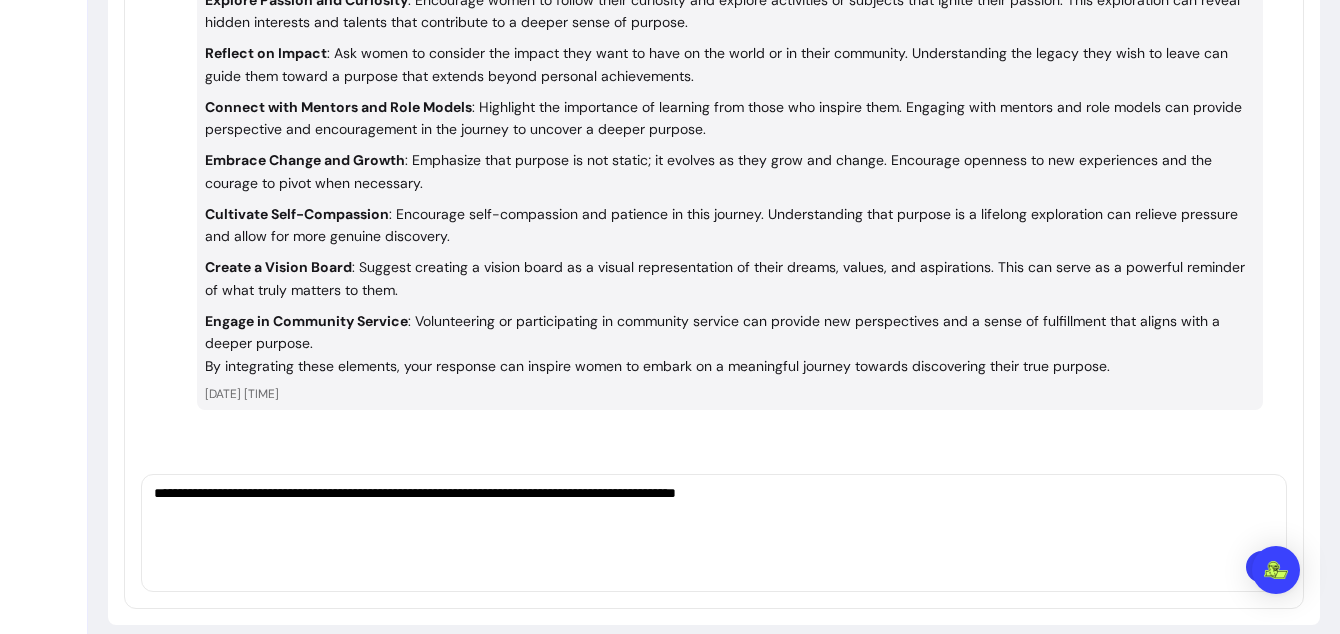 type on "**********" 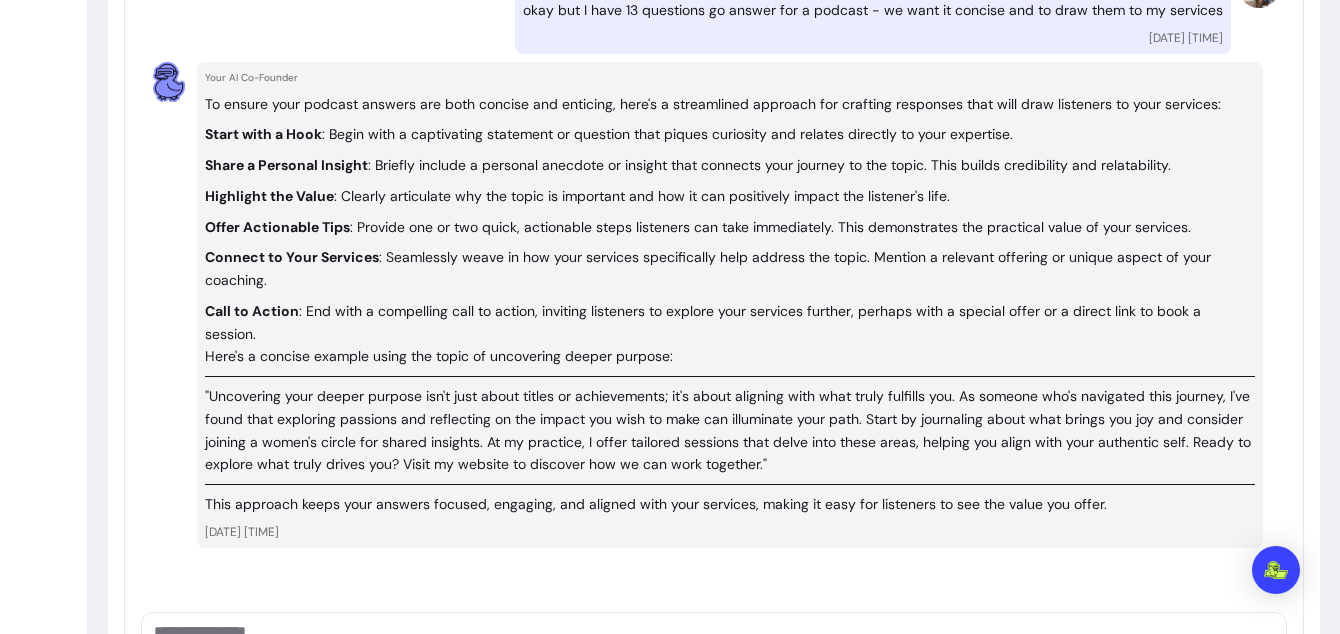 scroll, scrollTop: 2977, scrollLeft: 0, axis: vertical 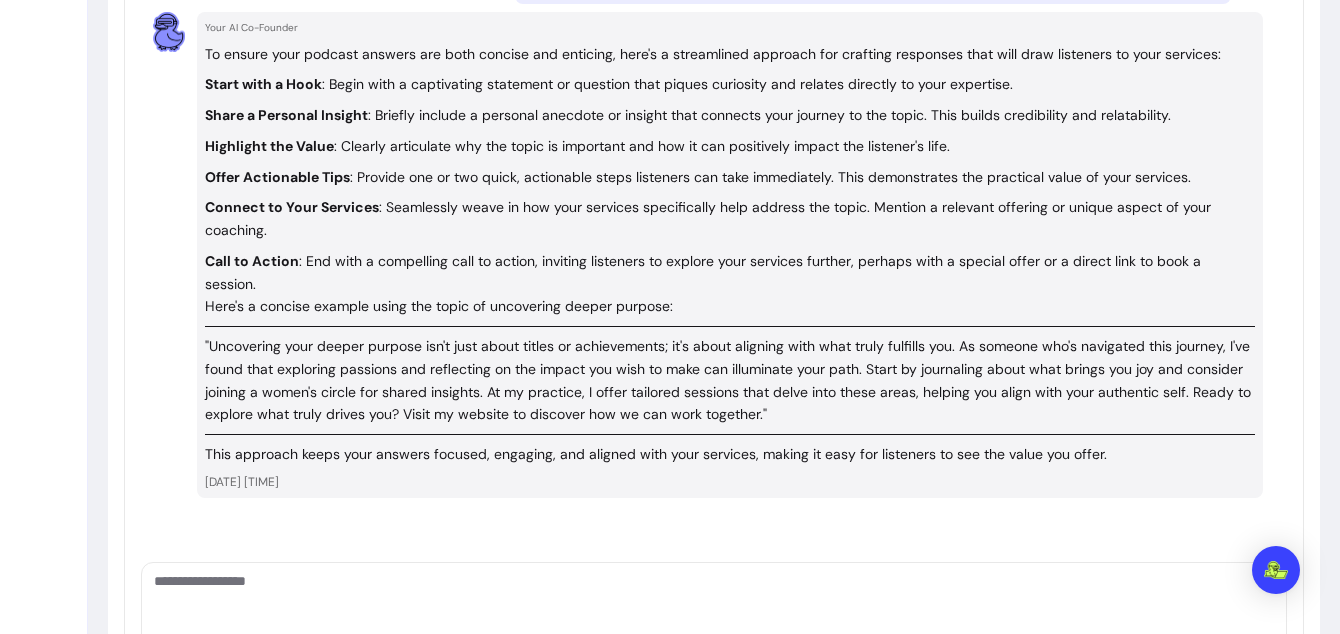 click at bounding box center (714, 601) 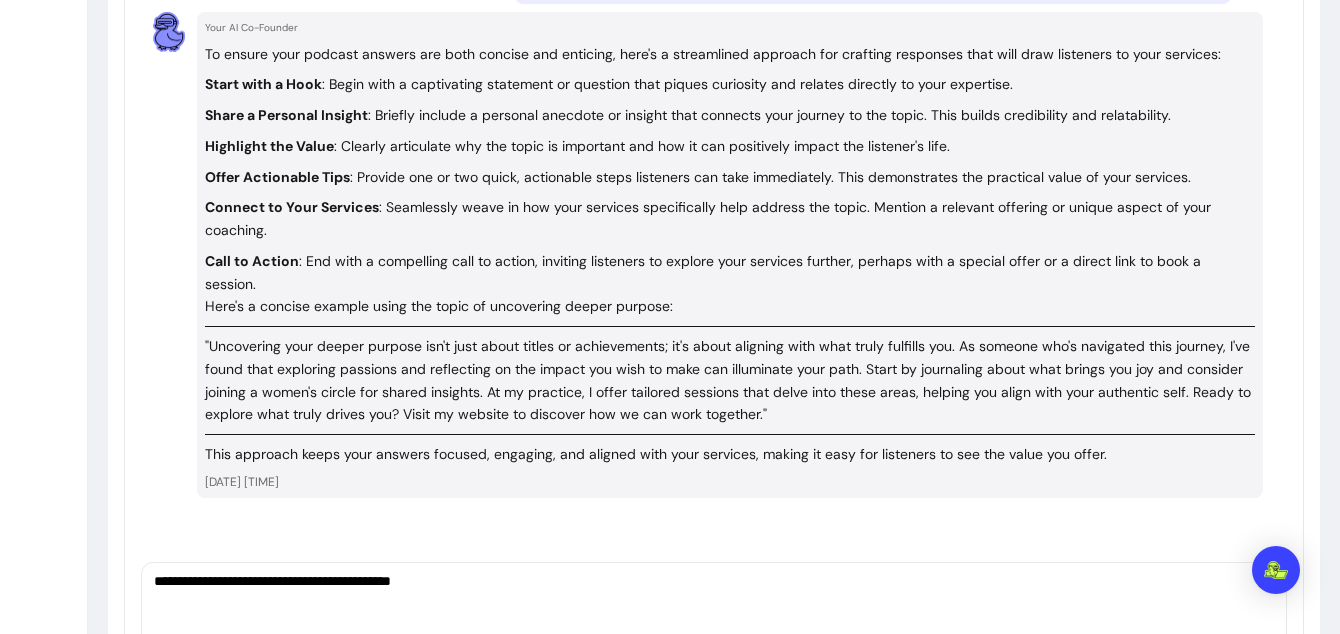 paste on "**********" 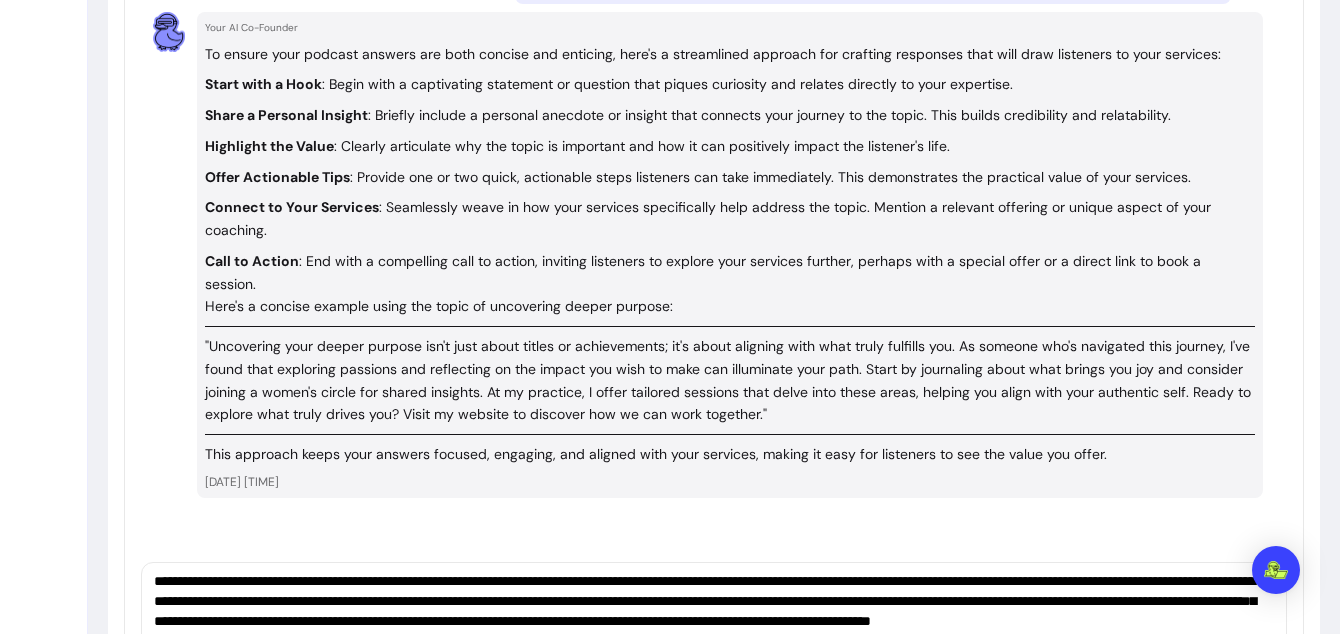 scroll, scrollTop: 0, scrollLeft: 0, axis: both 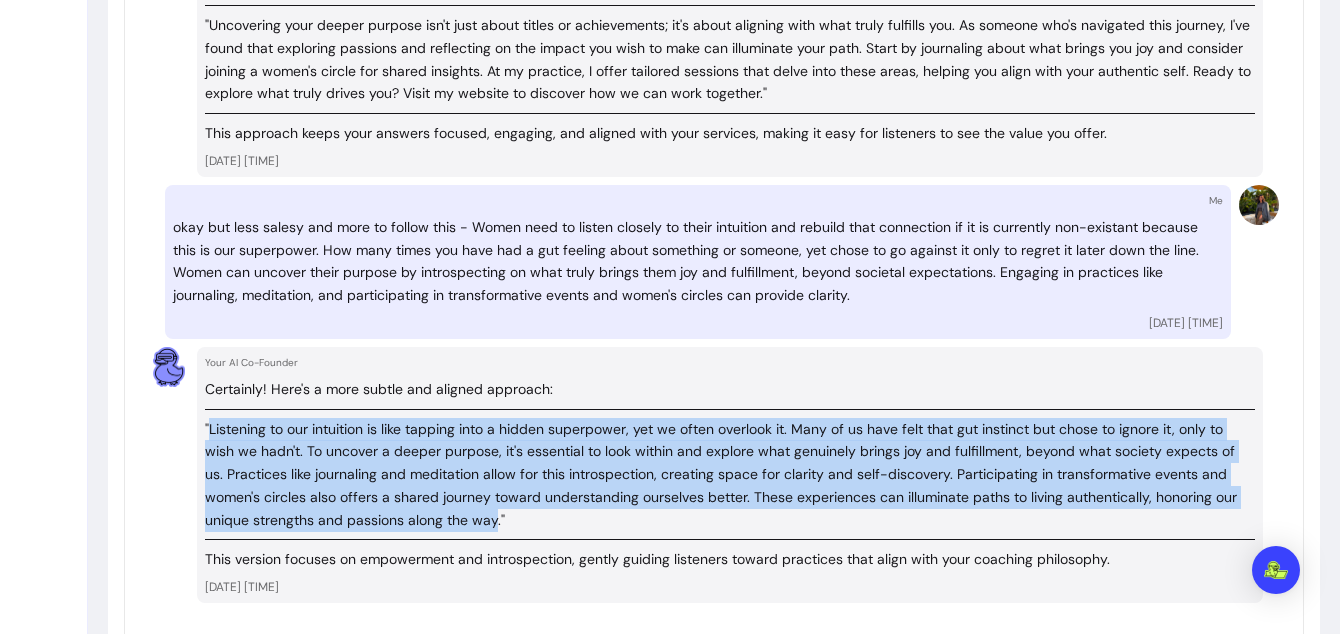 drag, startPoint x: 496, startPoint y: 496, endPoint x: 209, endPoint y: 414, distance: 298.4845 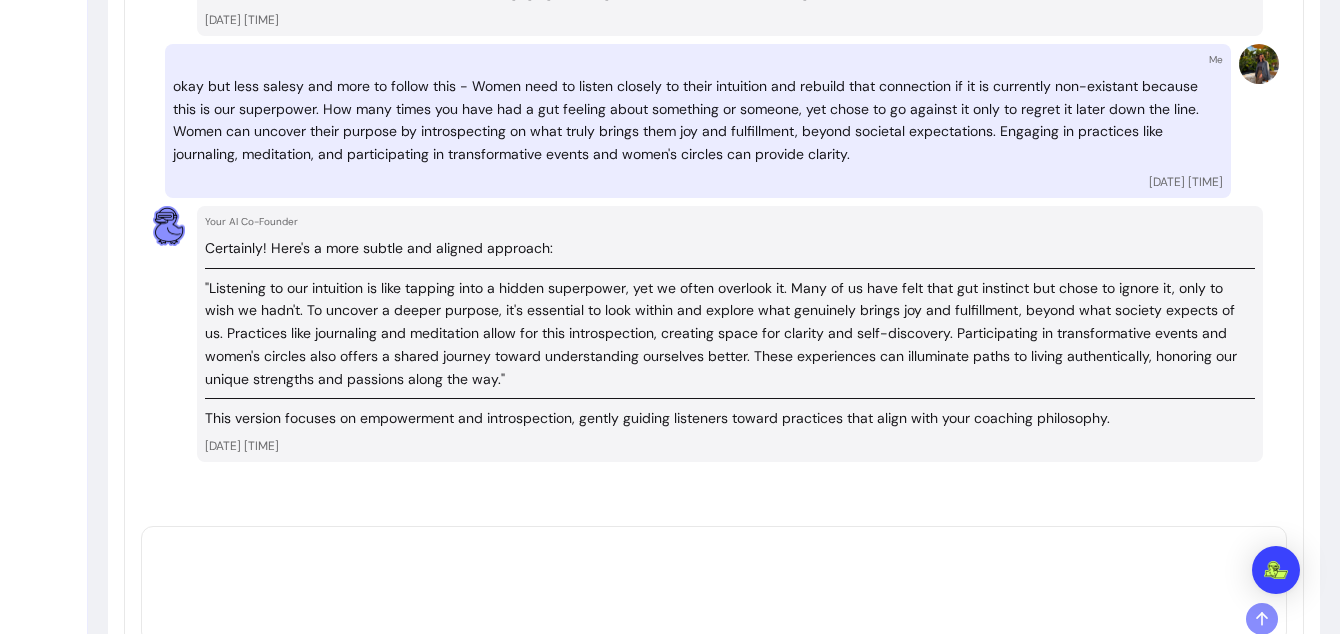 click at bounding box center (714, 565) 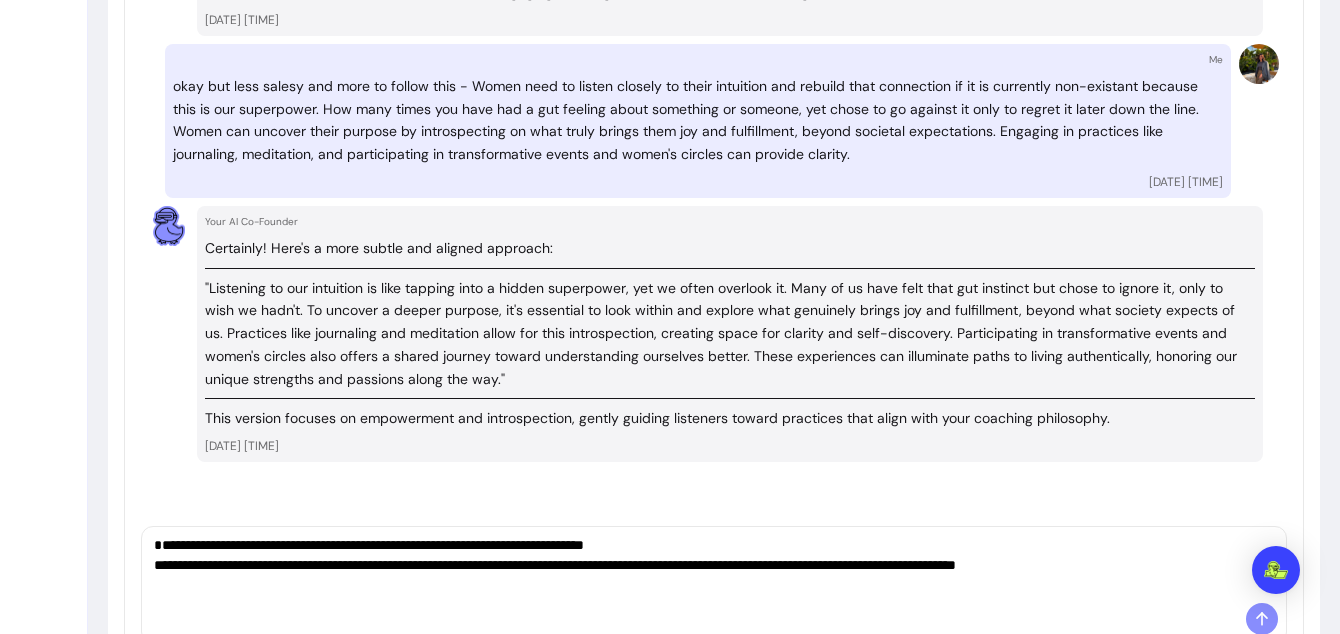 scroll, scrollTop: 0, scrollLeft: 0, axis: both 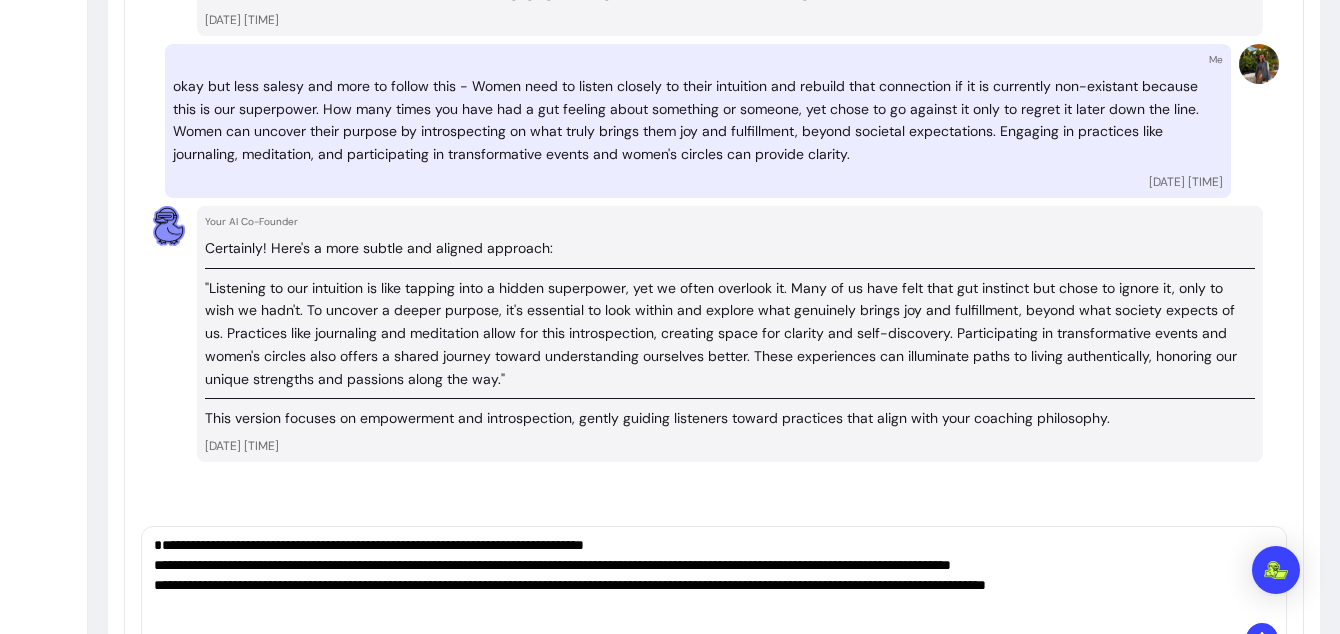 type on "**********" 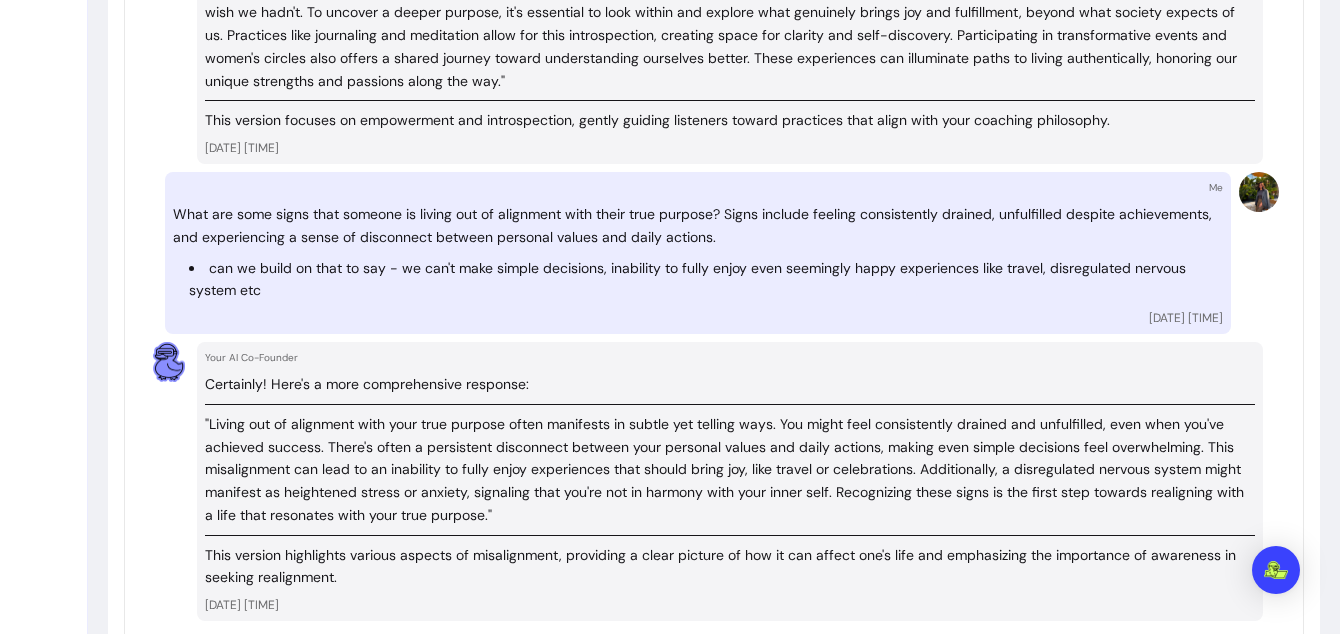 scroll, scrollTop: 3812, scrollLeft: 0, axis: vertical 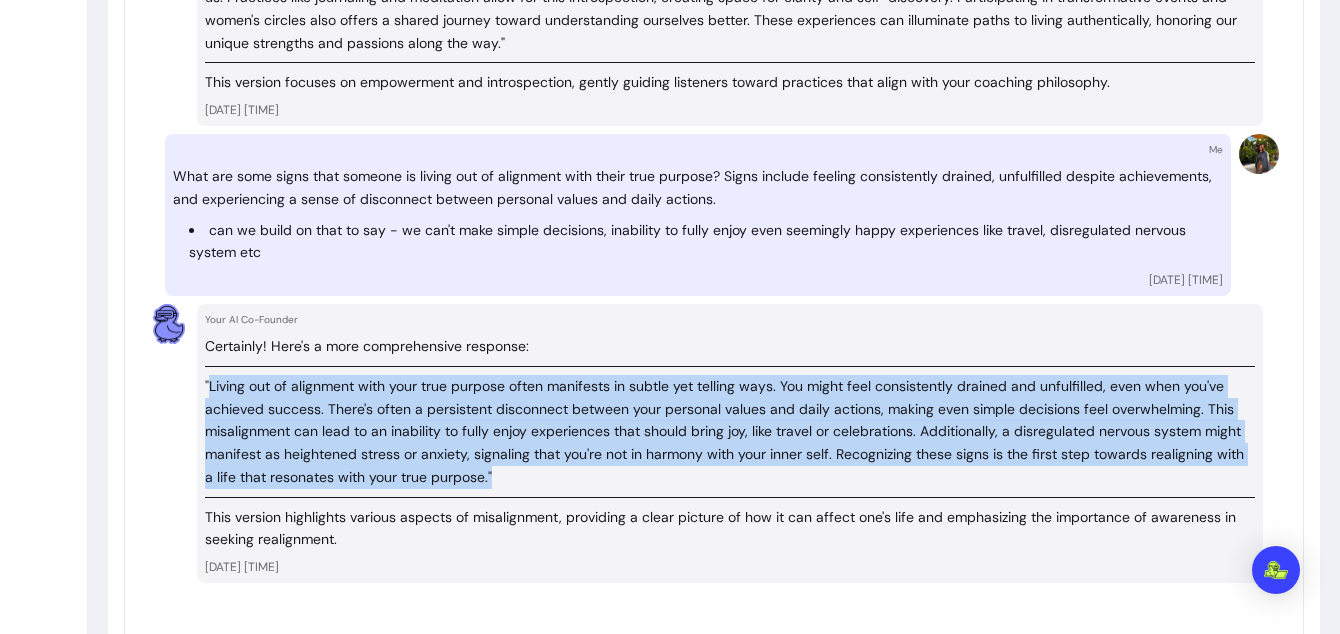 drag, startPoint x: 479, startPoint y: 452, endPoint x: 210, endPoint y: 365, distance: 282.71893 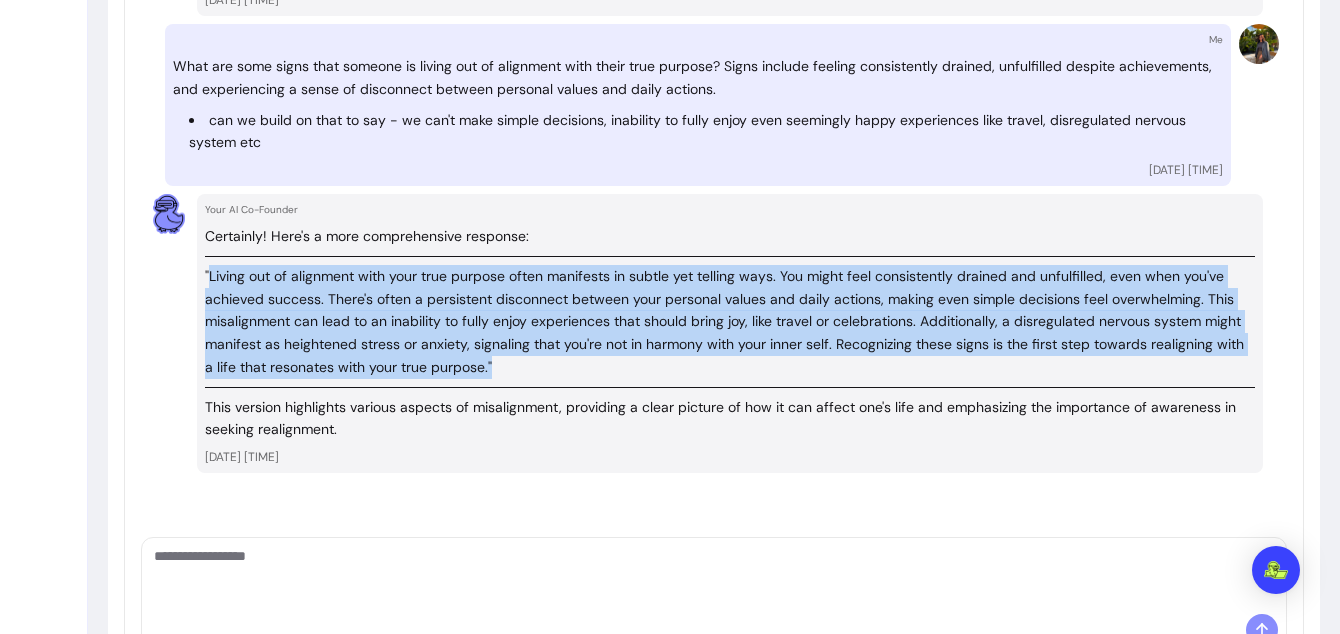 scroll, scrollTop: 3981, scrollLeft: 0, axis: vertical 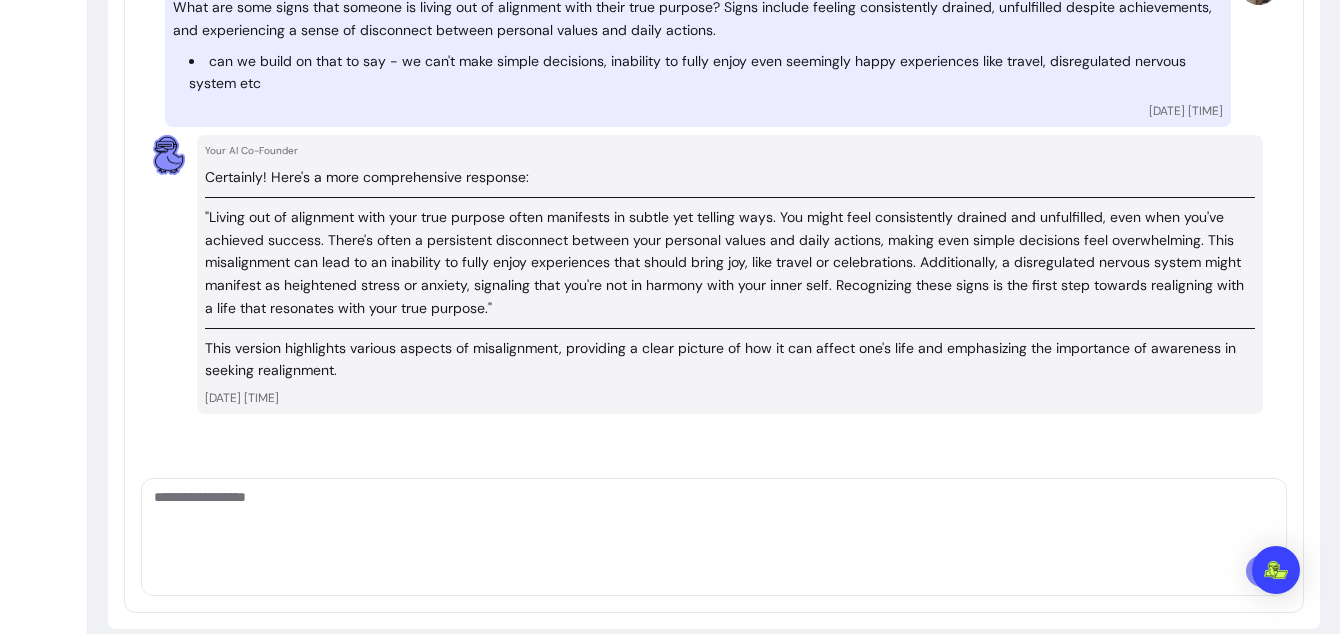click at bounding box center [714, 517] 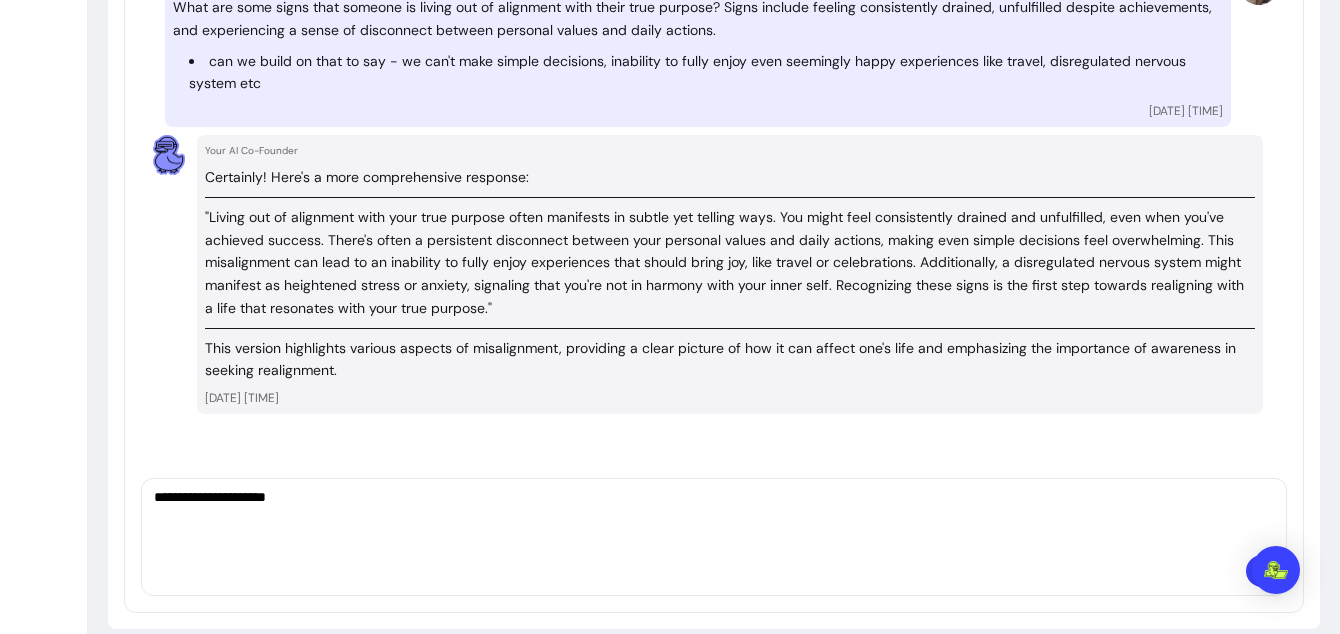 paste on "**********" 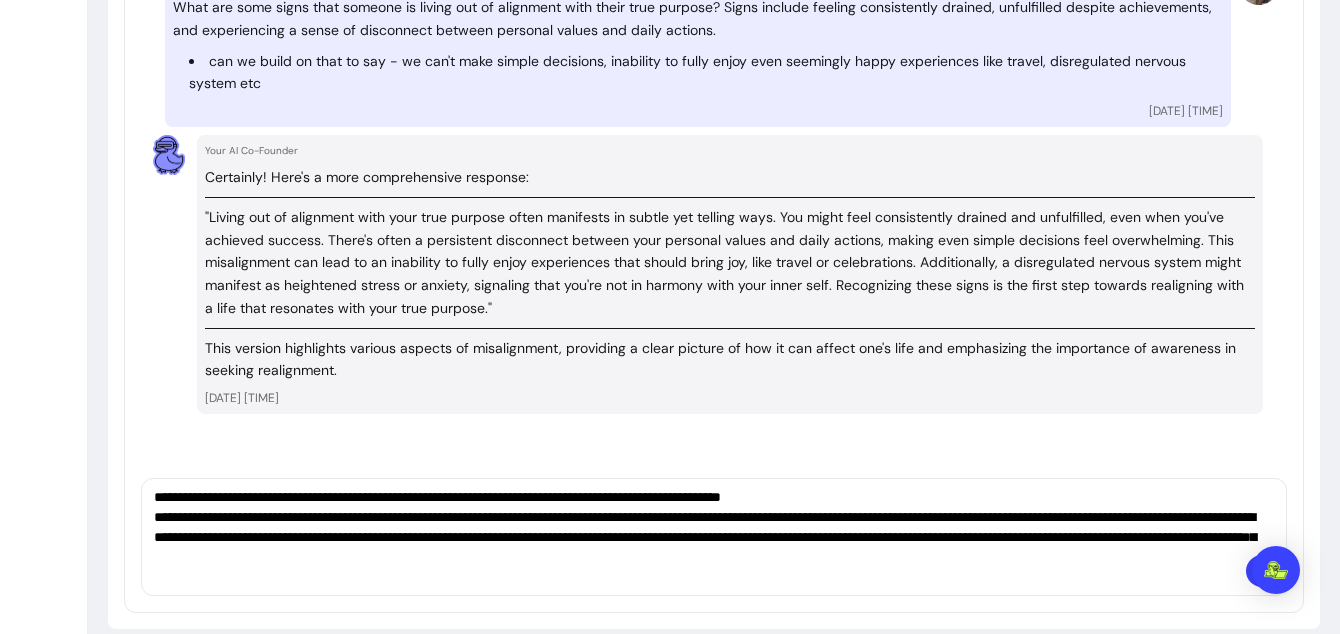 scroll, scrollTop: 0, scrollLeft: 0, axis: both 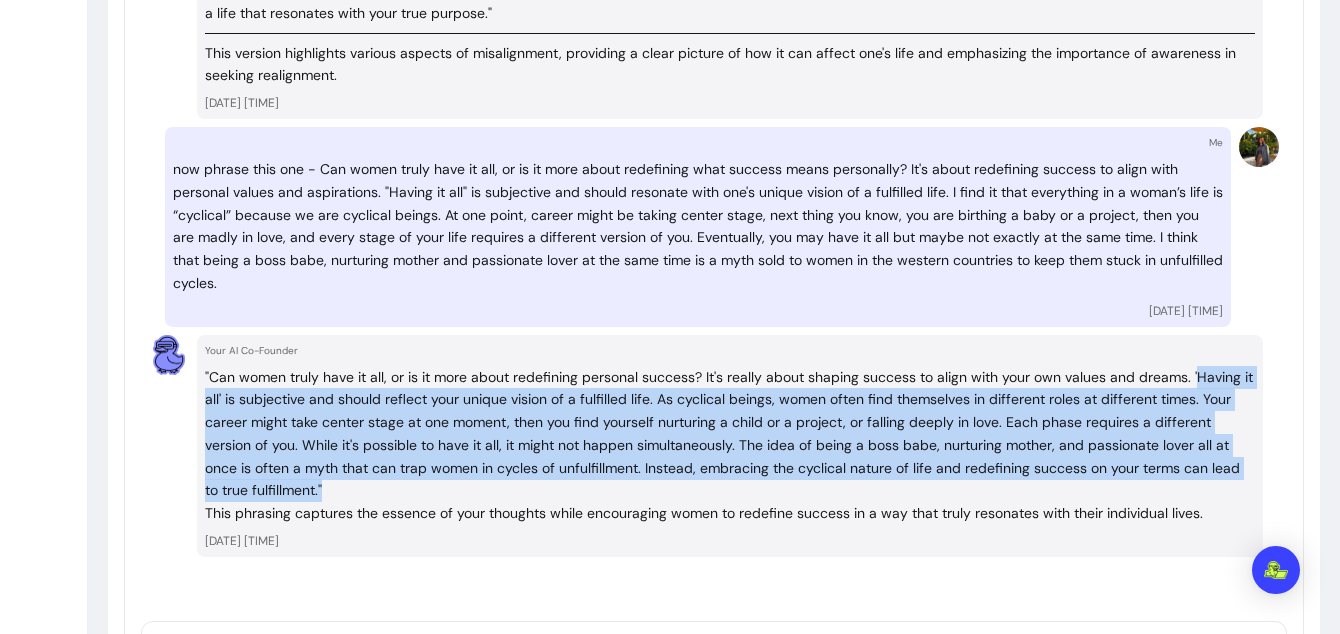 drag, startPoint x: 316, startPoint y: 463, endPoint x: 1196, endPoint y: 353, distance: 886.8483 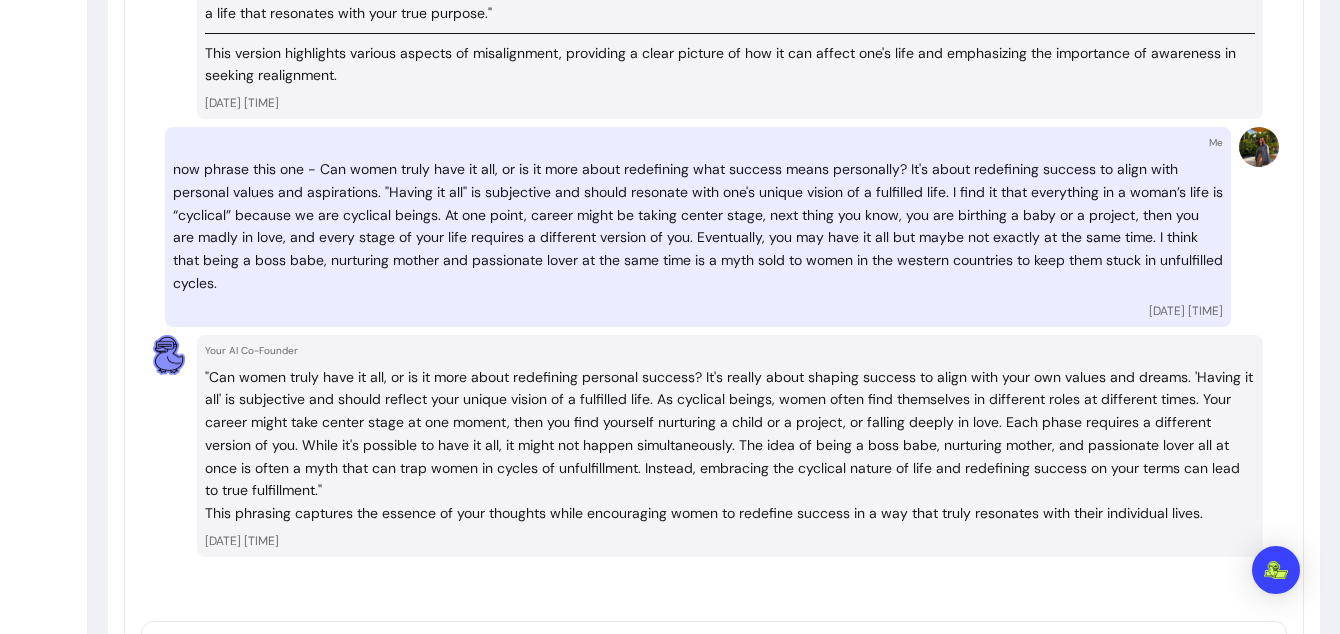 click on ""Can women truly have it all, or is it more about redefining personal success? It's really about shaping success to align with your own values and dreams. 'Having it all' is subjective and should reflect your unique vision of a fulfilled life. As cyclical beings, women often find themselves in different roles at different times. Your career might take center stage at one moment, then you find yourself nurturing a child or a project, or falling deeply in love. Each phase requires a different version of you. While it's possible to have it all, it might not happen simultaneously. The idea of being a boss babe, nurturing mother, and passionate lover all at once is often a myth that can trap women in cycles of unfulfillment. Instead, embracing the cyclical nature of life and redefining success on your terms can lead to true fulfillment."" at bounding box center (730, 434) 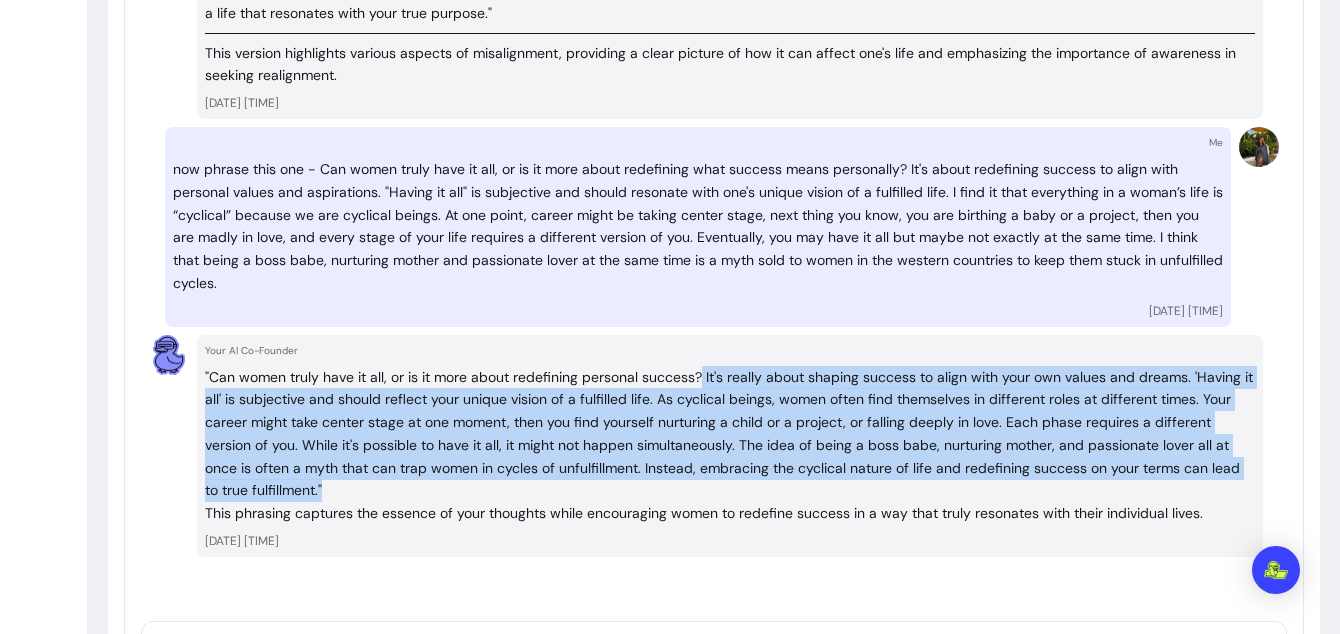 drag, startPoint x: 702, startPoint y: 351, endPoint x: 794, endPoint y: 471, distance: 151.20847 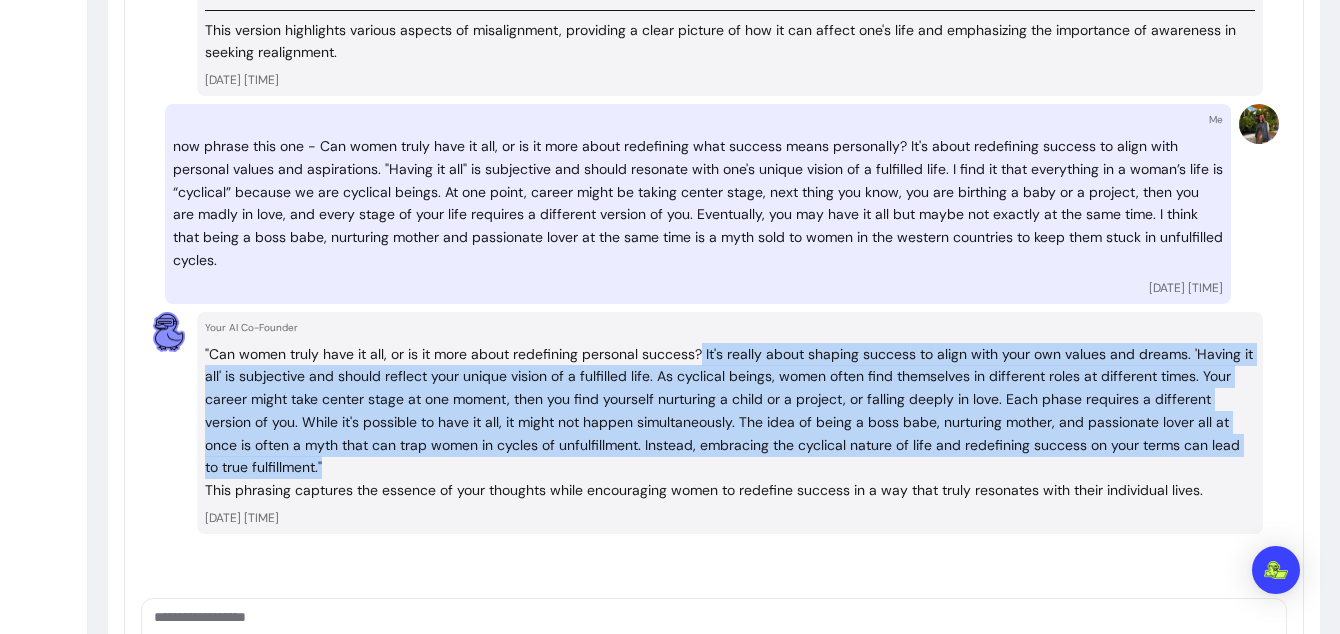 scroll, scrollTop: 4304, scrollLeft: 0, axis: vertical 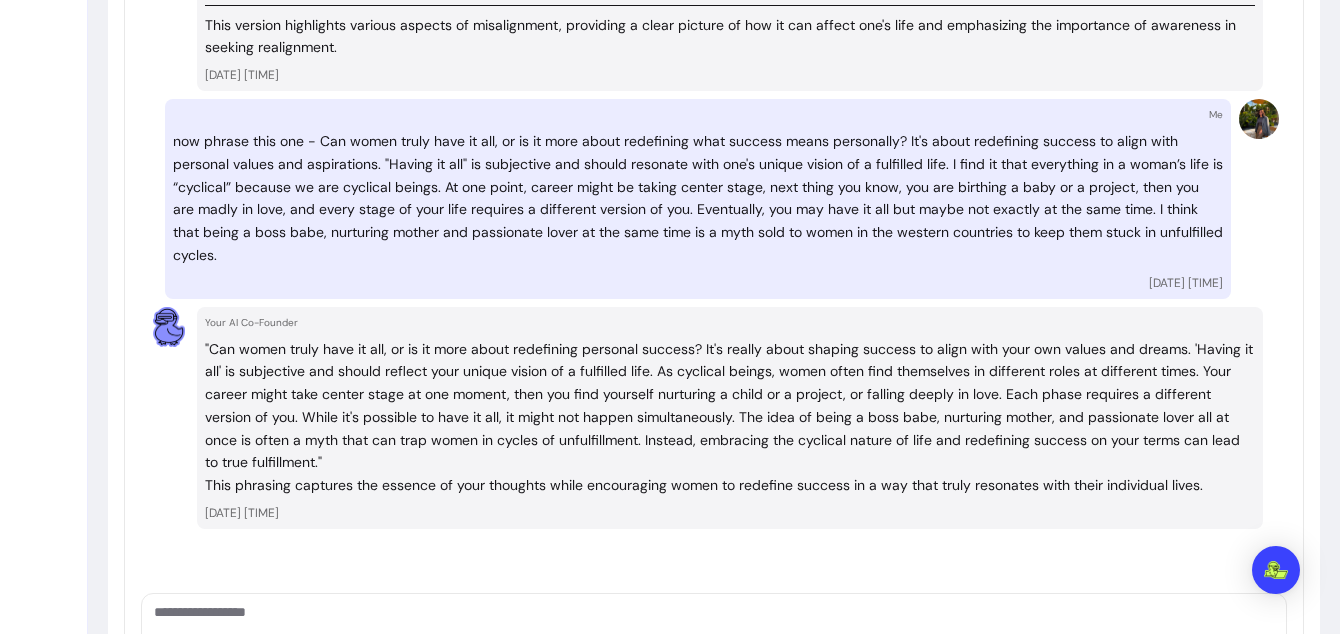 click at bounding box center [714, 632] 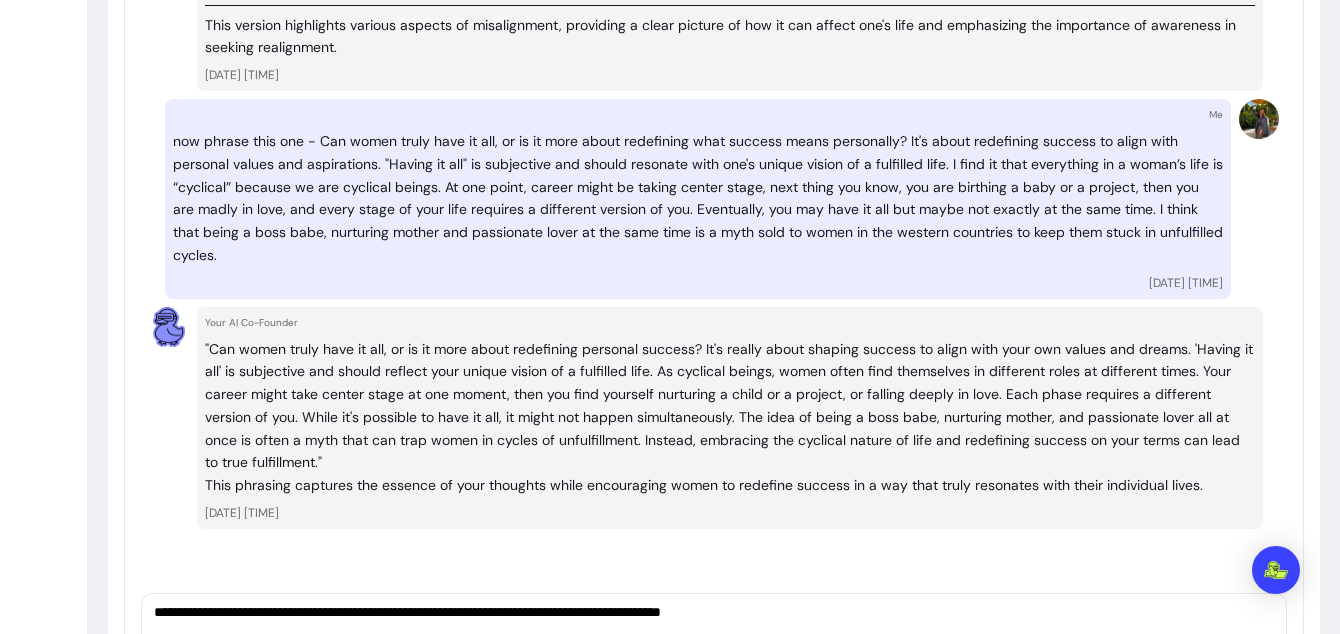 paste on "**********" 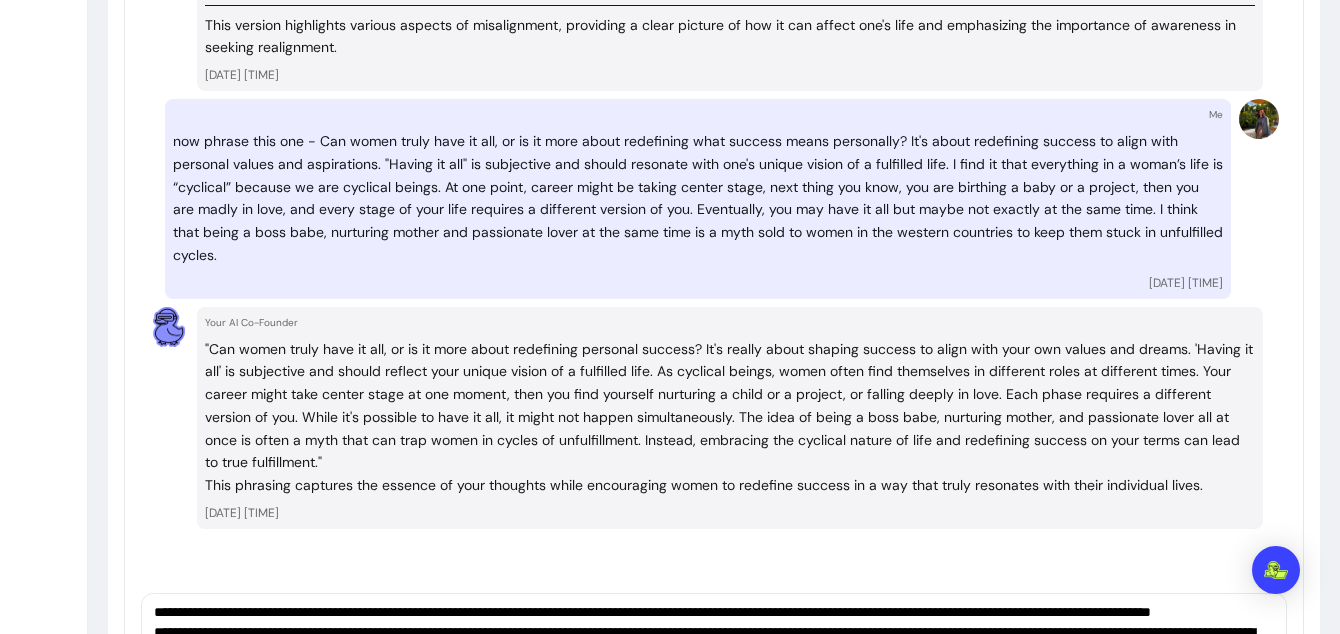 scroll, scrollTop: 4309, scrollLeft: 0, axis: vertical 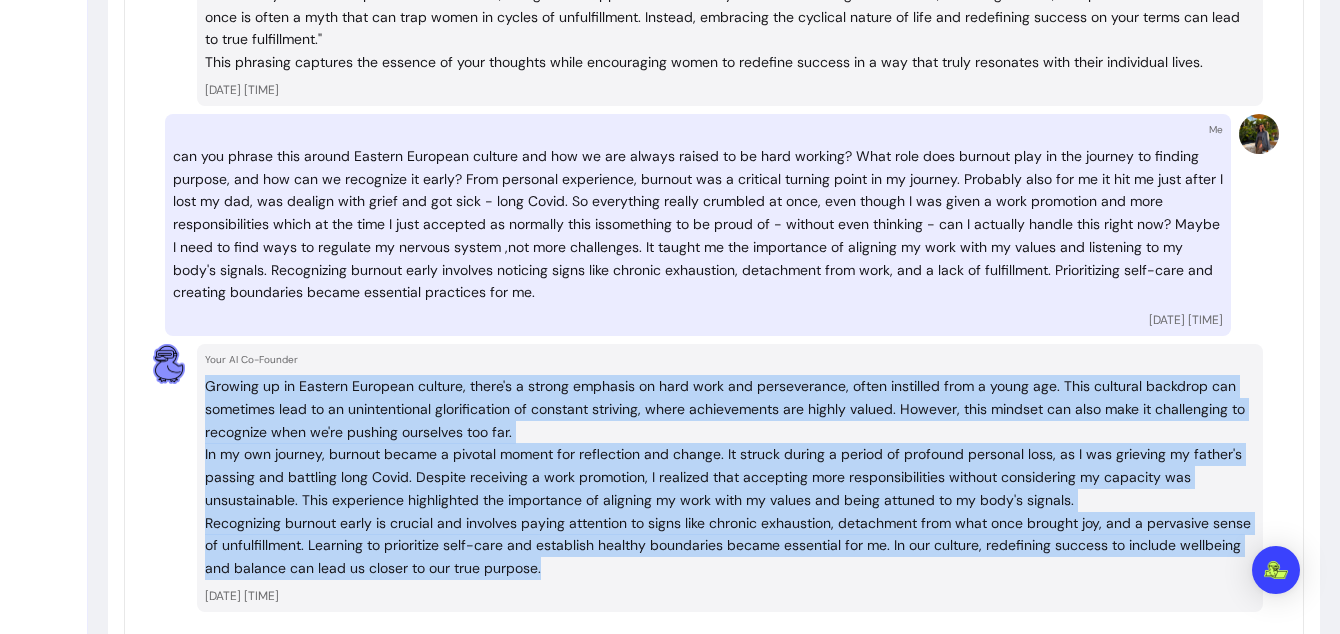 drag, startPoint x: 554, startPoint y: 548, endPoint x: 203, endPoint y: 368, distance: 394.46292 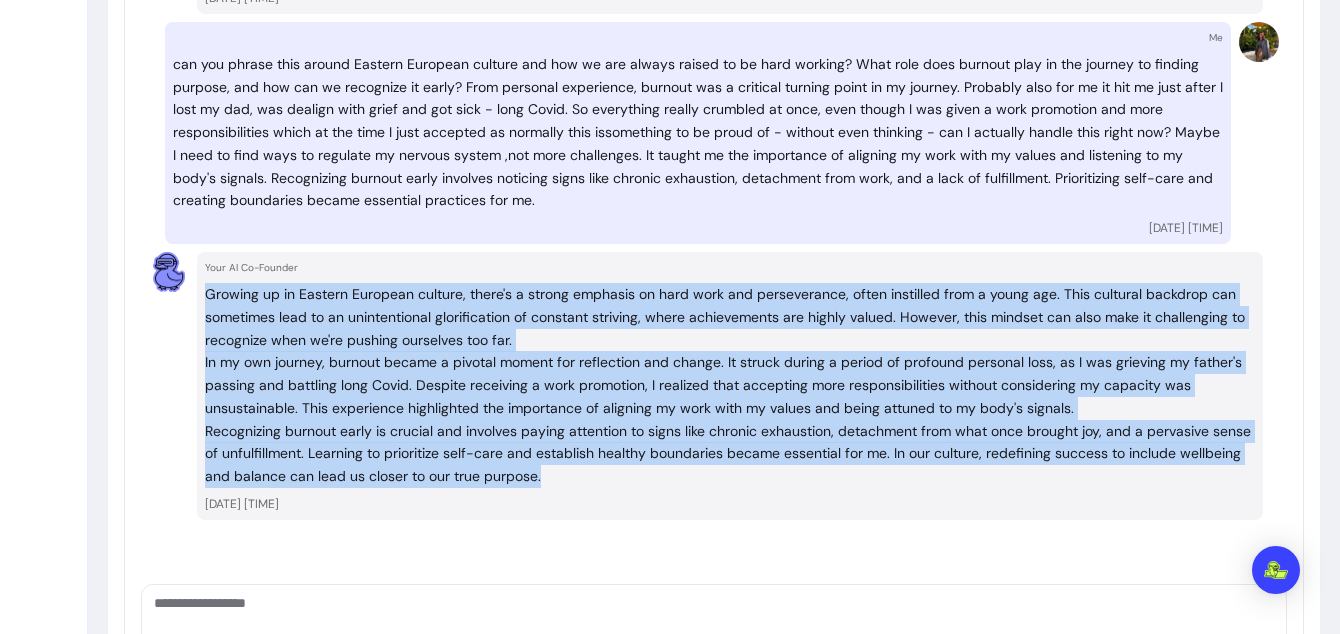 scroll, scrollTop: 4821, scrollLeft: 0, axis: vertical 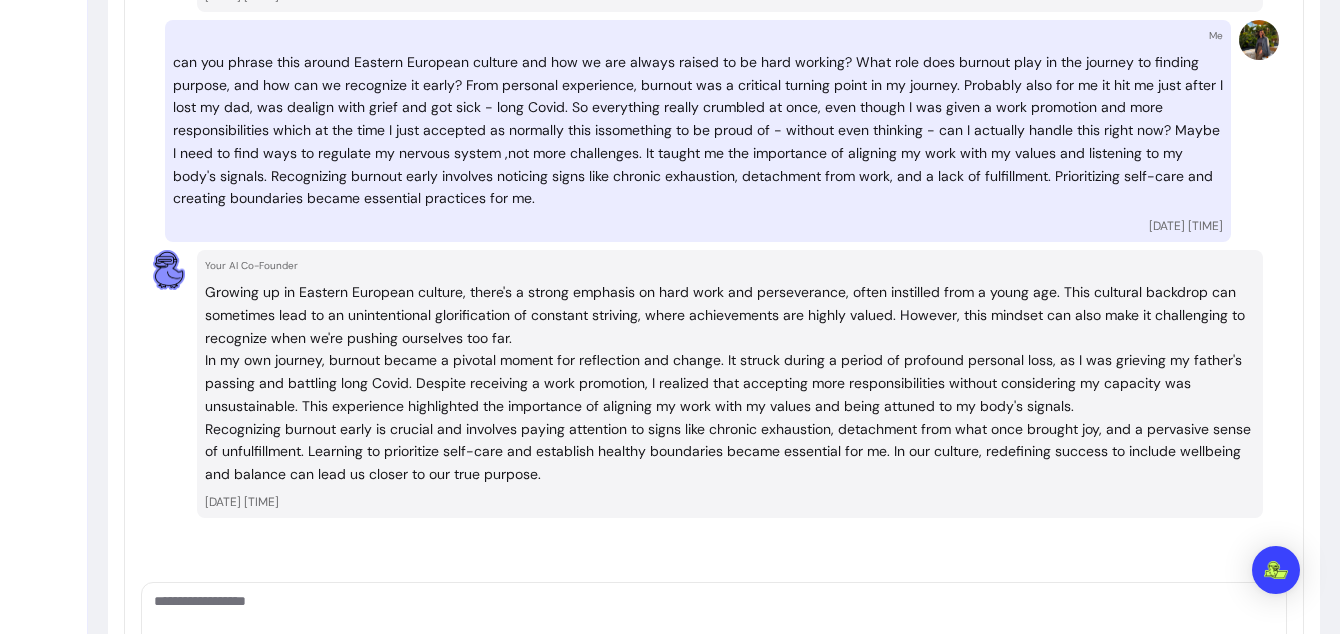 click at bounding box center (714, 621) 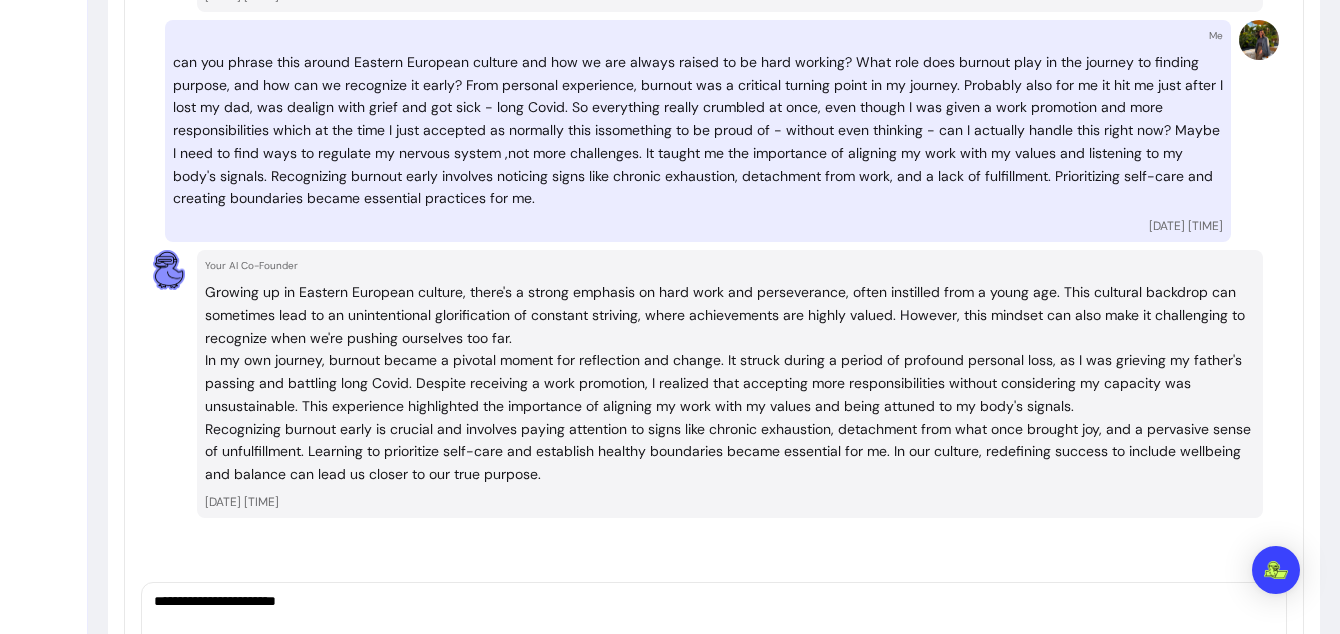 paste on "**********" 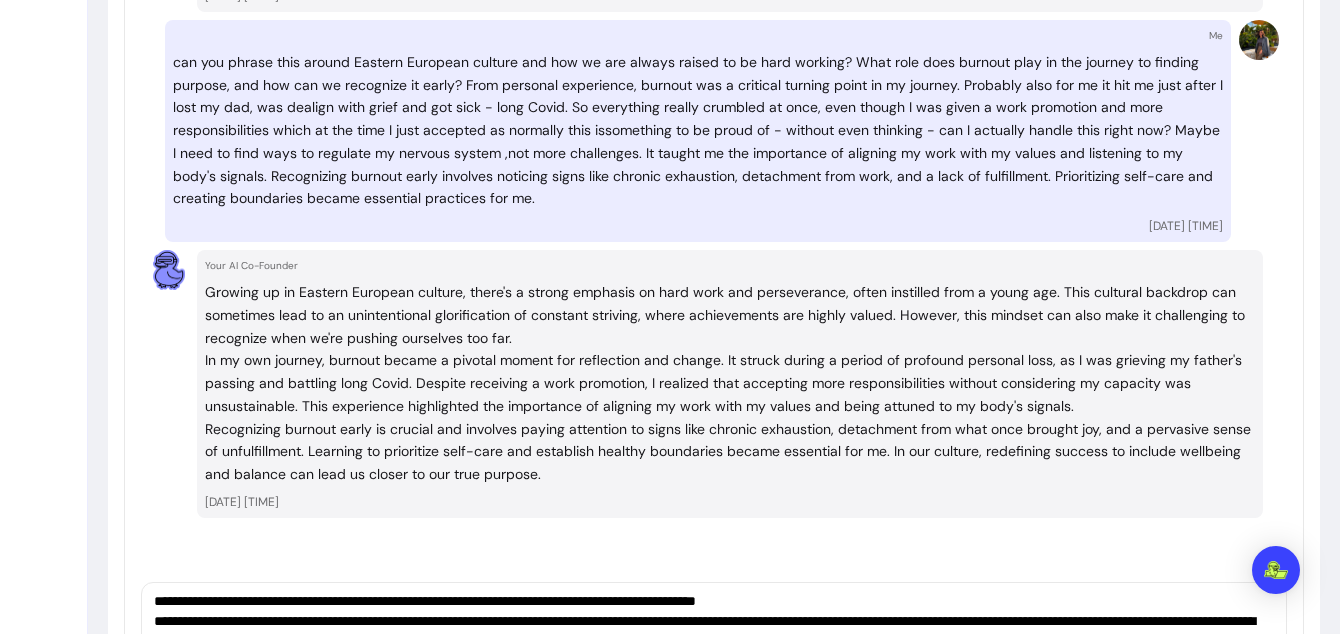scroll, scrollTop: 0, scrollLeft: 0, axis: both 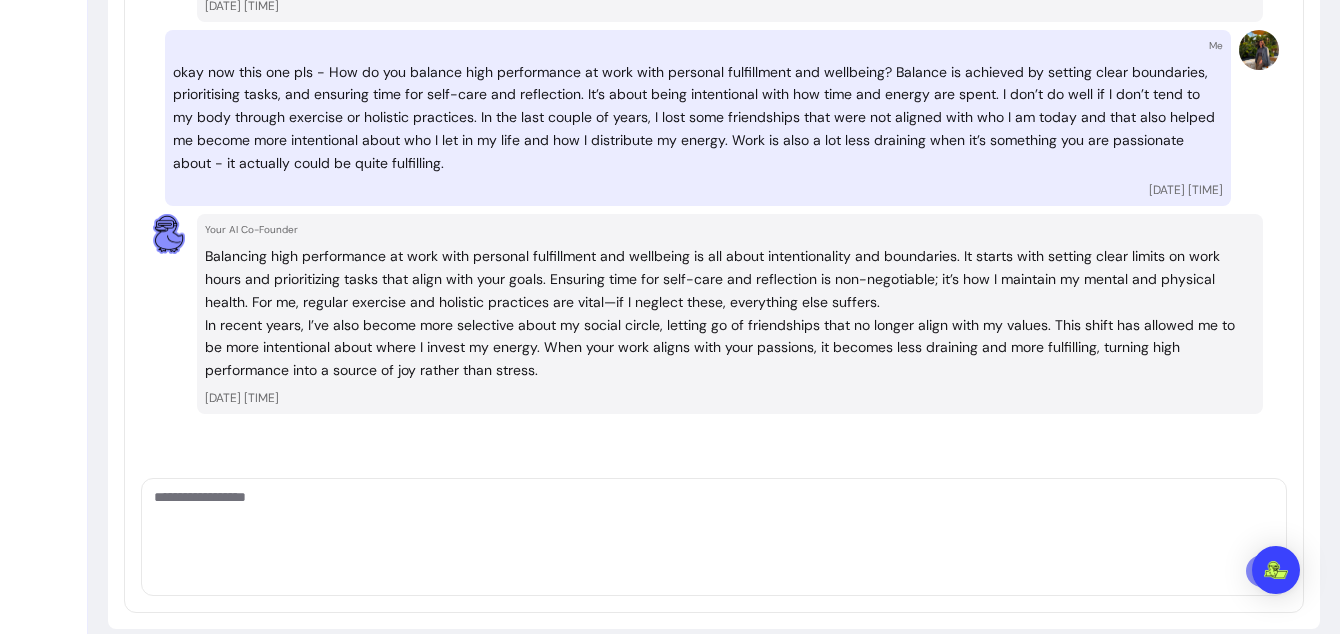 click at bounding box center (714, 517) 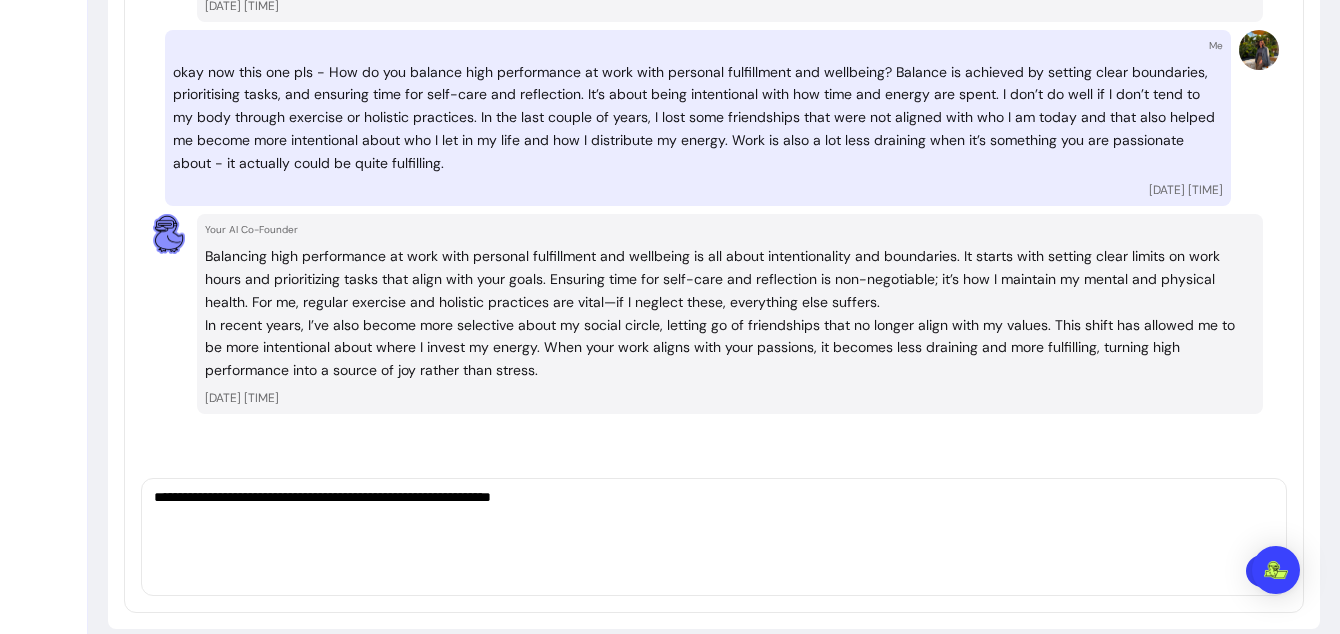 type on "**********" 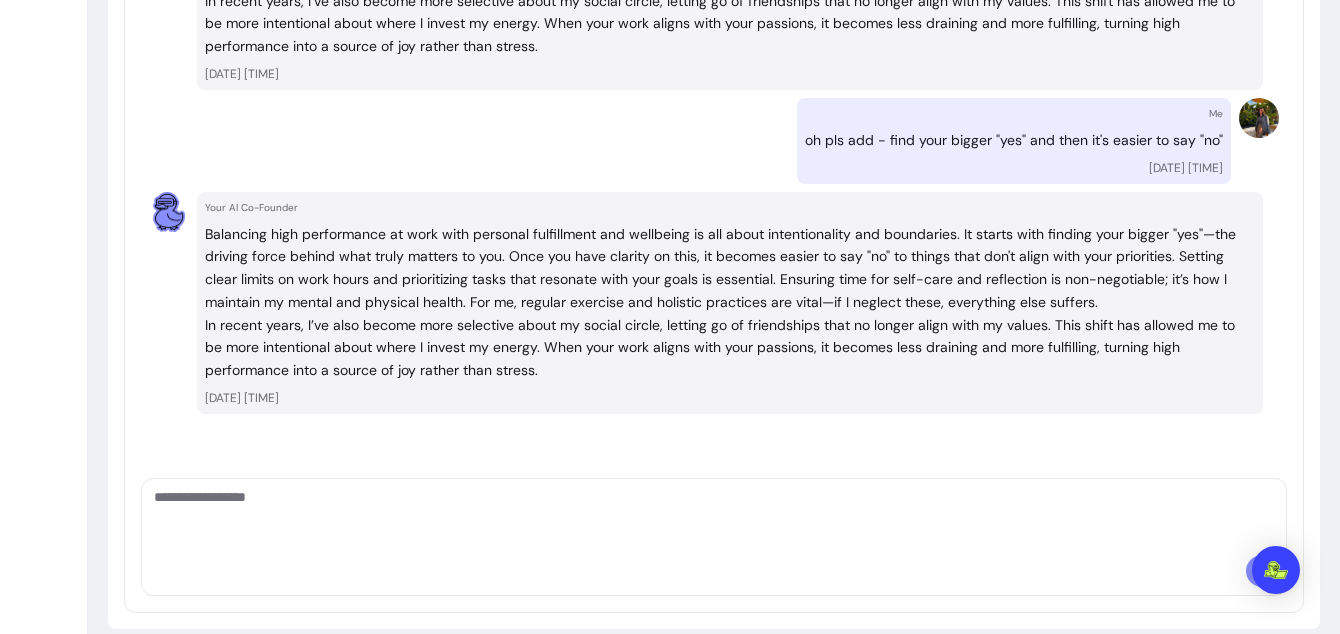 scroll, scrollTop: 4584, scrollLeft: 0, axis: vertical 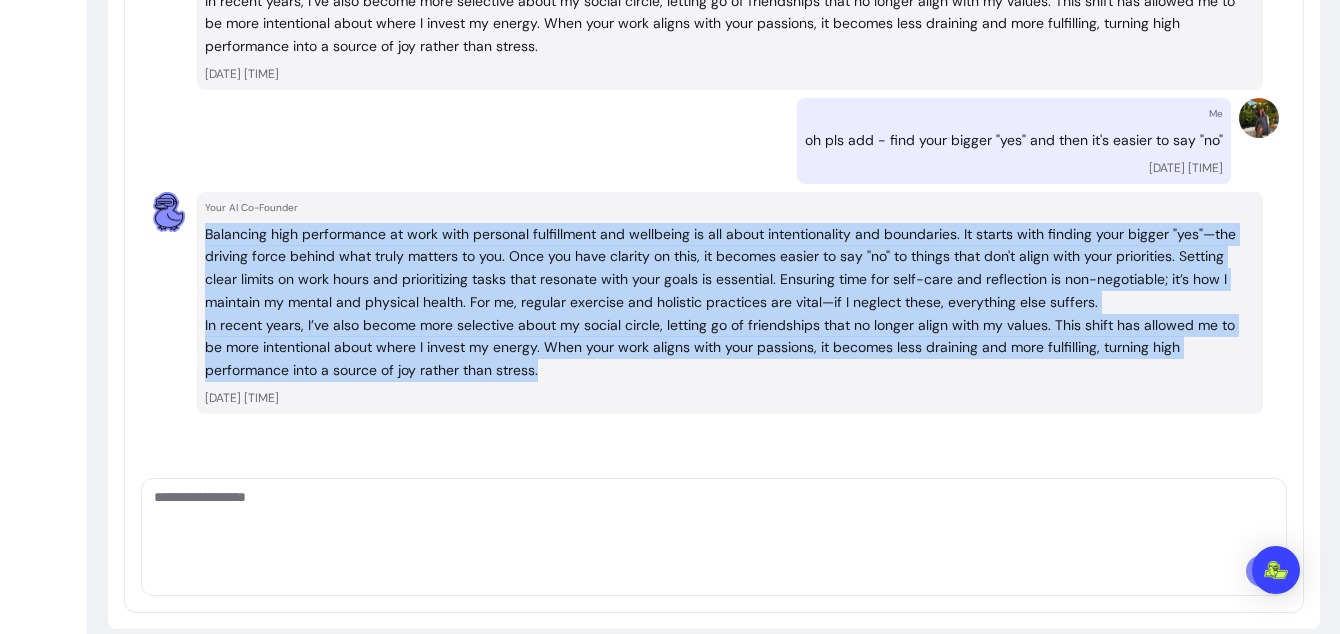 drag, startPoint x: 469, startPoint y: 345, endPoint x: 205, endPoint y: 216, distance: 293.83157 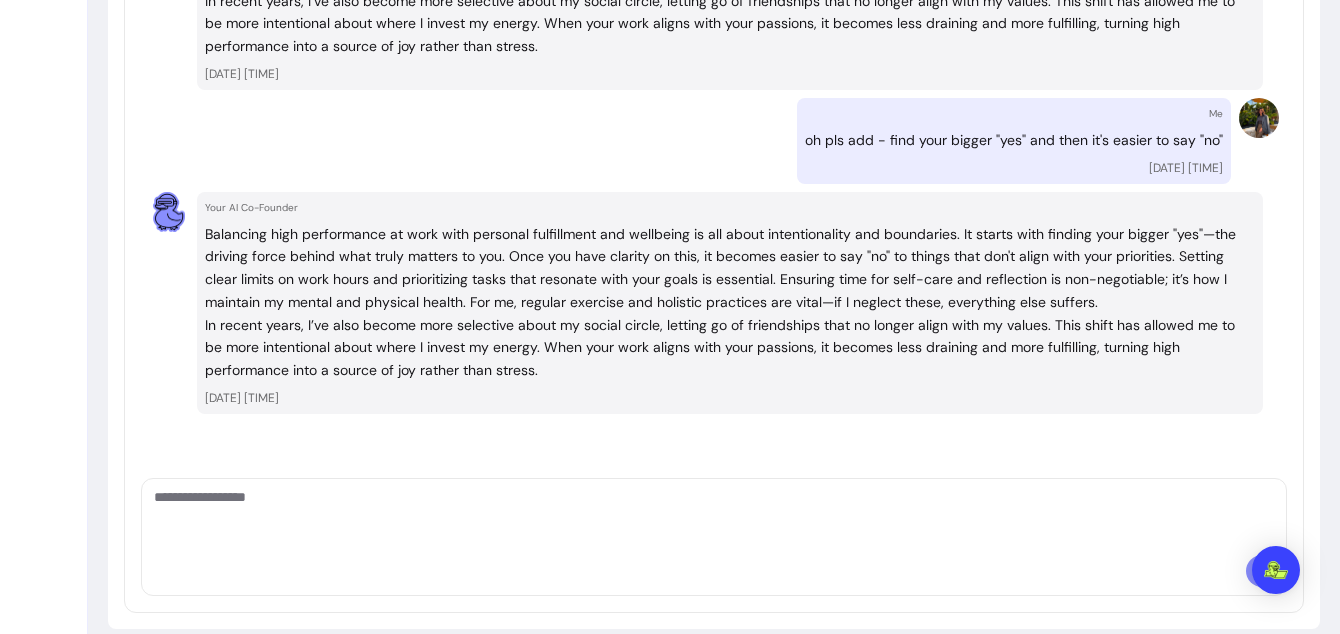 click at bounding box center (714, 517) 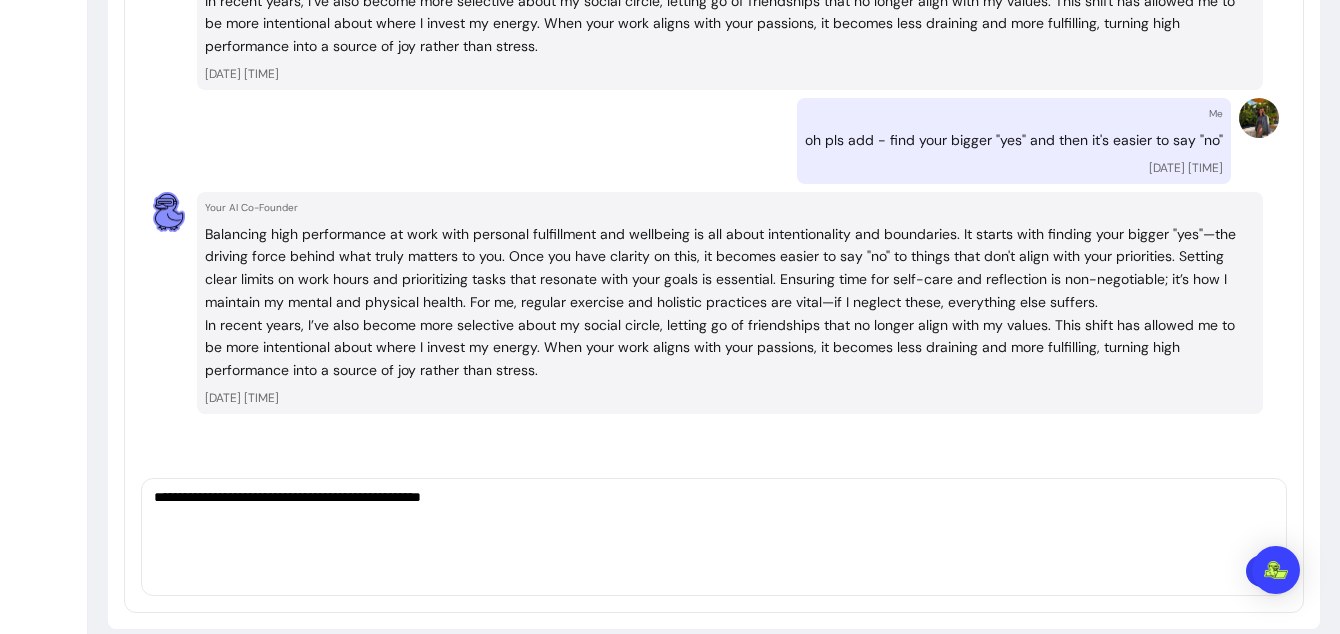 paste on "**********" 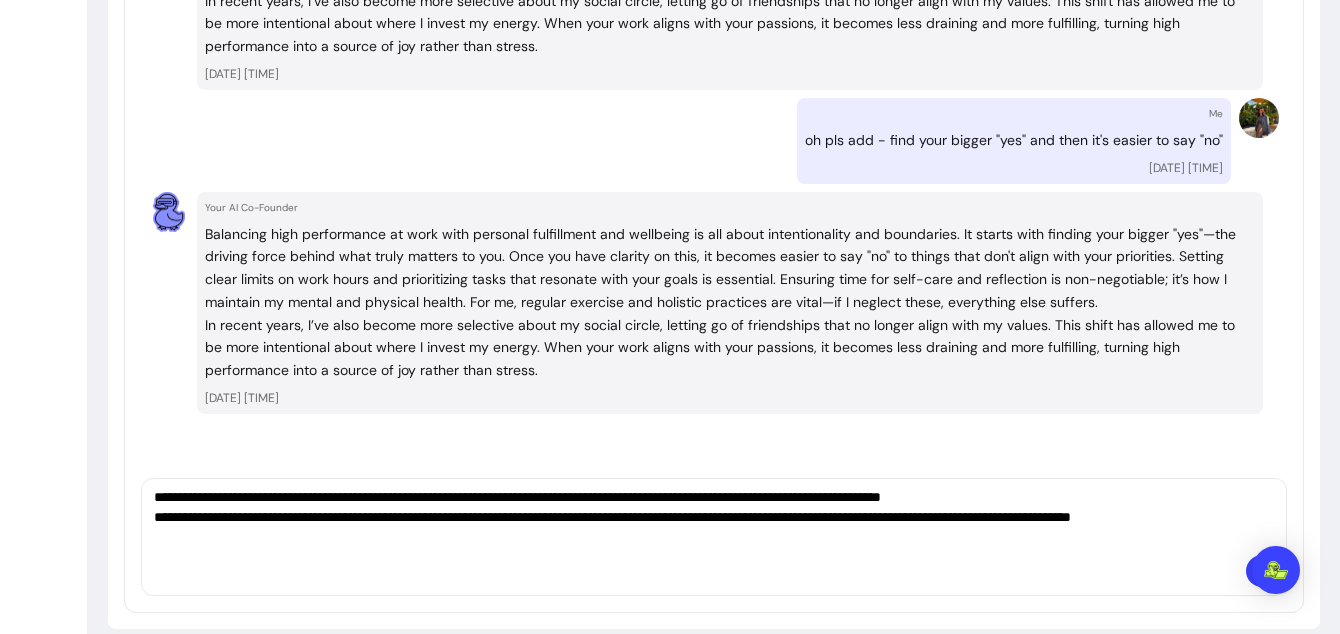 scroll, scrollTop: 0, scrollLeft: 0, axis: both 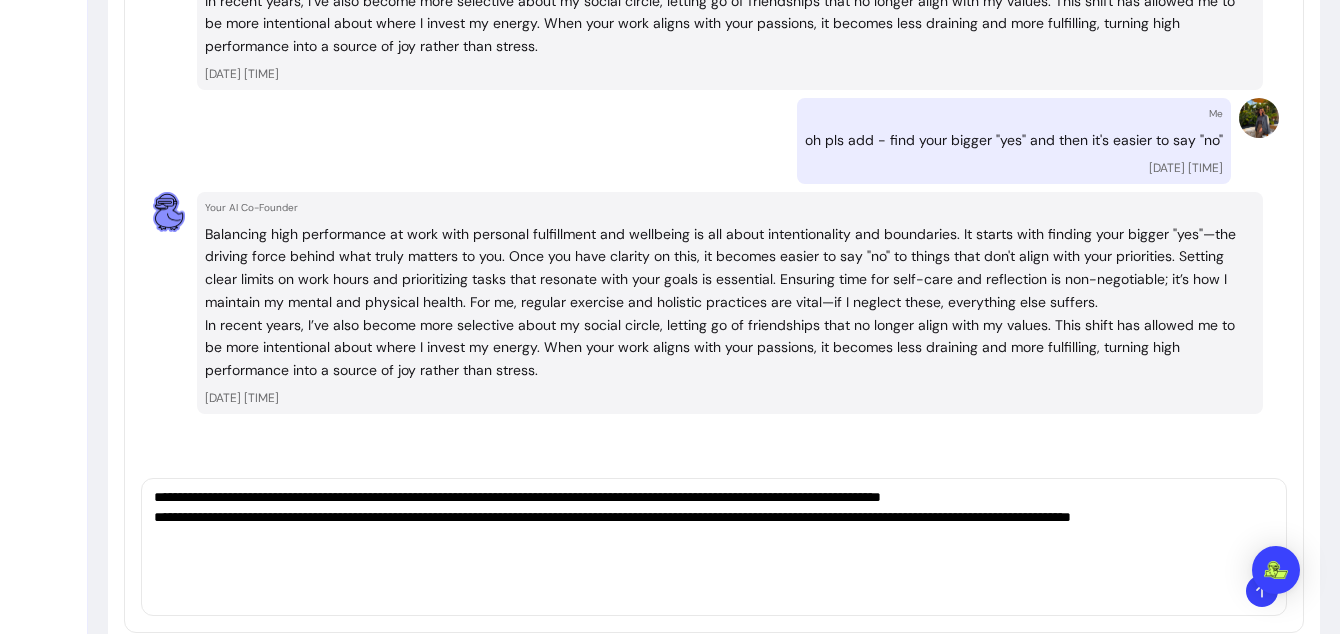 click on "**********" at bounding box center (714, 527) 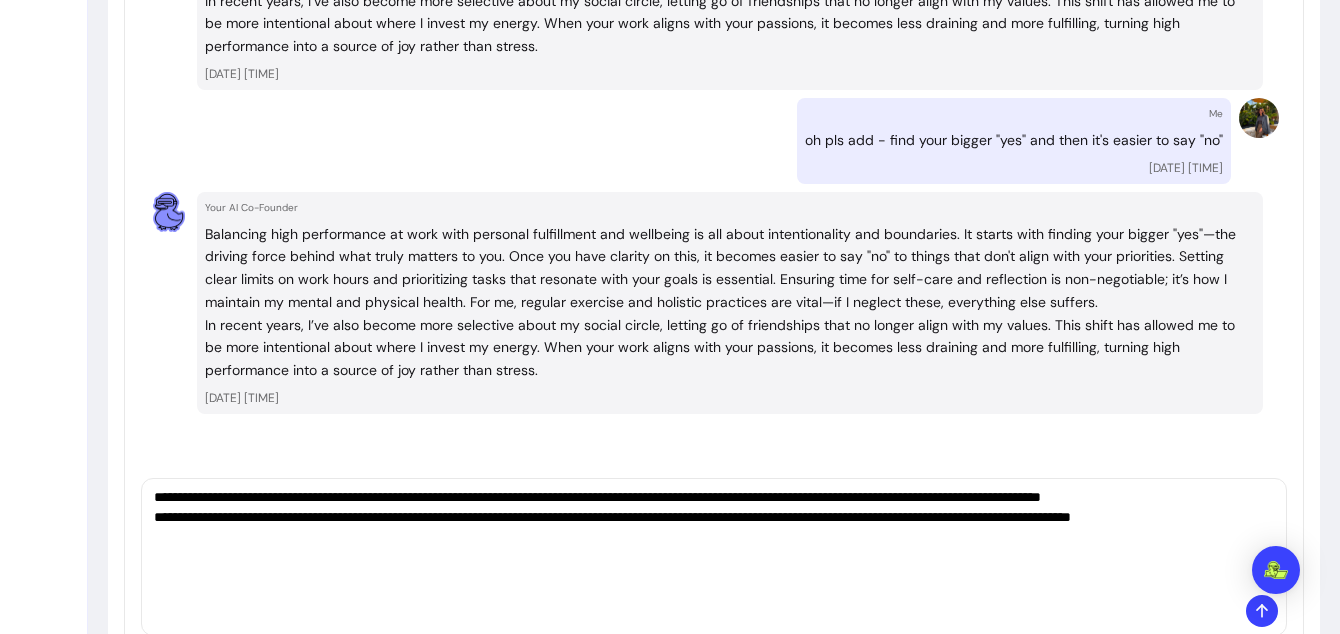 type on "**********" 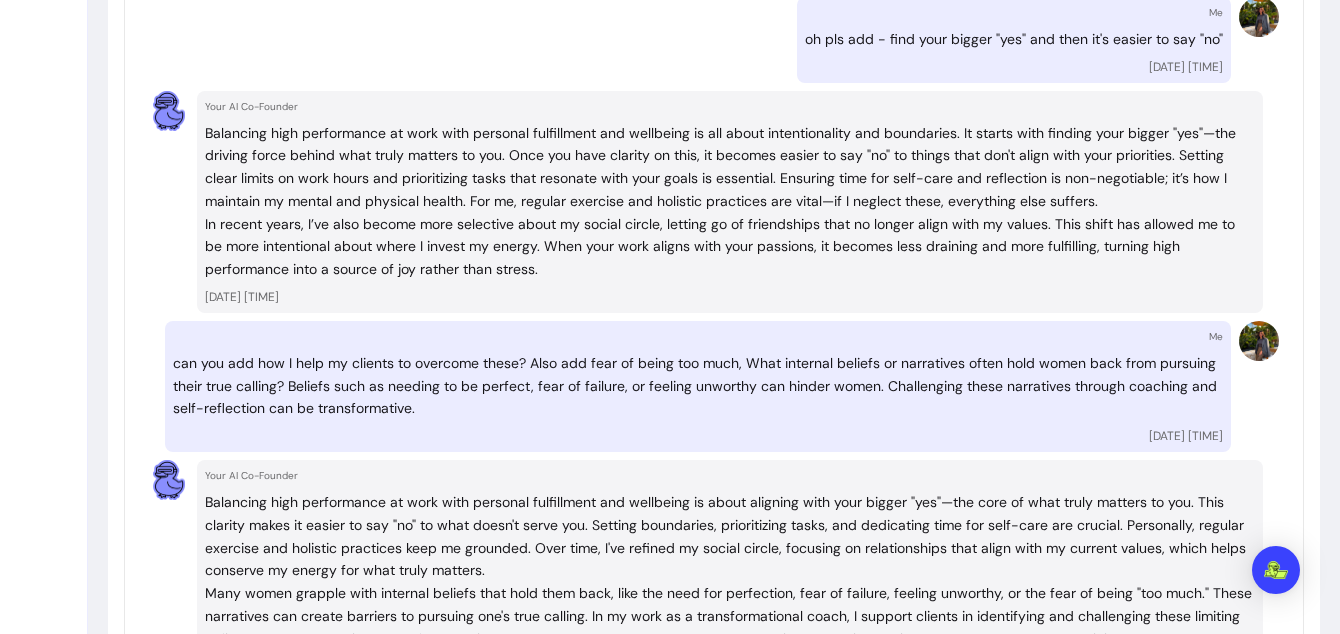 scroll, scrollTop: 4504, scrollLeft: 0, axis: vertical 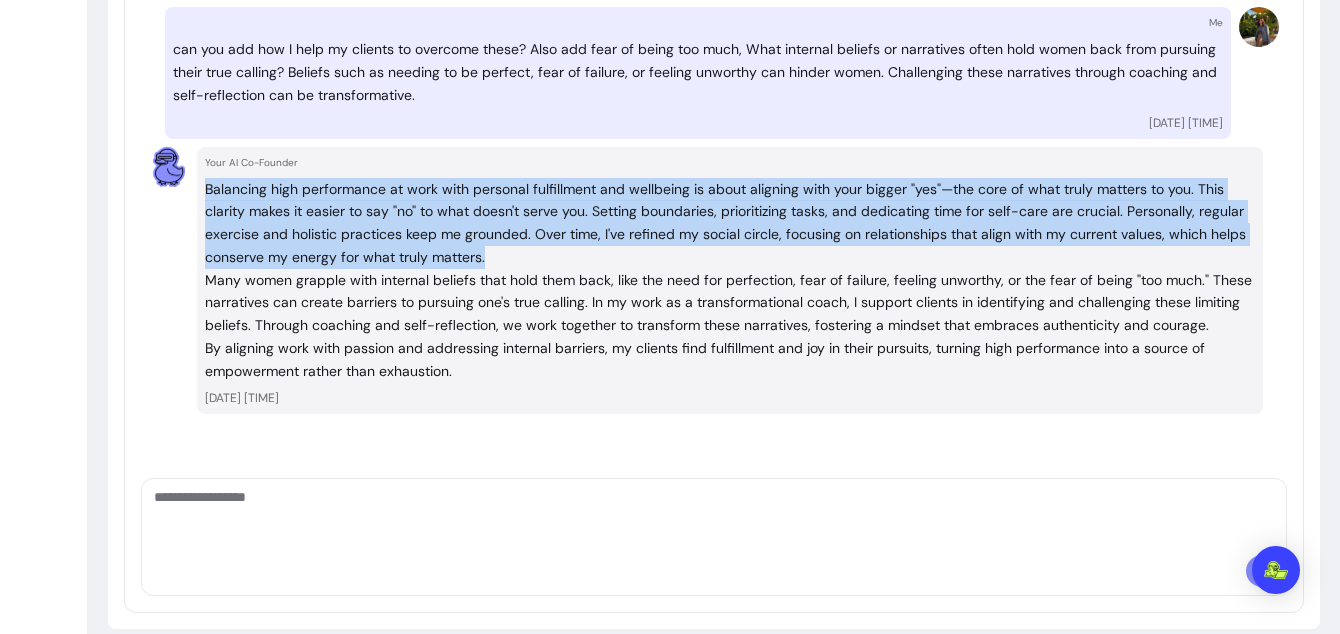 drag, startPoint x: 499, startPoint y: 237, endPoint x: 197, endPoint y: 161, distance: 311.4161 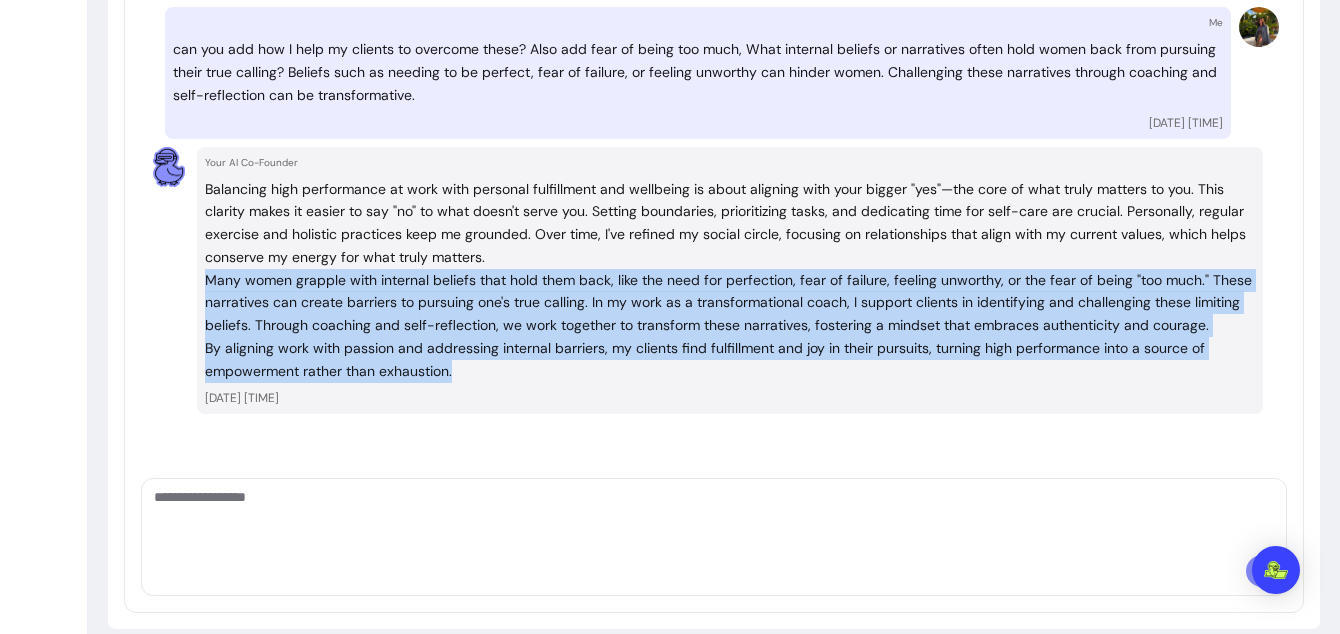 drag, startPoint x: 463, startPoint y: 353, endPoint x: 179, endPoint y: 253, distance: 301.09134 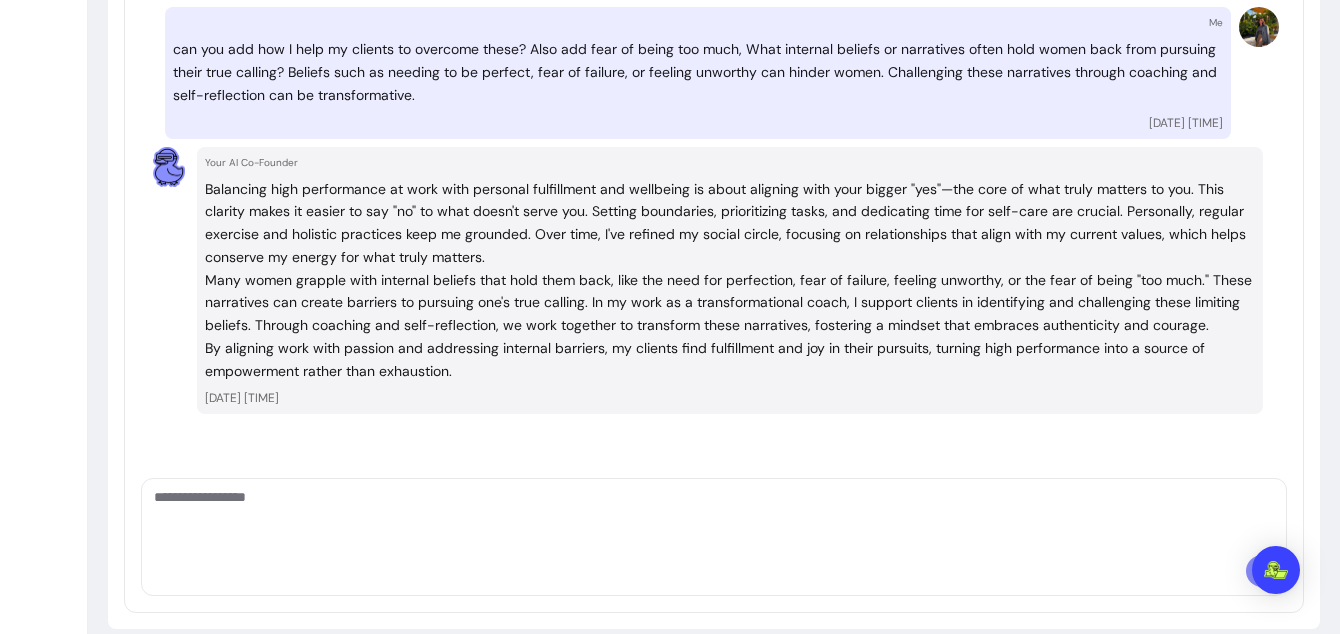 click at bounding box center (714, 517) 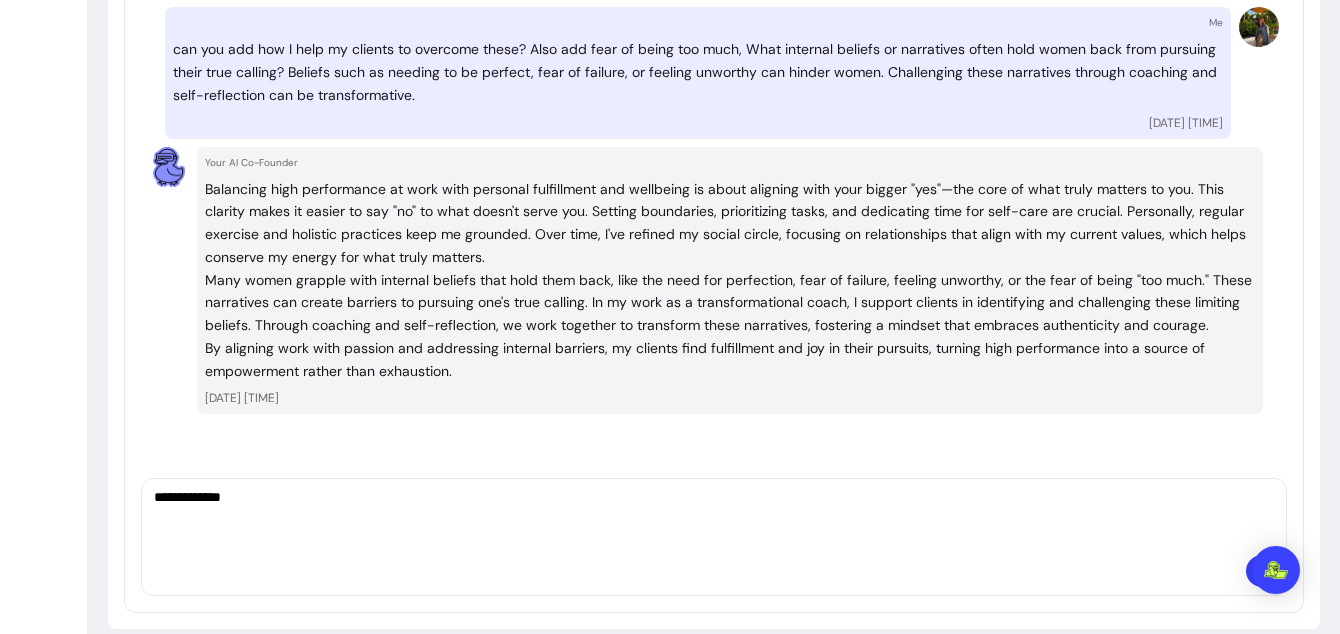 paste on "**********" 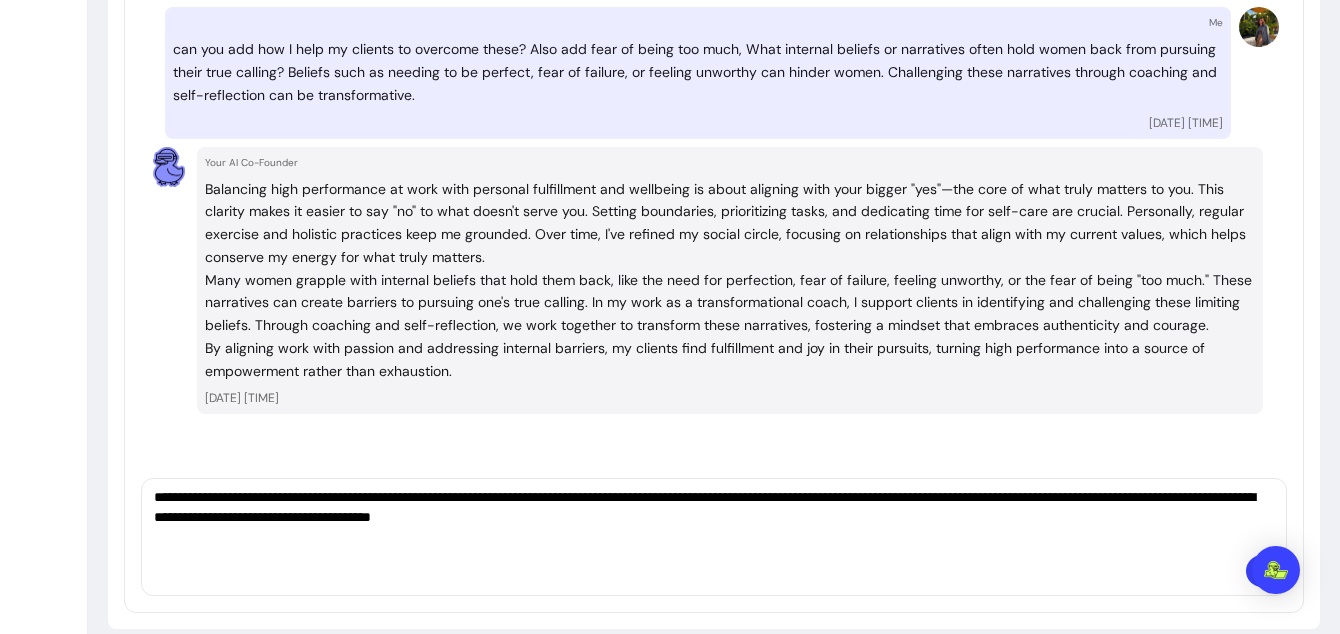 type on "**********" 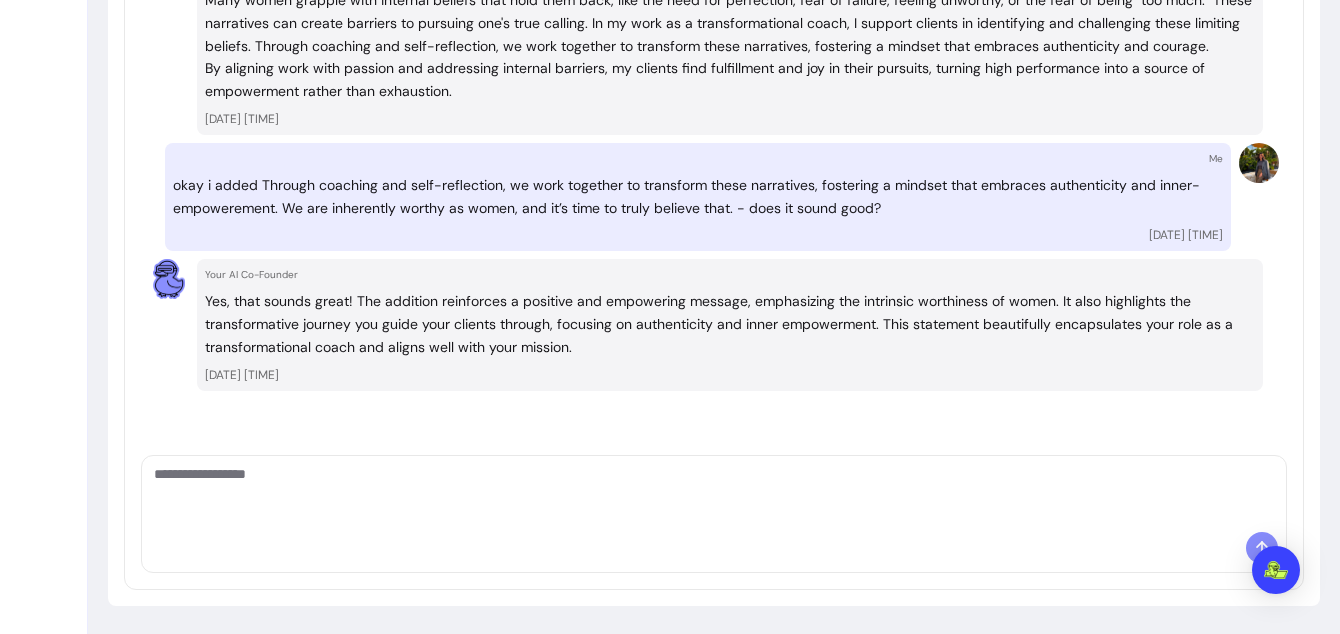 scroll, scrollTop: 4357, scrollLeft: 0, axis: vertical 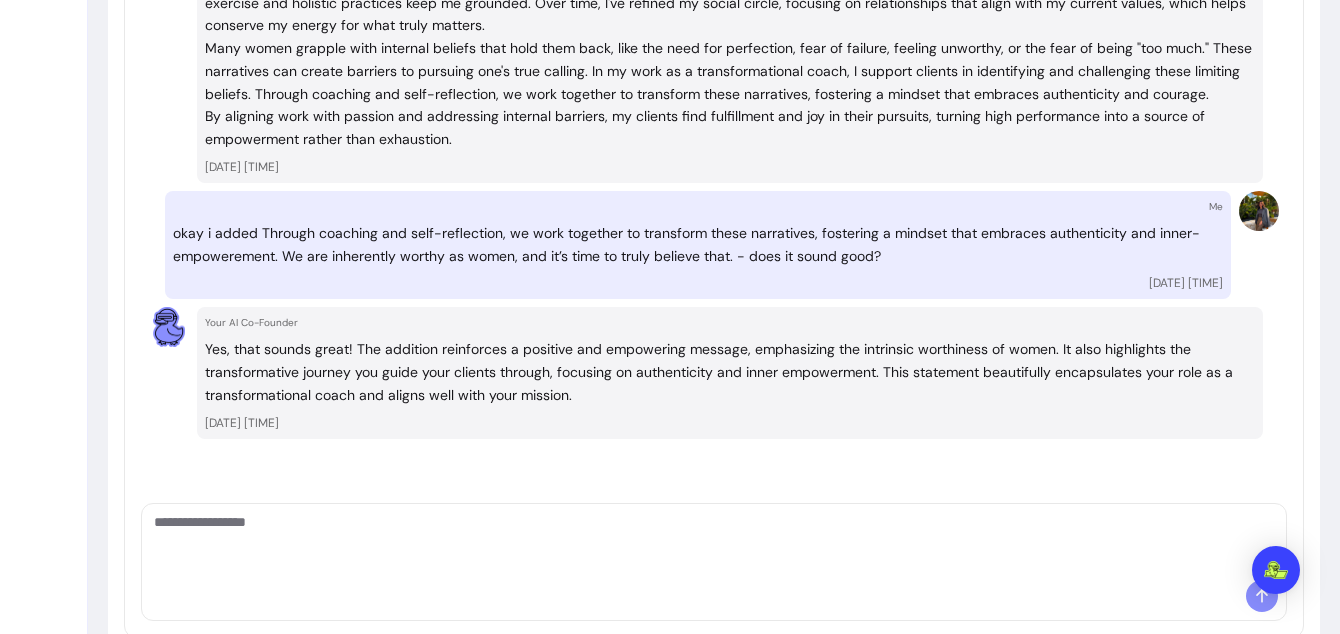 click at bounding box center (714, 542) 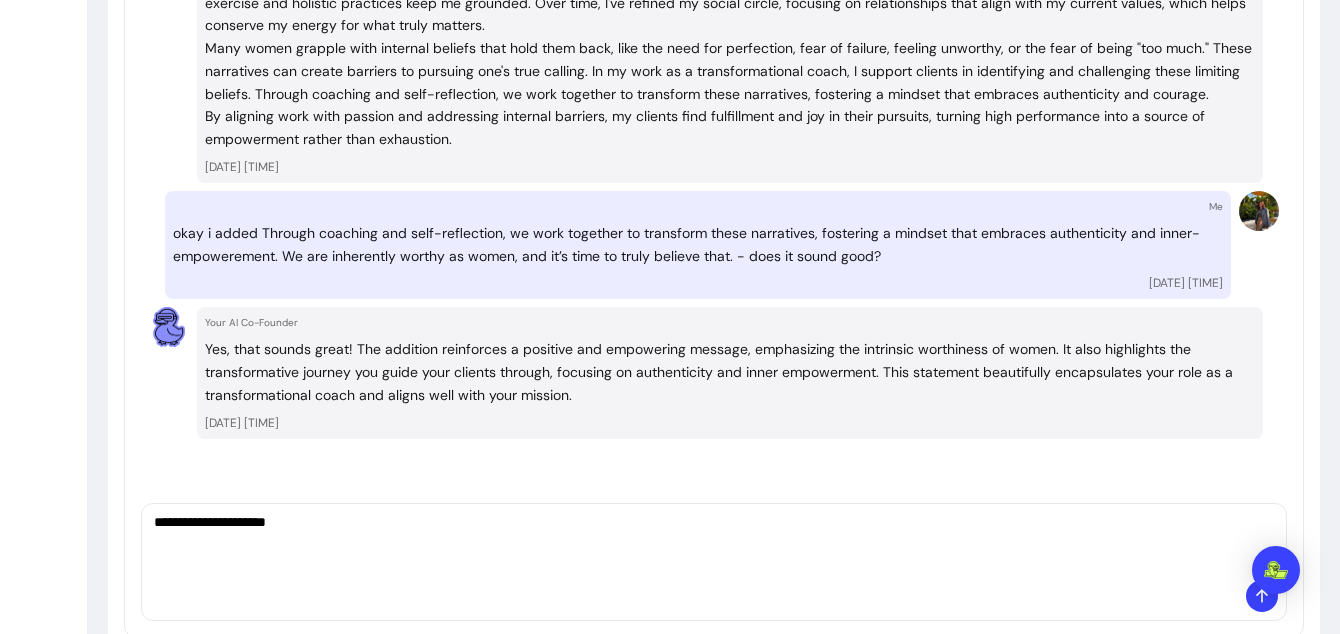 paste on "**********" 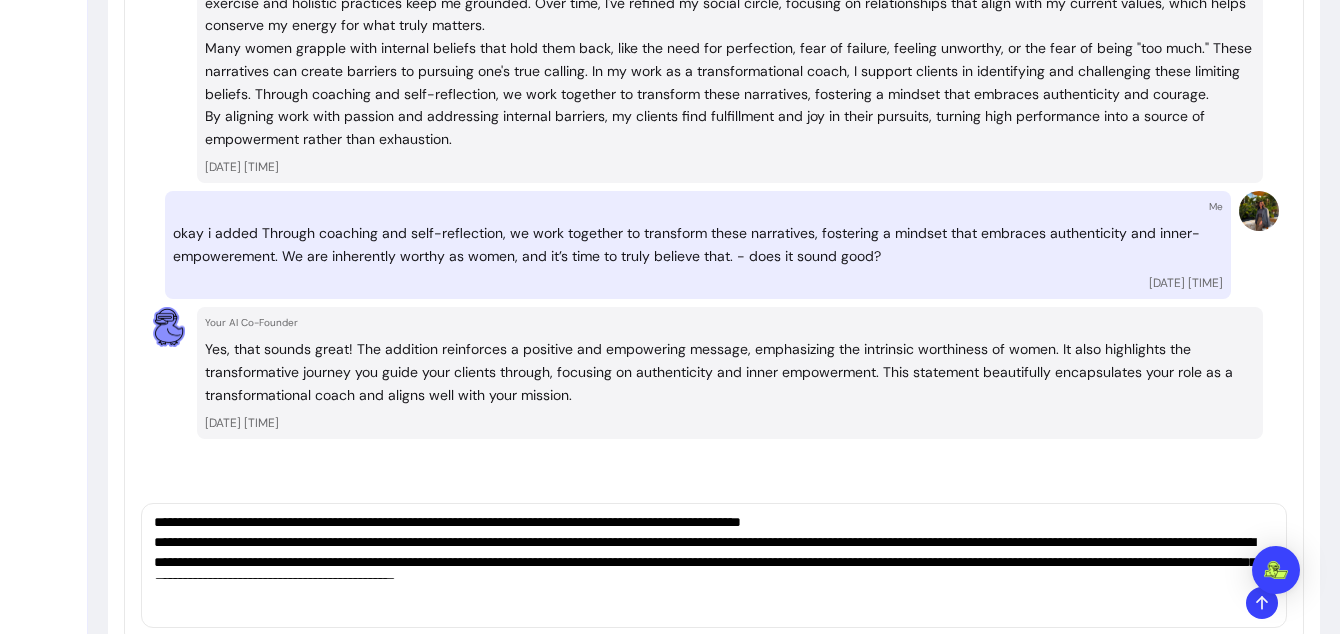 scroll, scrollTop: 0, scrollLeft: 0, axis: both 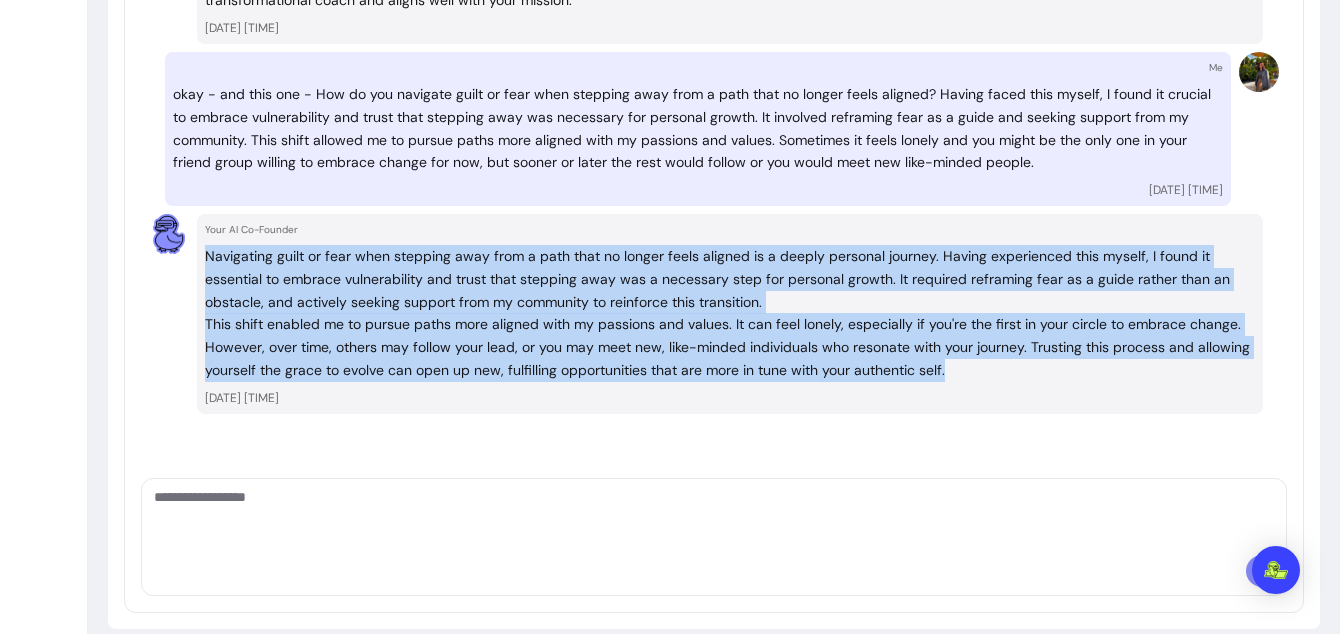 drag, startPoint x: 946, startPoint y: 346, endPoint x: 204, endPoint y: 226, distance: 751.64087 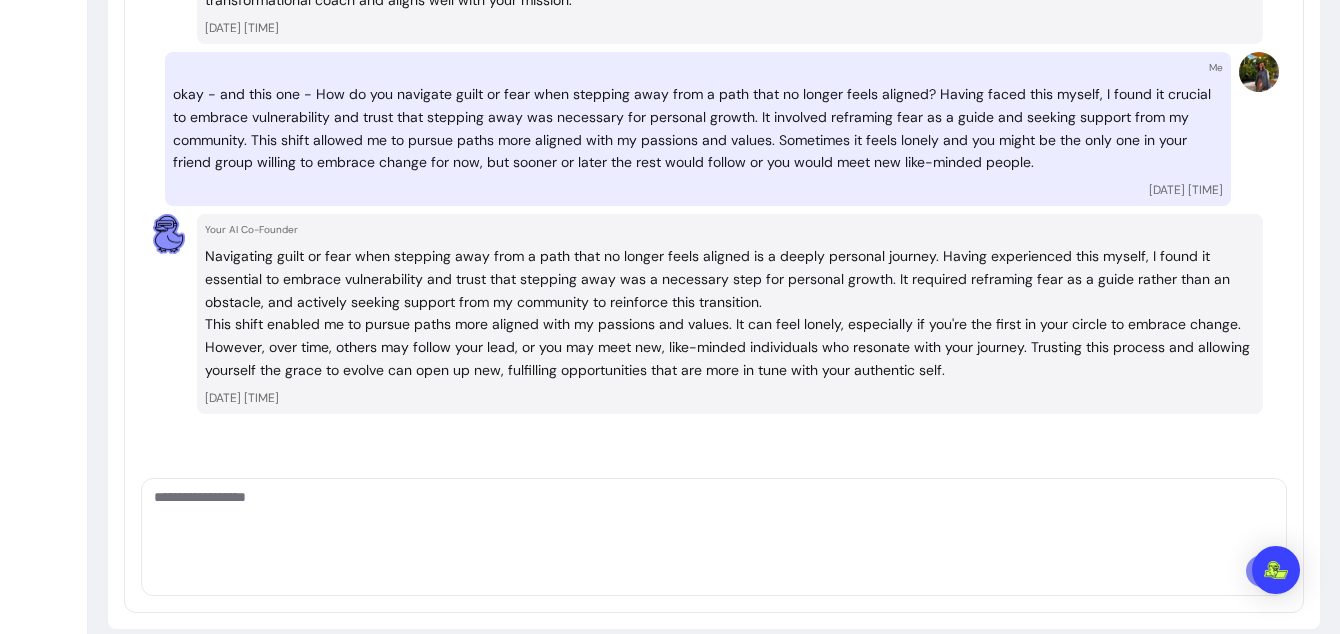 click at bounding box center [714, 517] 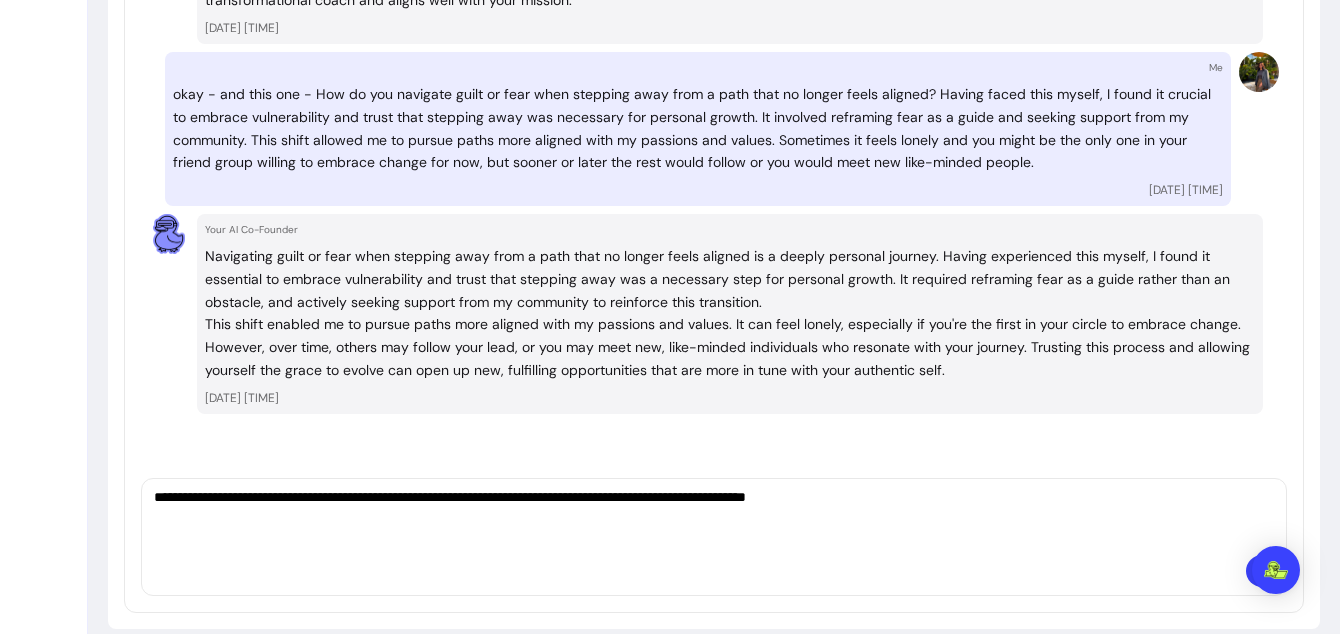 paste on "**********" 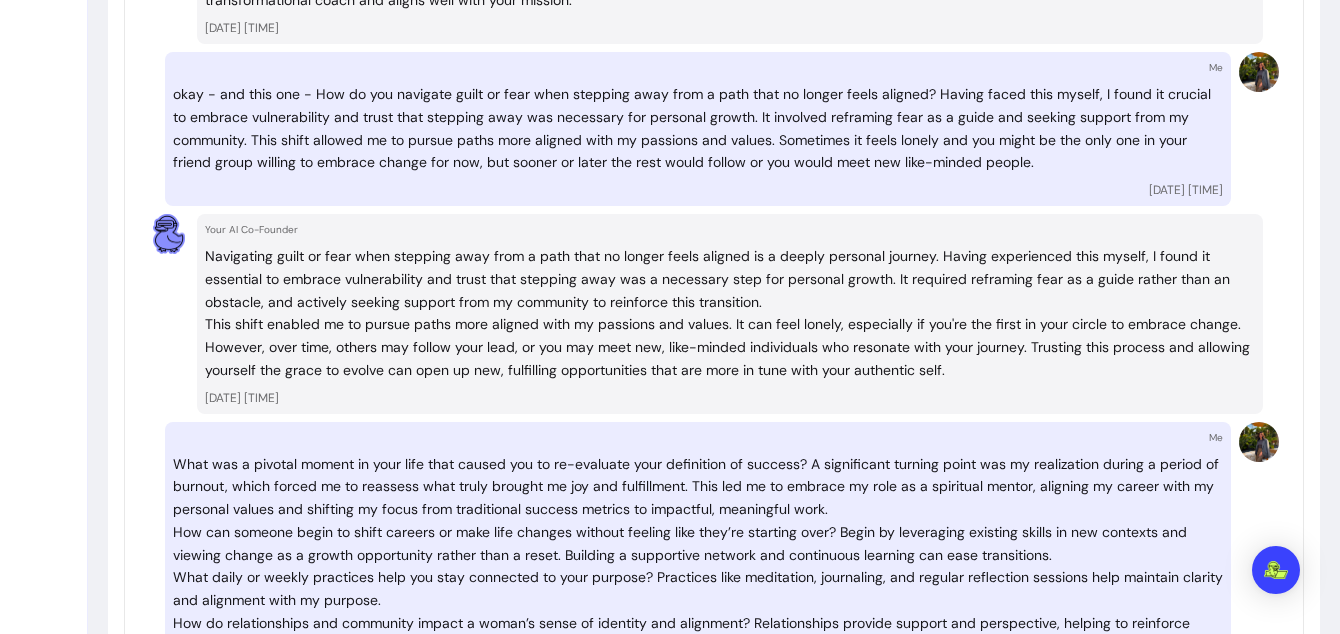 scroll, scrollTop: 0, scrollLeft: 0, axis: both 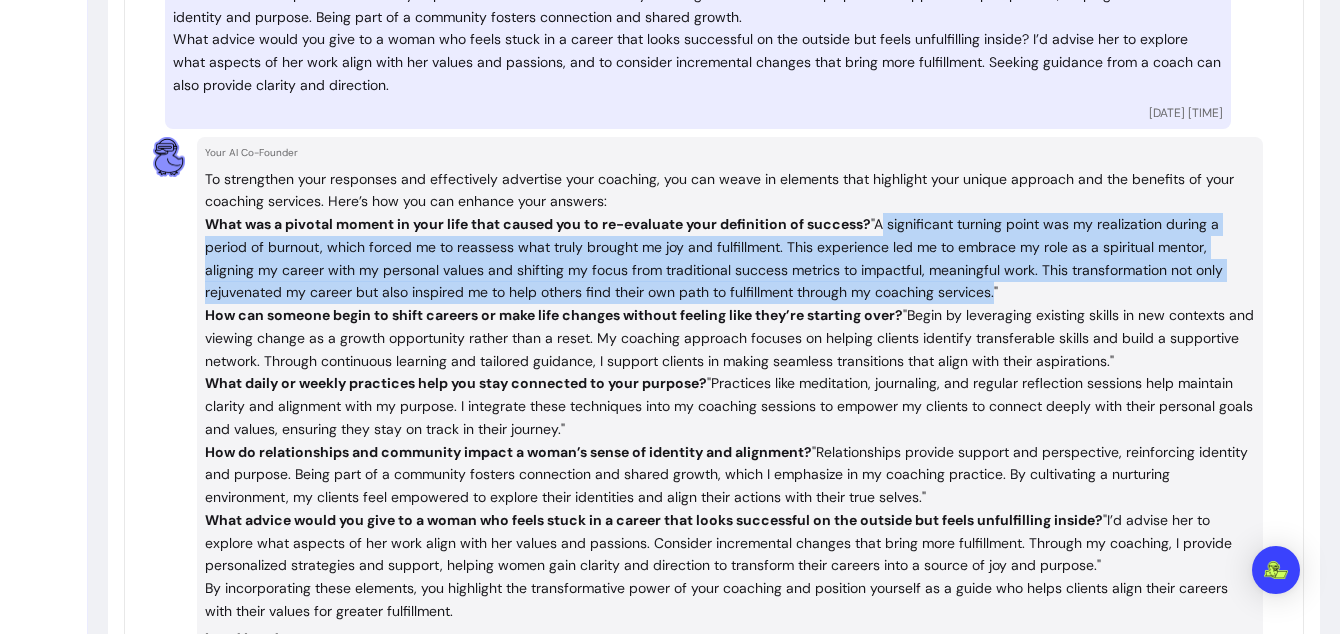 drag, startPoint x: 991, startPoint y: 313, endPoint x: 882, endPoint y: 244, distance: 129.00388 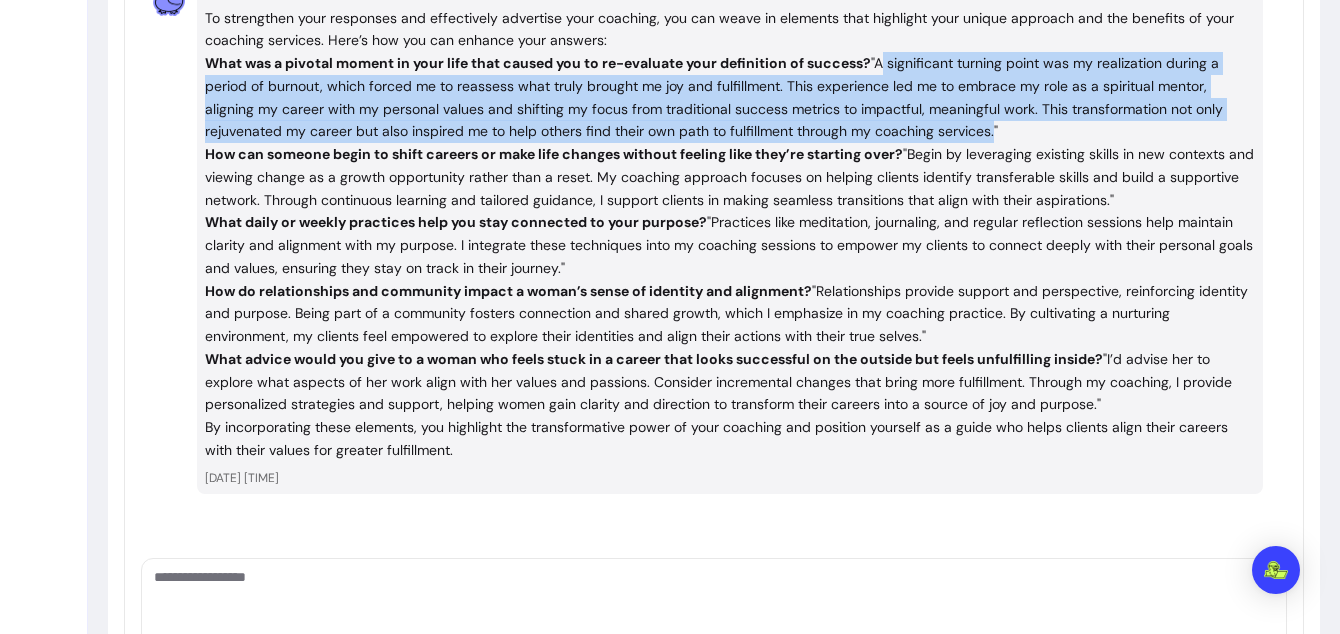 scroll, scrollTop: 4408, scrollLeft: 0, axis: vertical 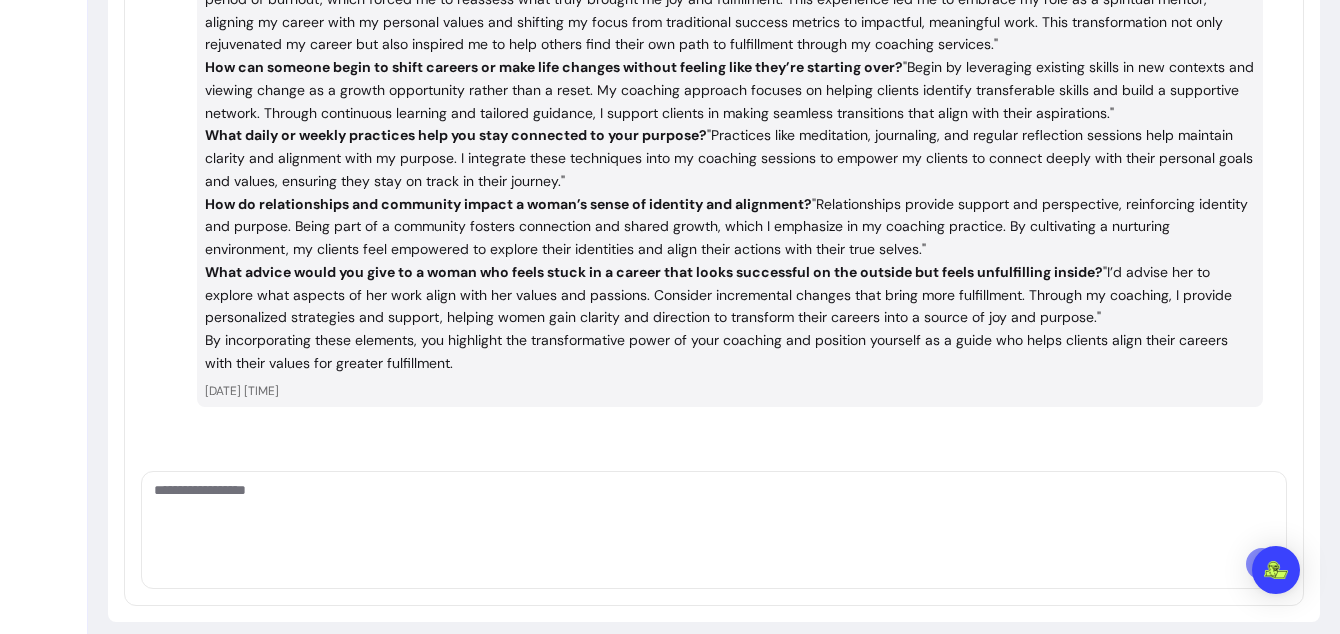 click at bounding box center [714, 510] 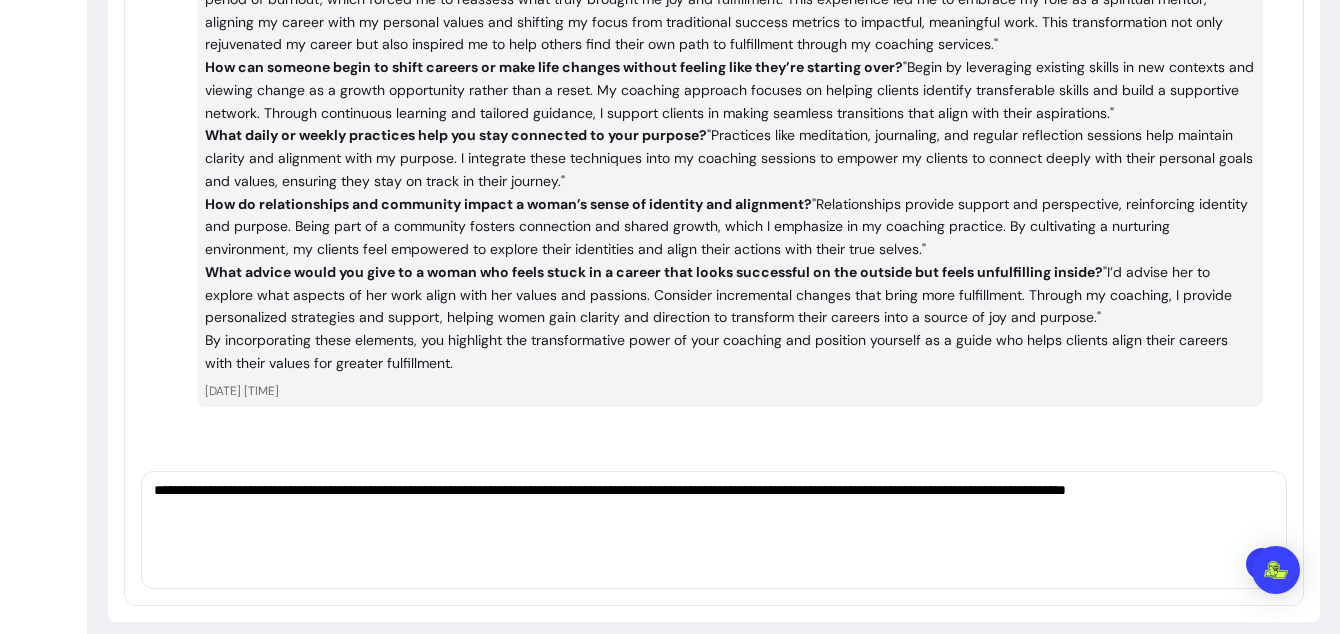 paste on "**********" 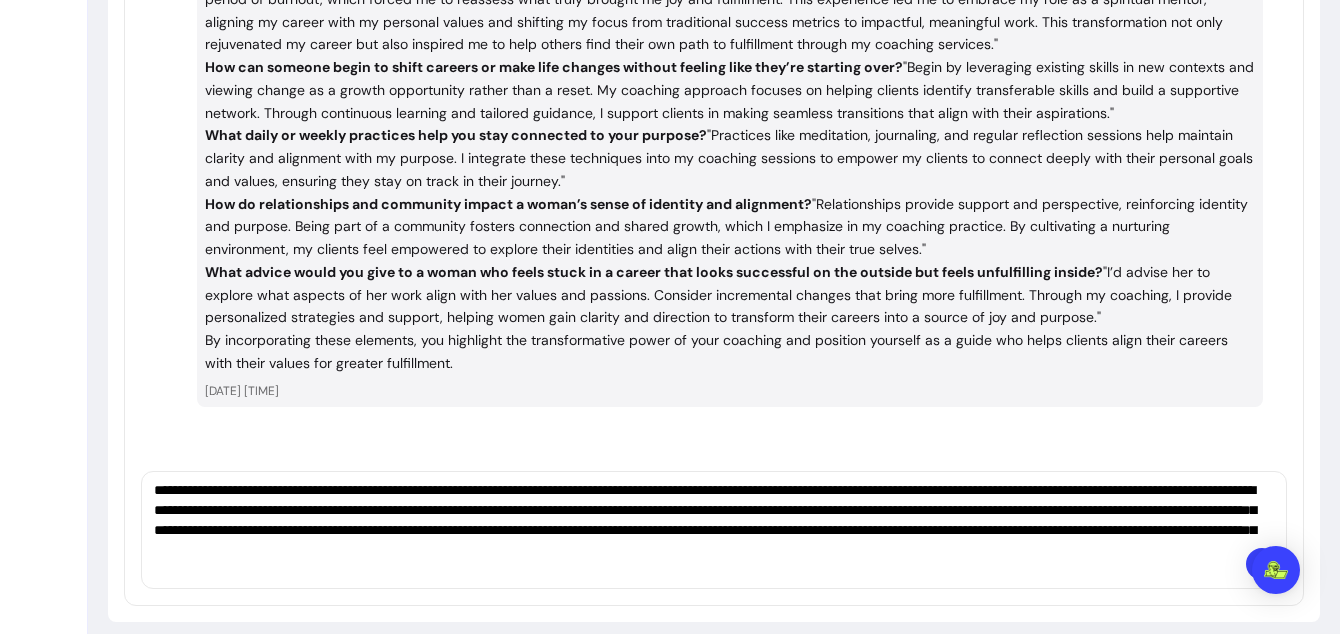 scroll, scrollTop: 0, scrollLeft: 0, axis: both 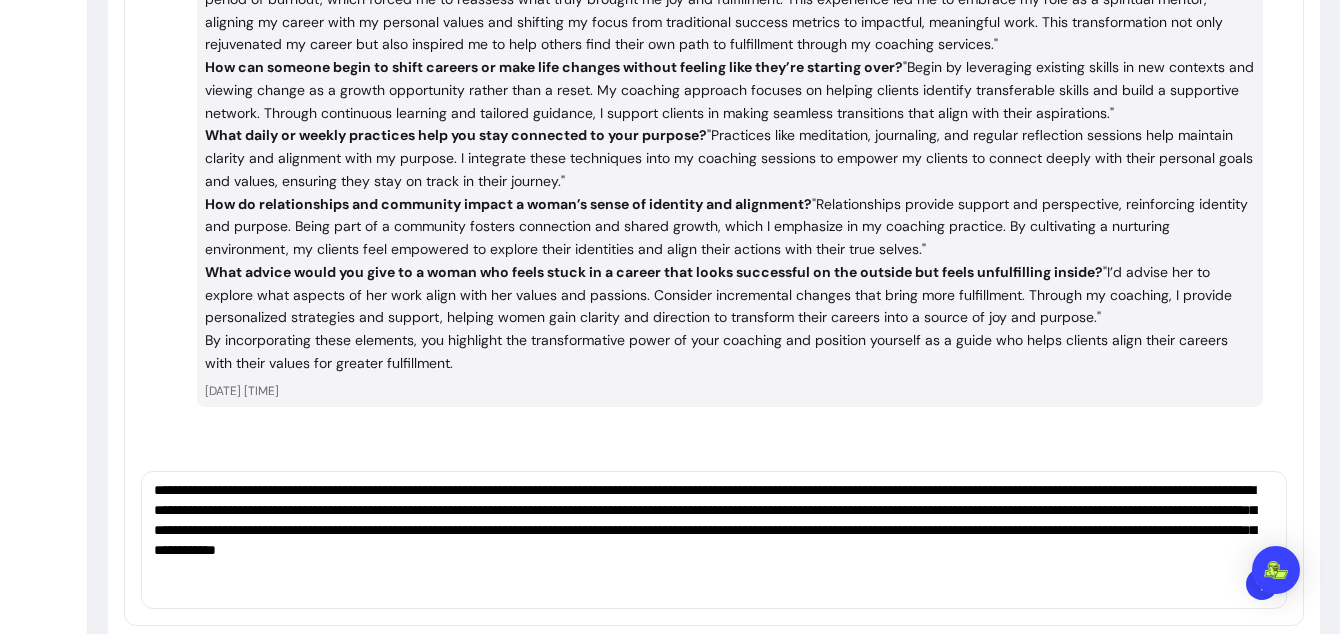 click on "**********" at bounding box center (714, 520) 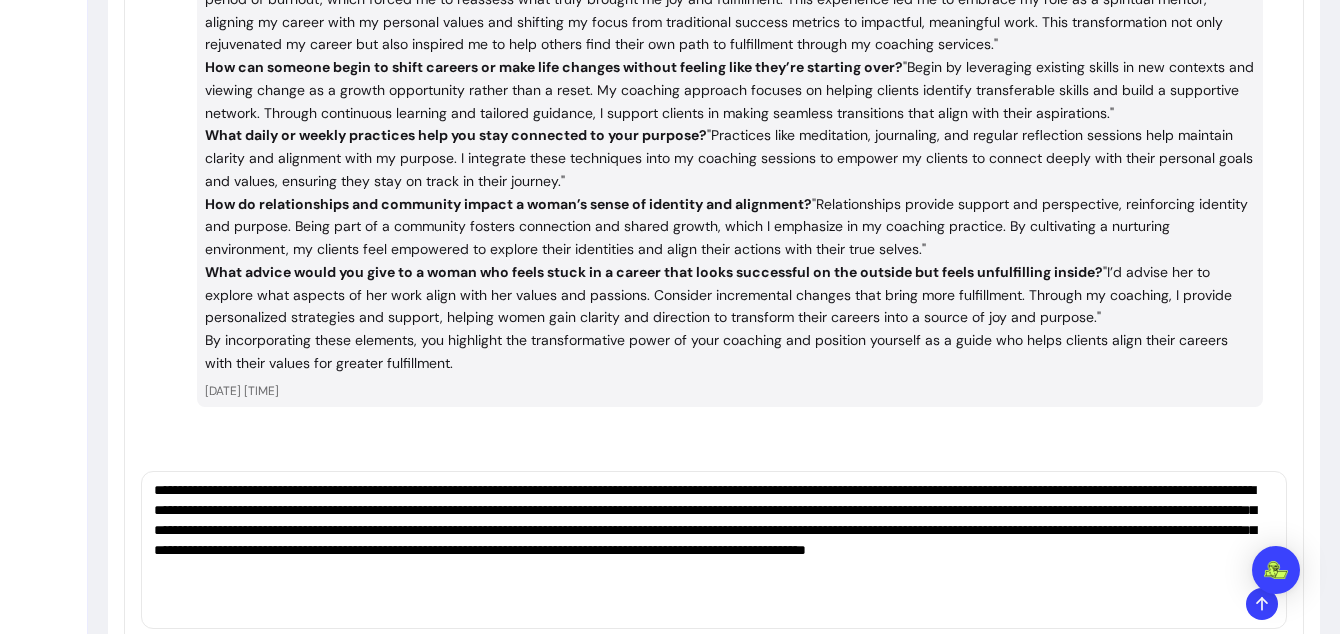 type on "**********" 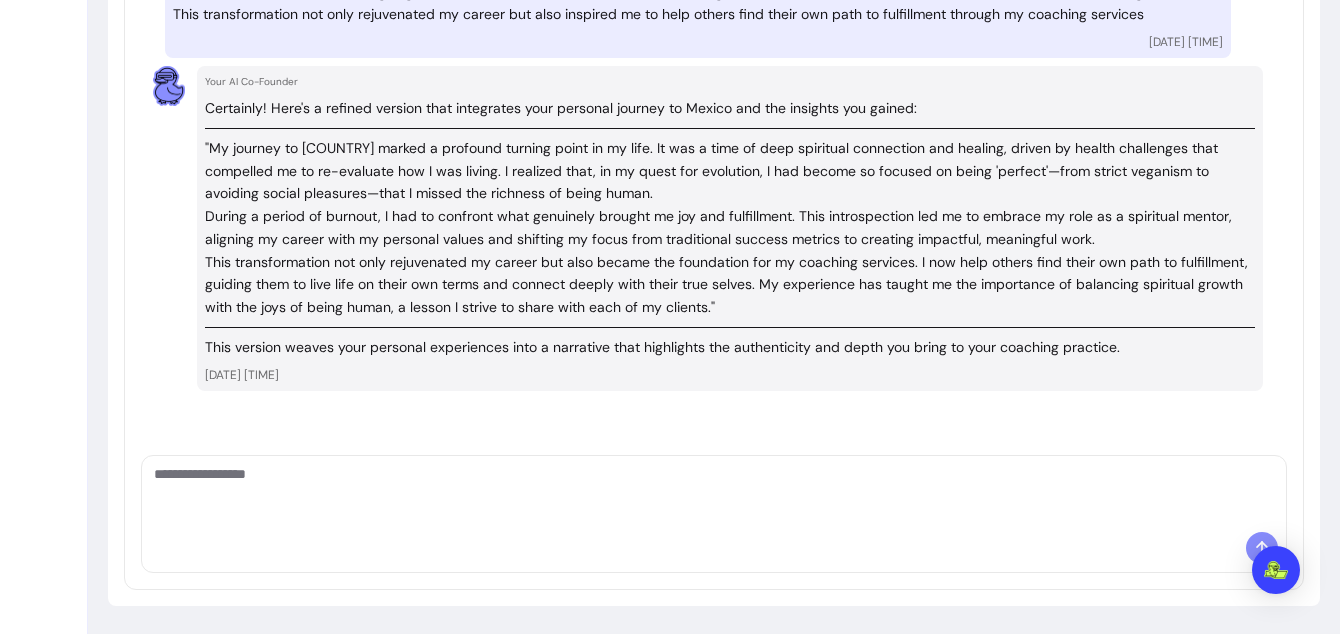scroll, scrollTop: 4537, scrollLeft: 0, axis: vertical 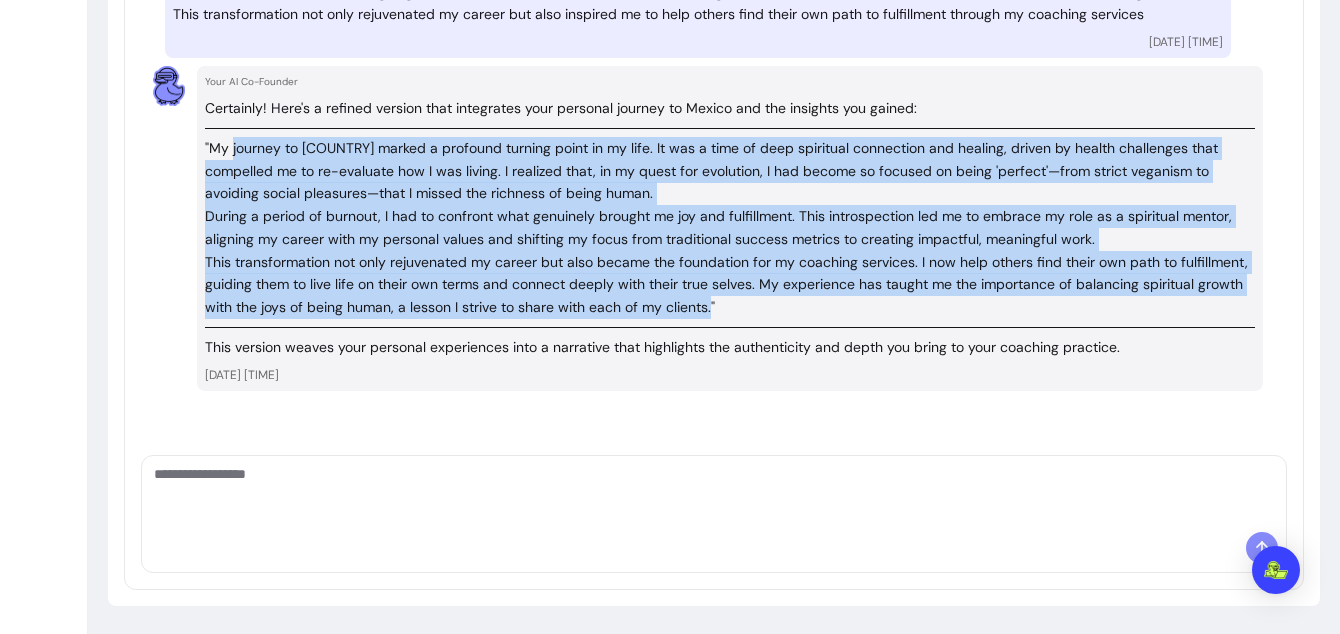drag, startPoint x: 709, startPoint y: 306, endPoint x: 230, endPoint y: 142, distance: 506.29733 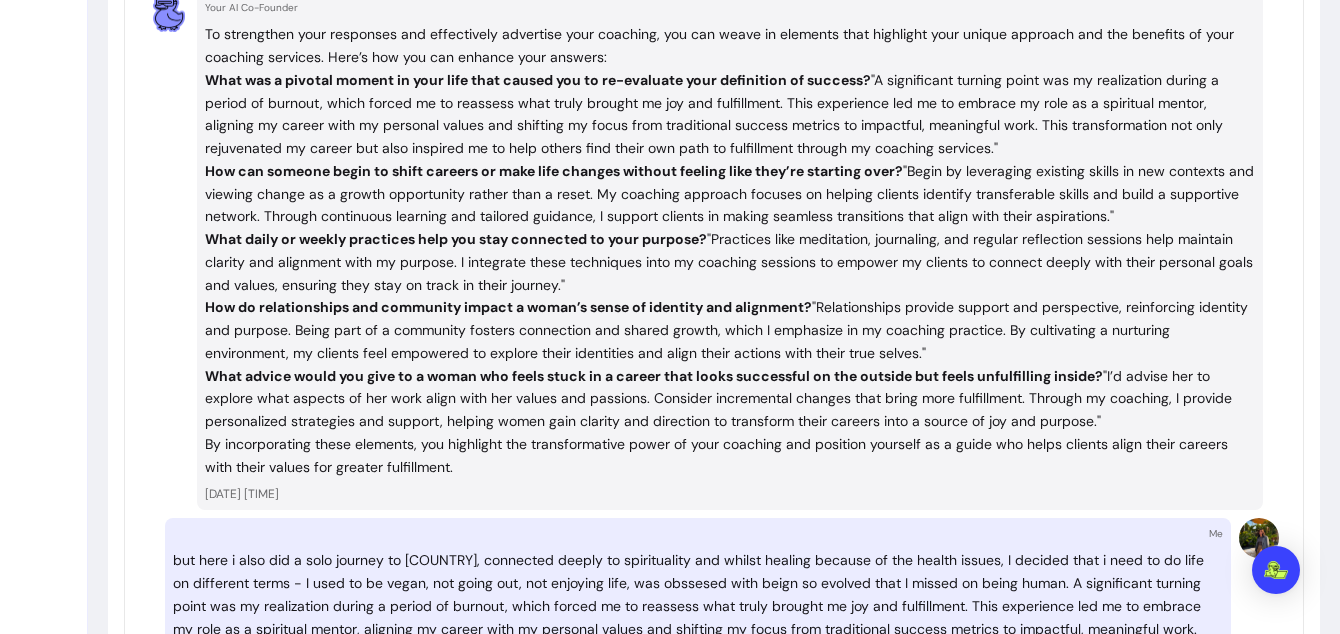 scroll, scrollTop: 3871, scrollLeft: 0, axis: vertical 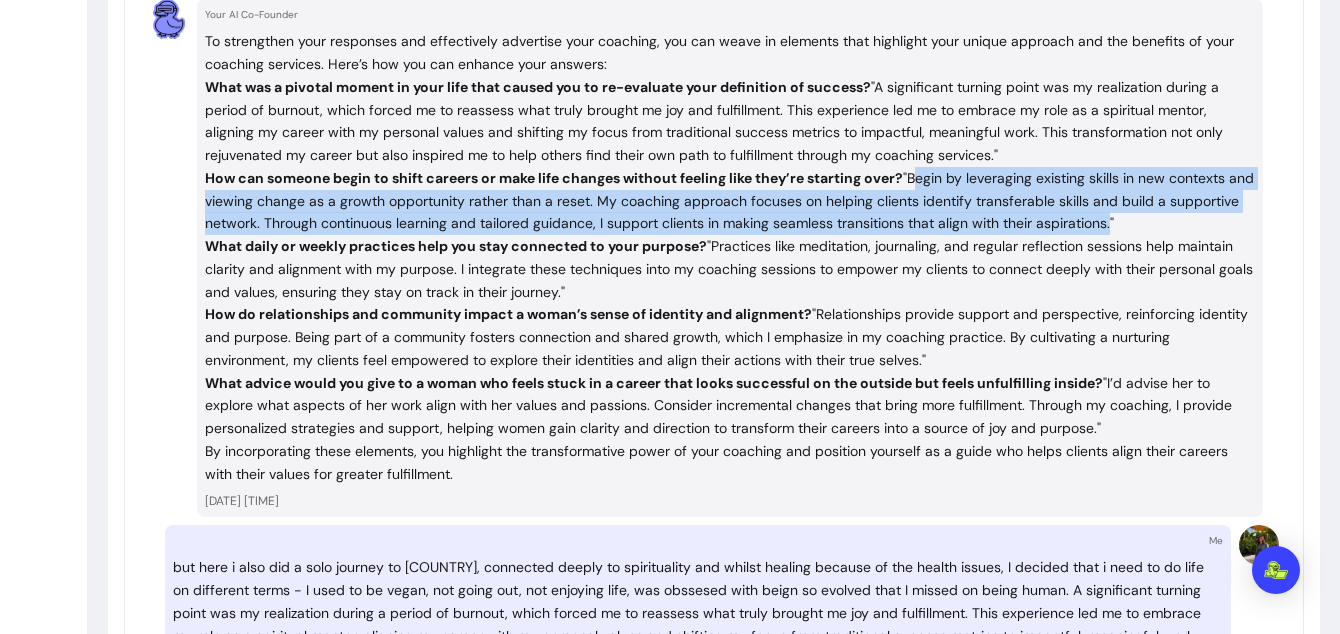 drag, startPoint x: 917, startPoint y: 197, endPoint x: 1184, endPoint y: 252, distance: 272.60596 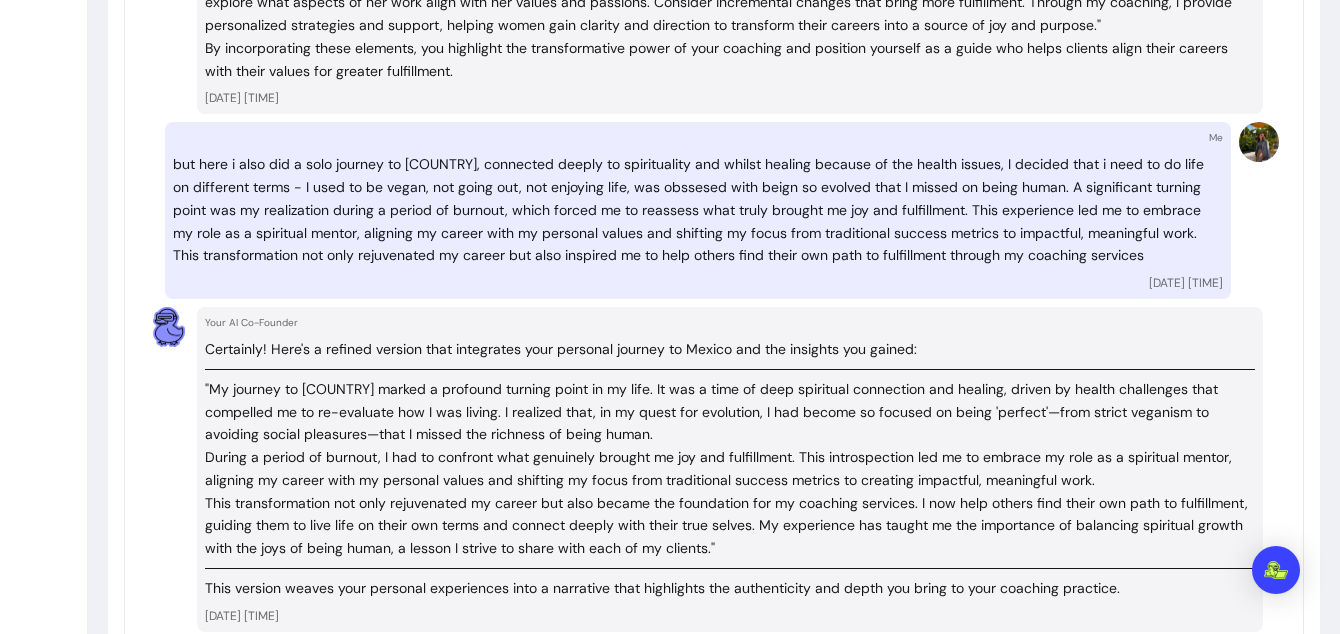 scroll, scrollTop: 4537, scrollLeft: 0, axis: vertical 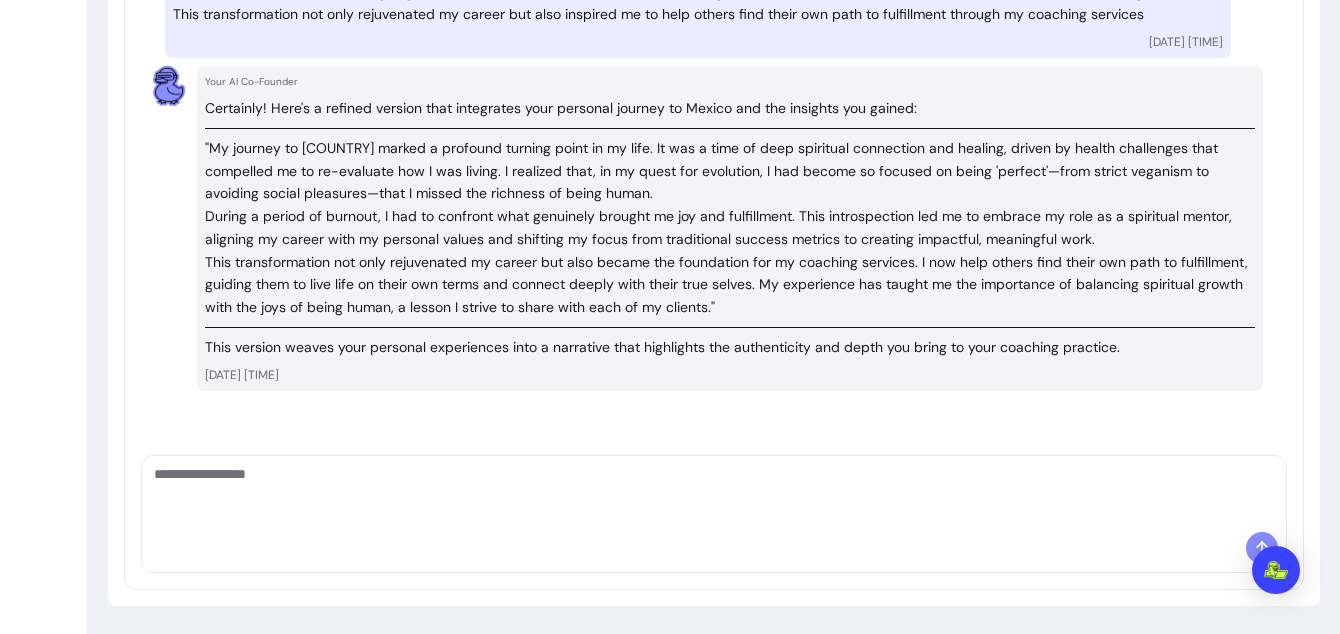 click at bounding box center (714, 494) 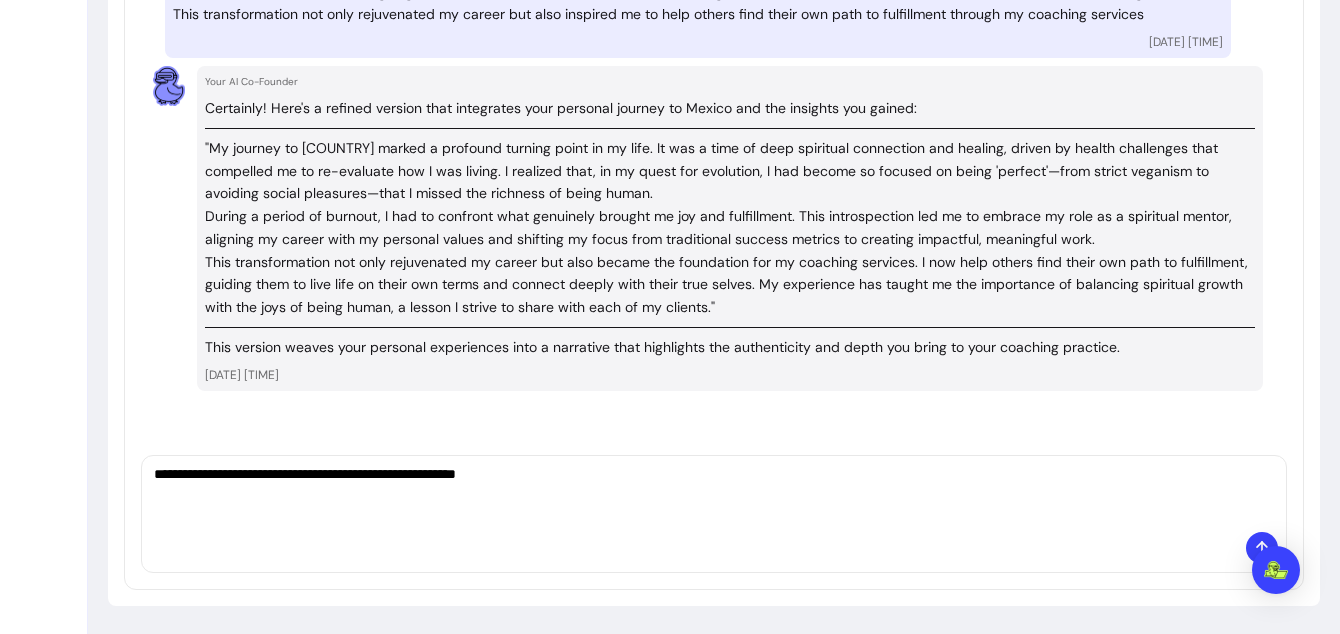 paste on "**********" 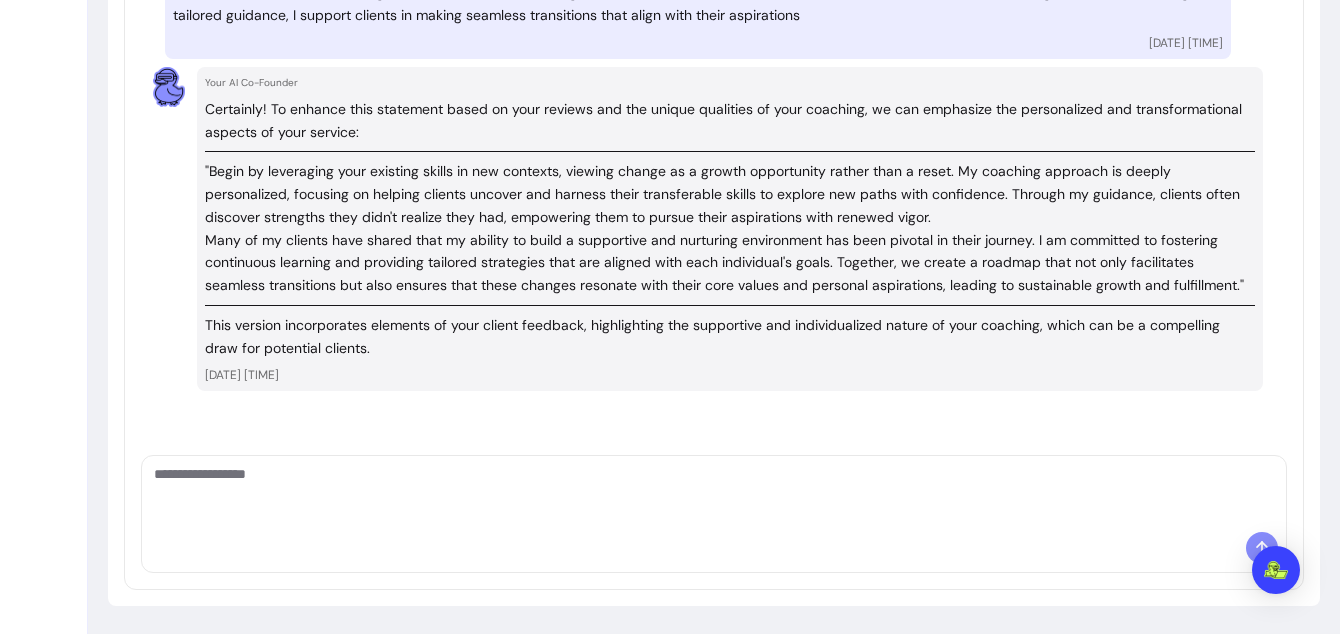 scroll, scrollTop: 4552, scrollLeft: 0, axis: vertical 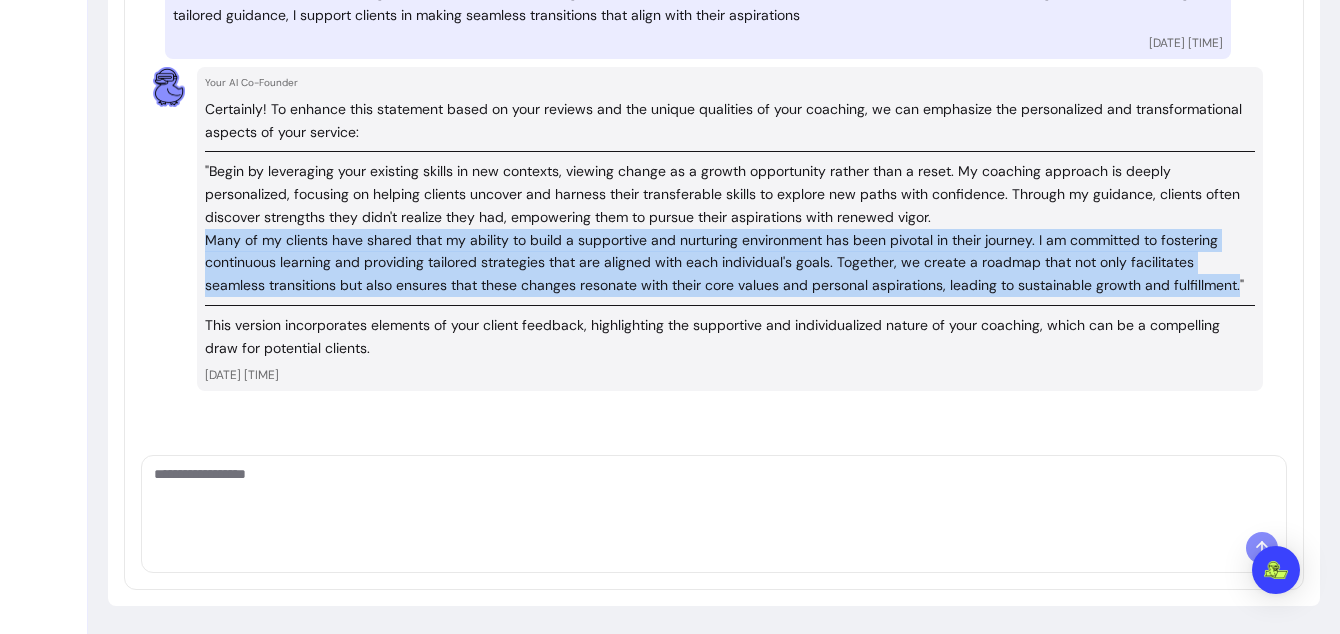 drag, startPoint x: 205, startPoint y: 240, endPoint x: 1174, endPoint y: 292, distance: 970.3942 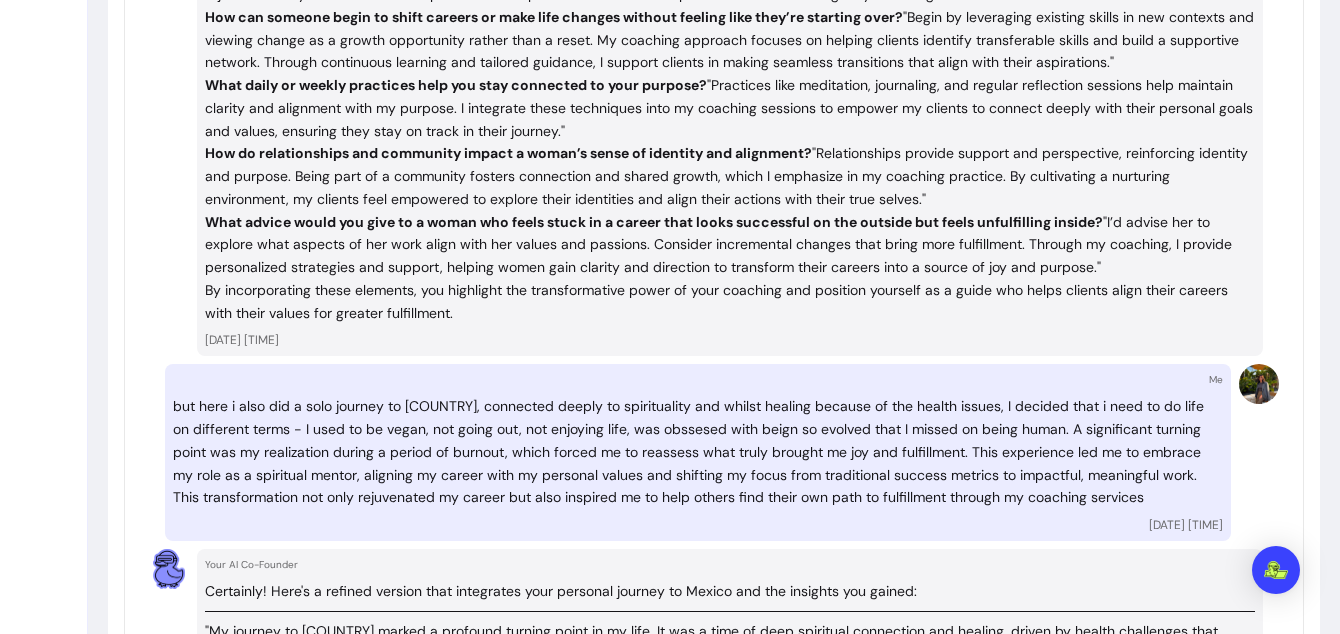 scroll, scrollTop: 3486, scrollLeft: 0, axis: vertical 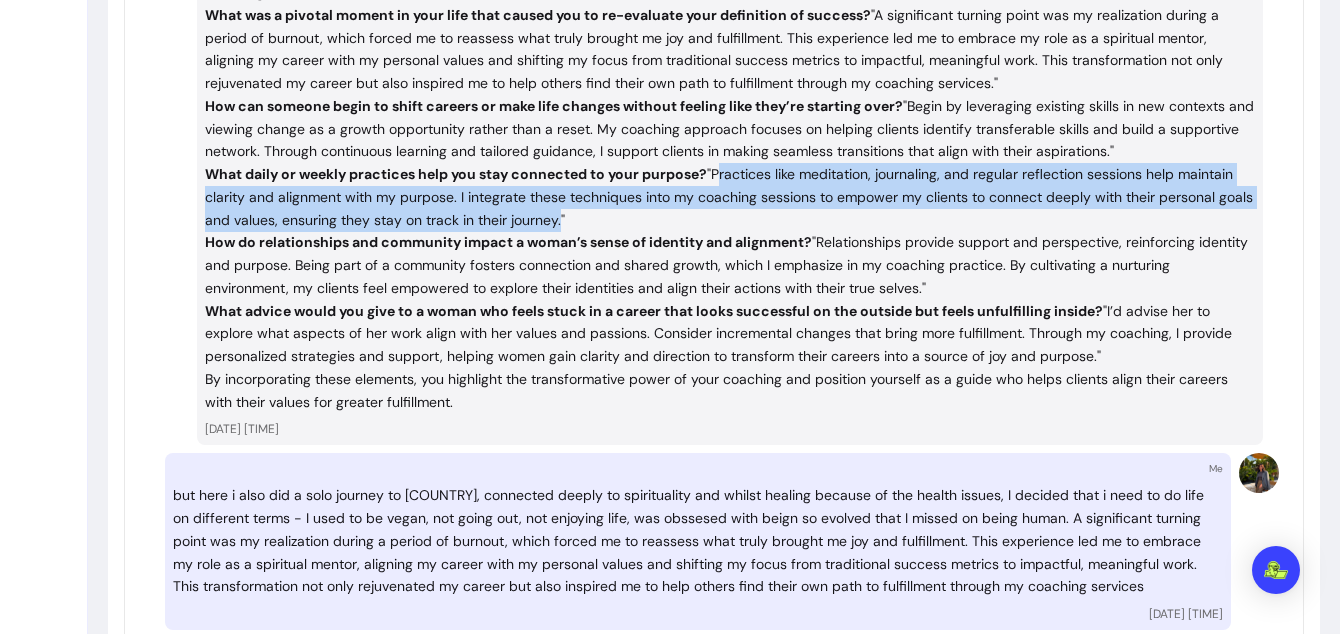 drag, startPoint x: 720, startPoint y: 195, endPoint x: 557, endPoint y: 247, distance: 171.09354 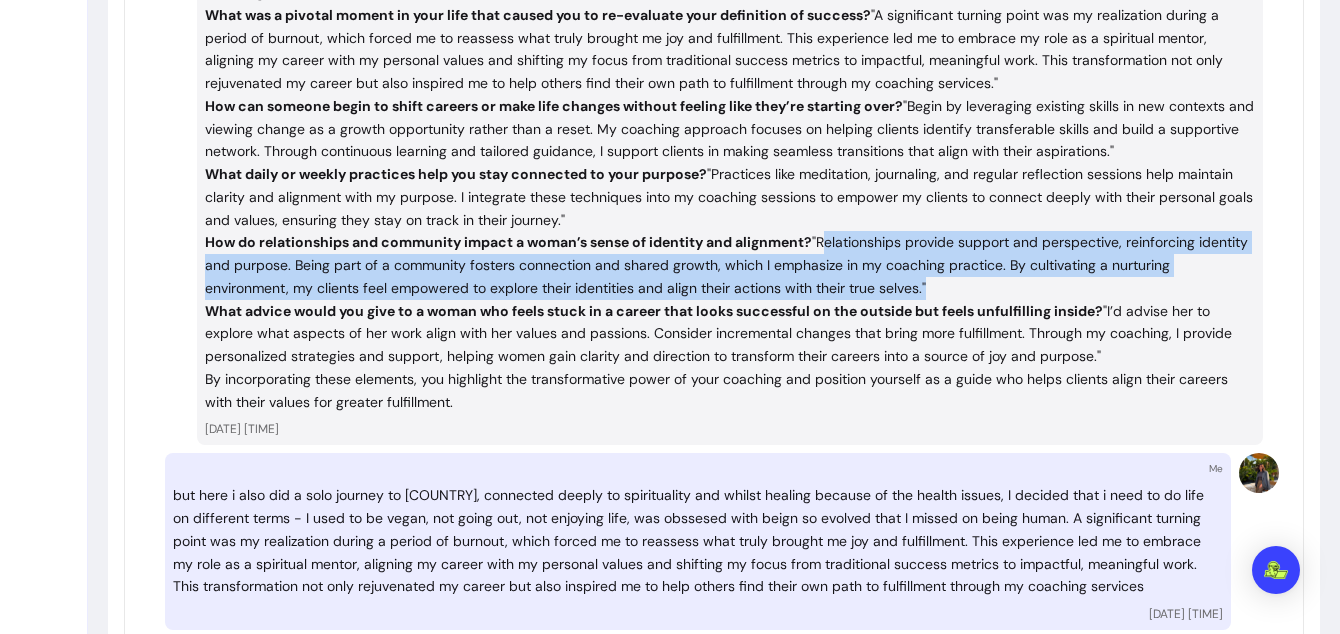 drag, startPoint x: 823, startPoint y: 271, endPoint x: 926, endPoint y: 317, distance: 112.805145 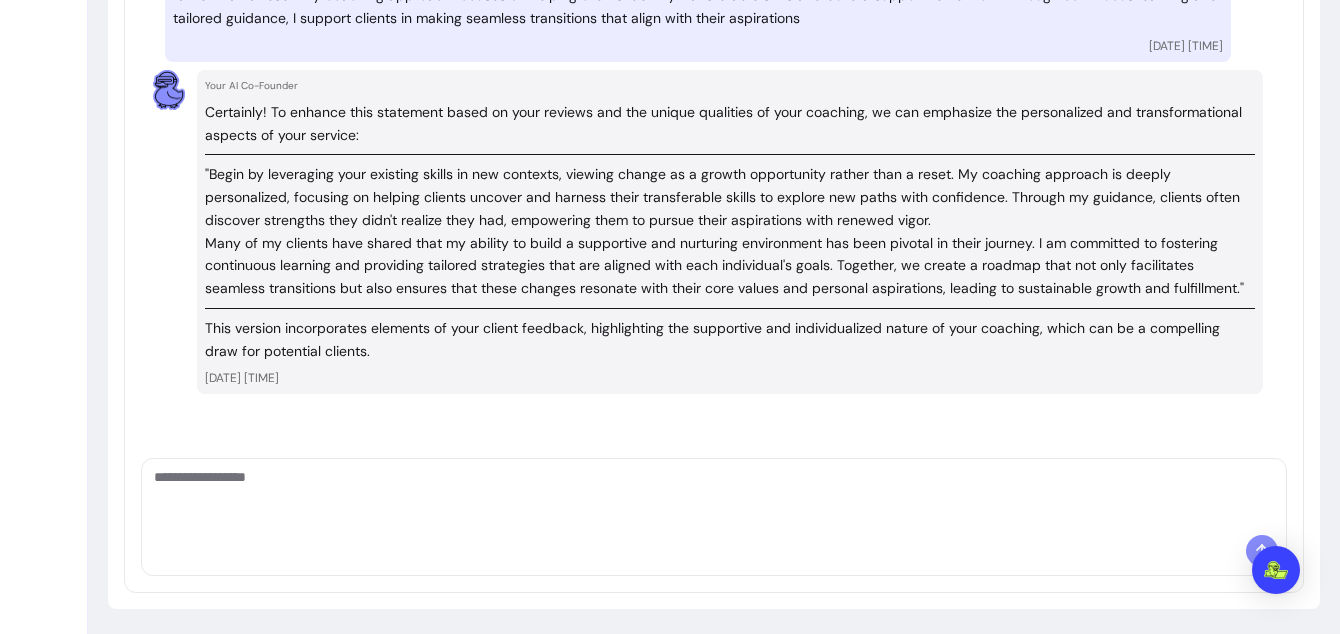 scroll, scrollTop: 4551, scrollLeft: 0, axis: vertical 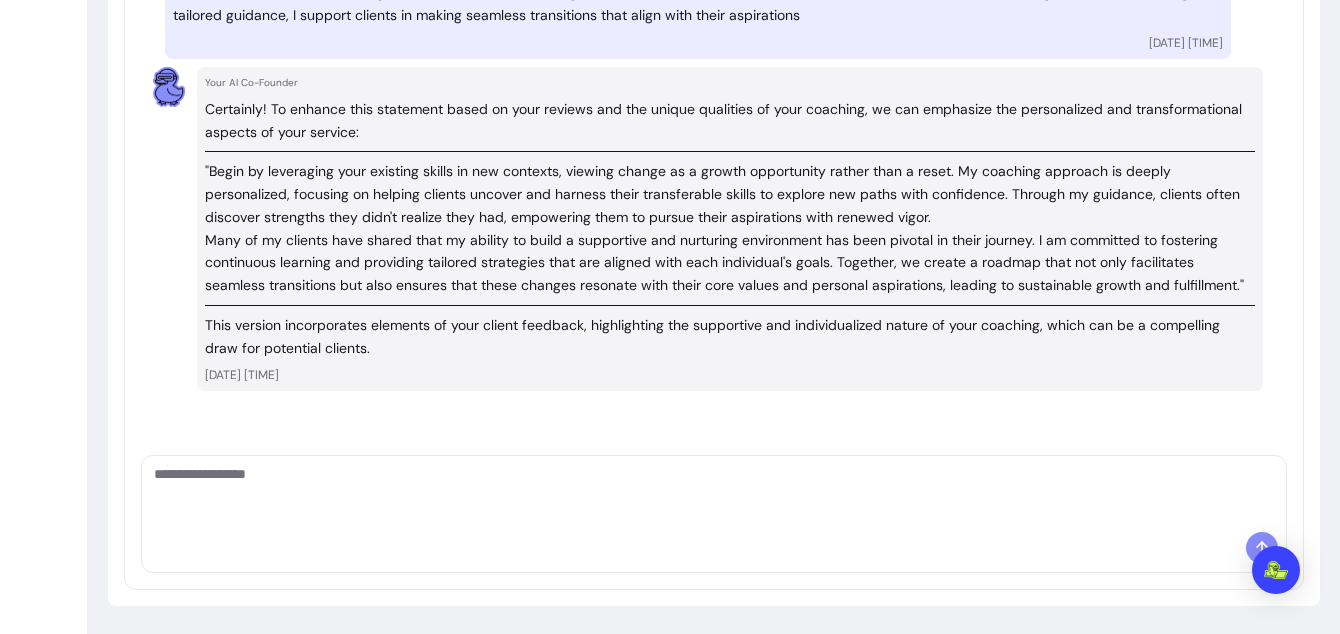 click at bounding box center [714, 494] 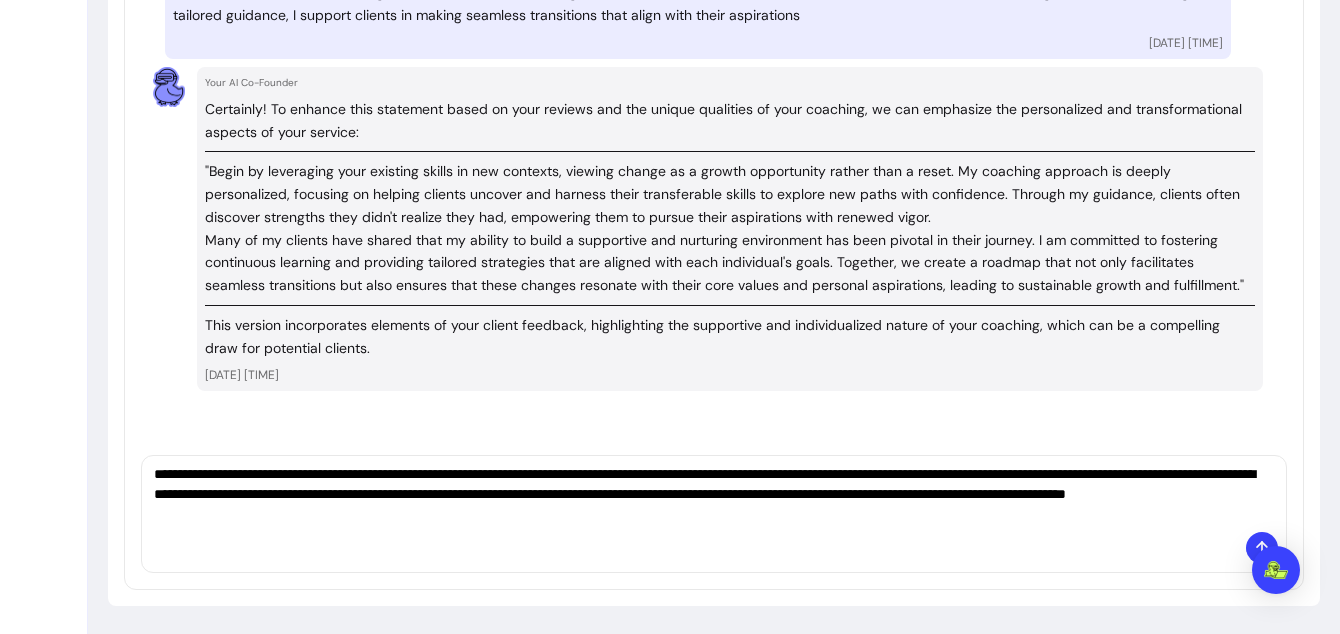 type on "**********" 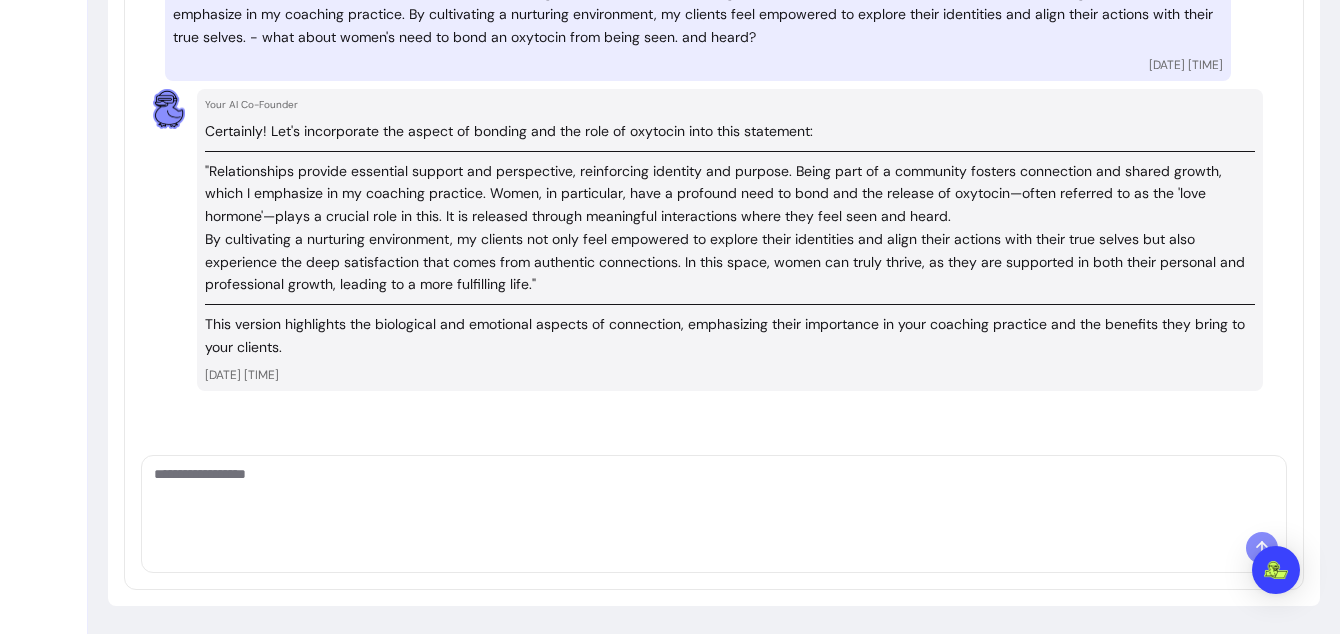 scroll, scrollTop: 4563, scrollLeft: 0, axis: vertical 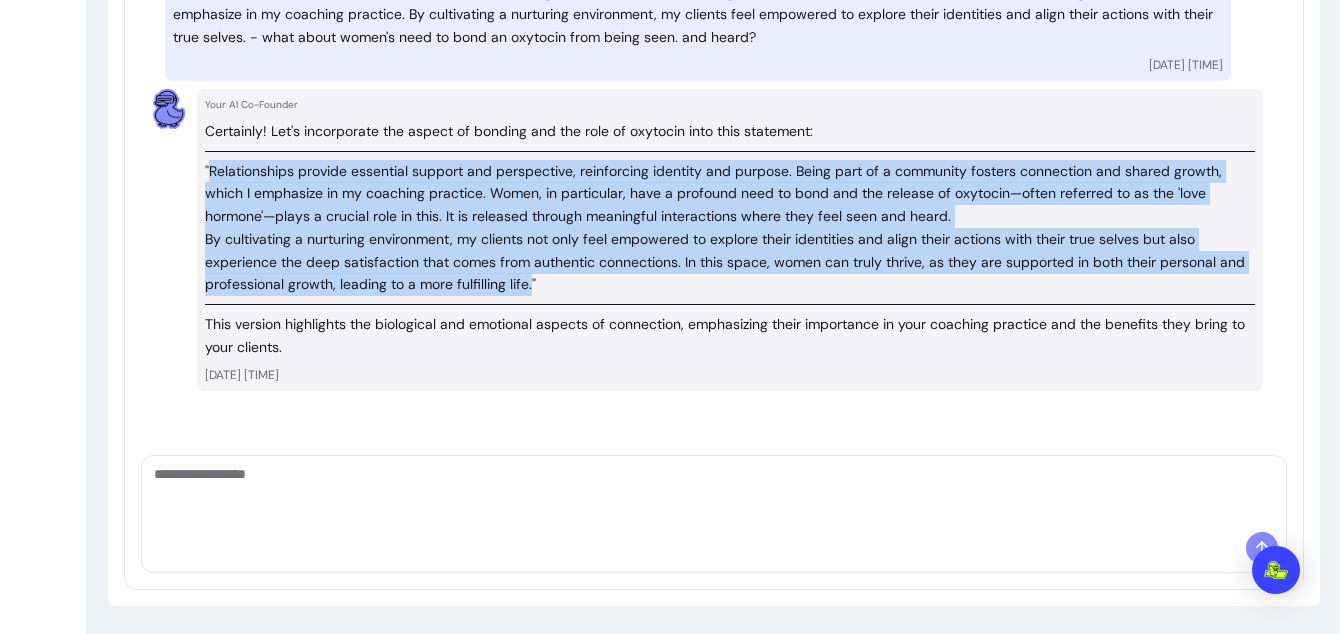 drag, startPoint x: 211, startPoint y: 171, endPoint x: 531, endPoint y: 287, distance: 340.37625 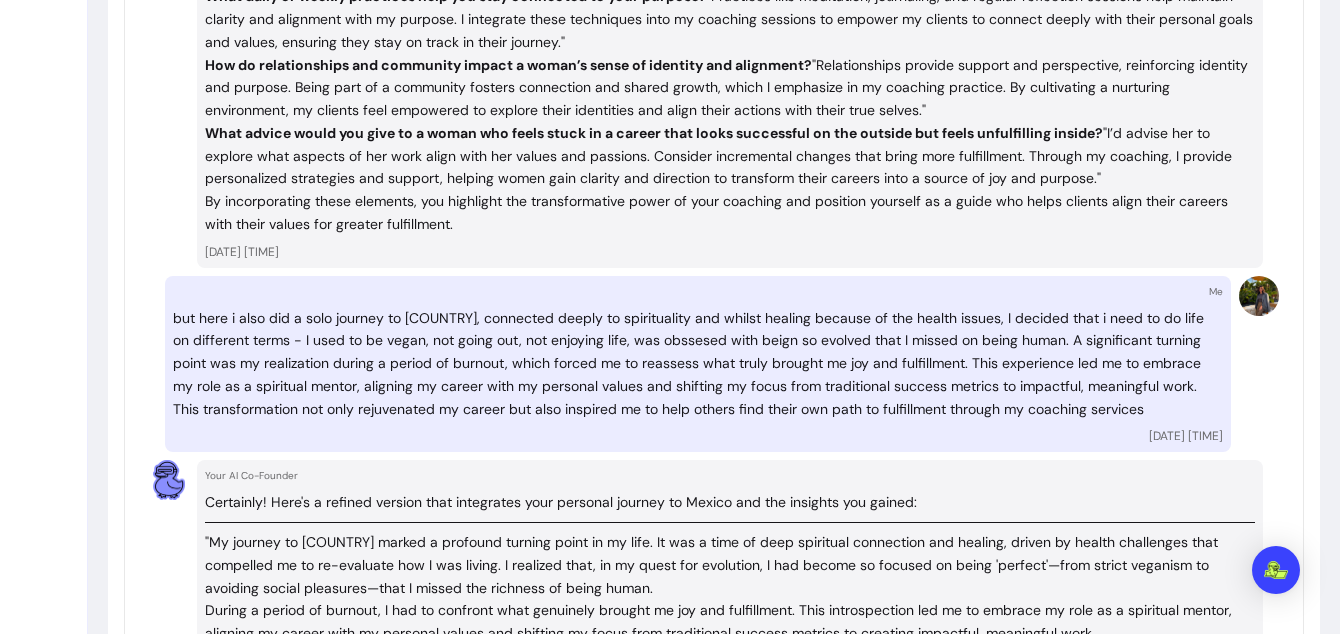 scroll, scrollTop: 3069, scrollLeft: 0, axis: vertical 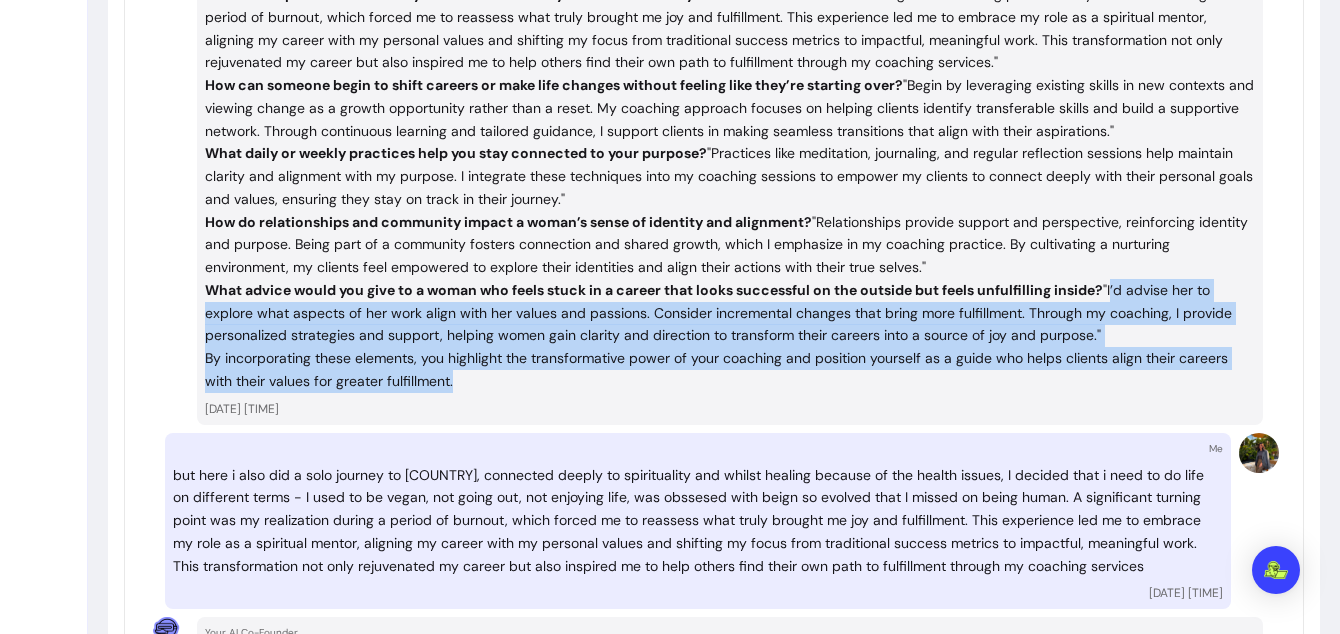 drag, startPoint x: 1112, startPoint y: 313, endPoint x: 1116, endPoint y: 399, distance: 86.09297 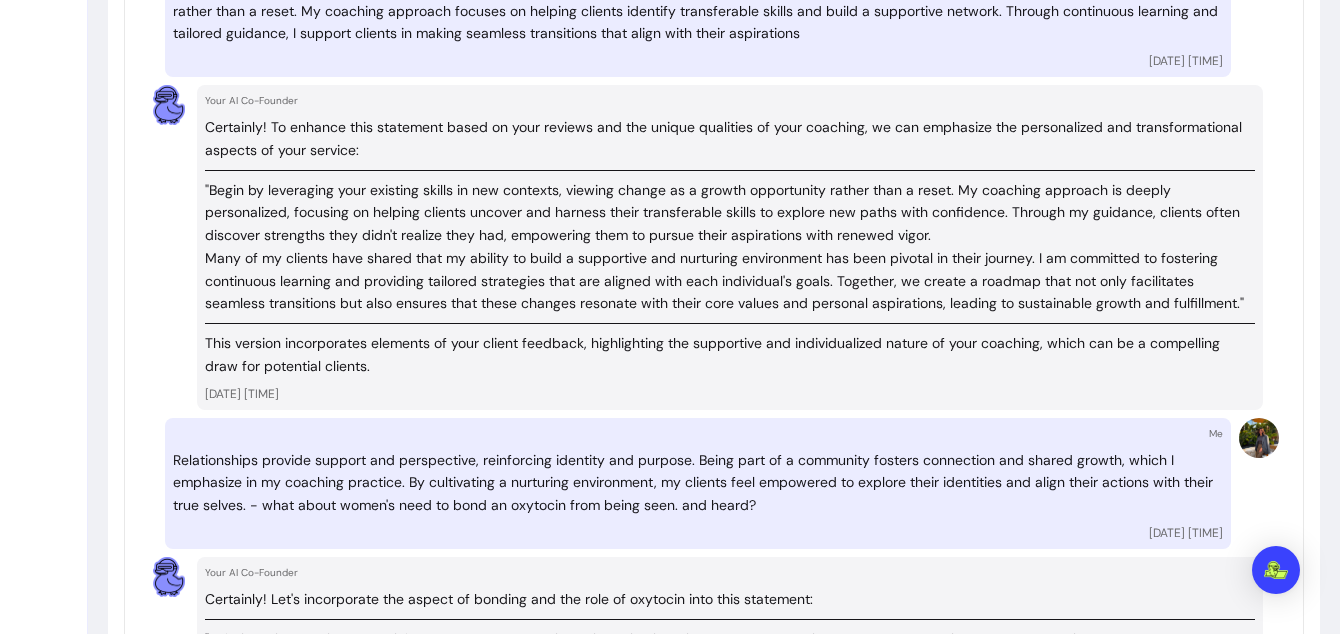 scroll, scrollTop: 4563, scrollLeft: 0, axis: vertical 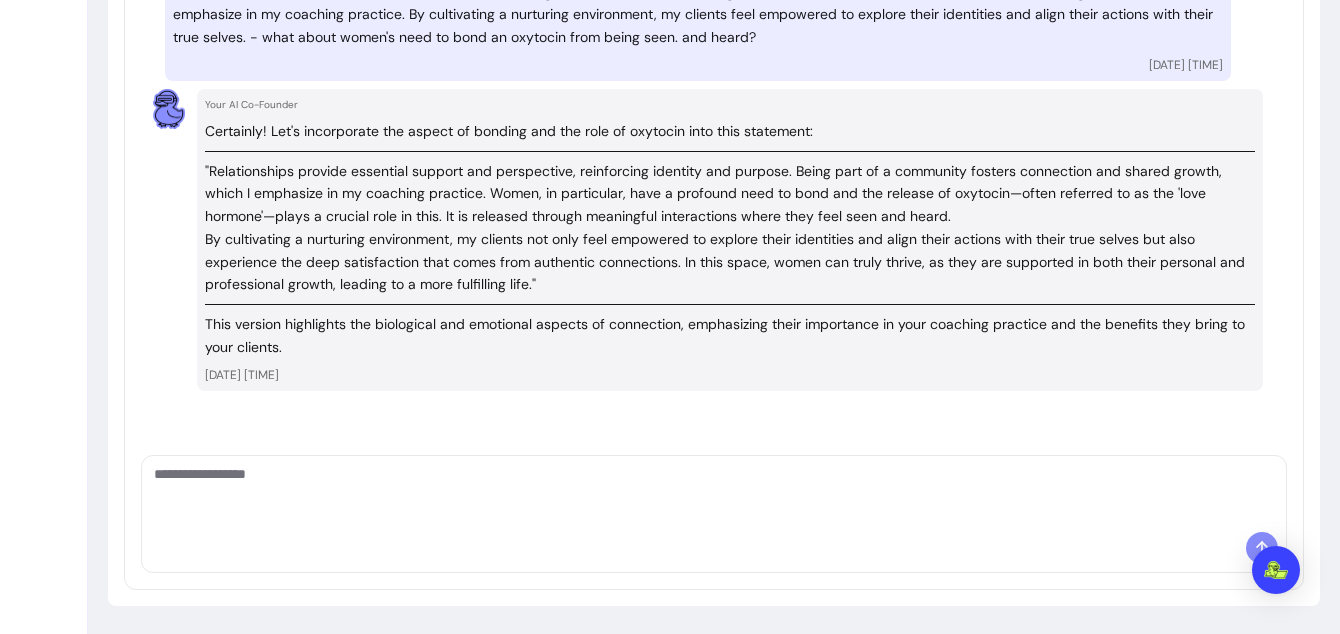 click at bounding box center (714, 552) 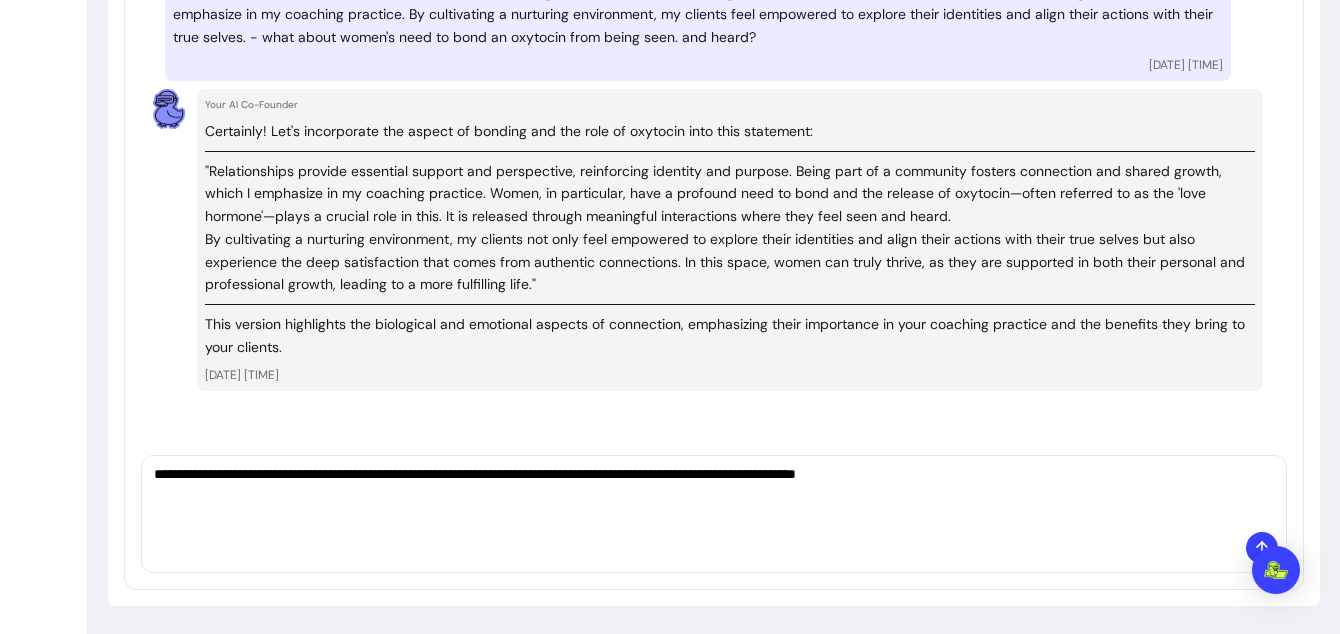 paste on "**********" 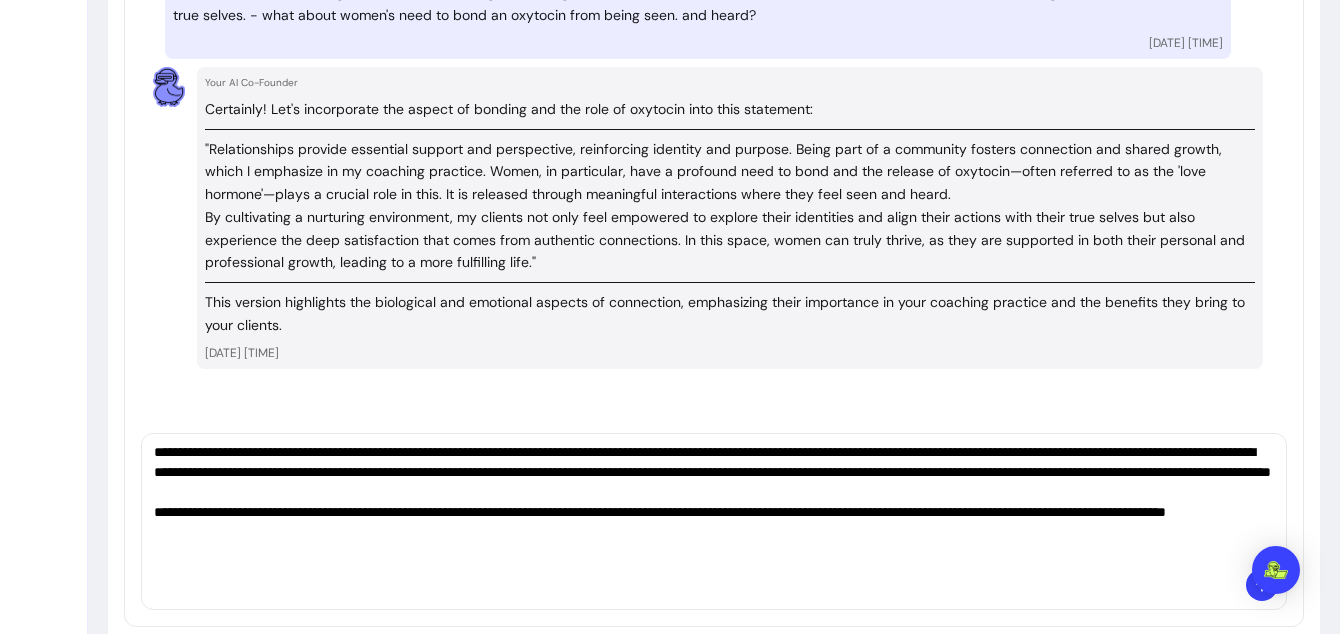 scroll, scrollTop: 0, scrollLeft: 0, axis: both 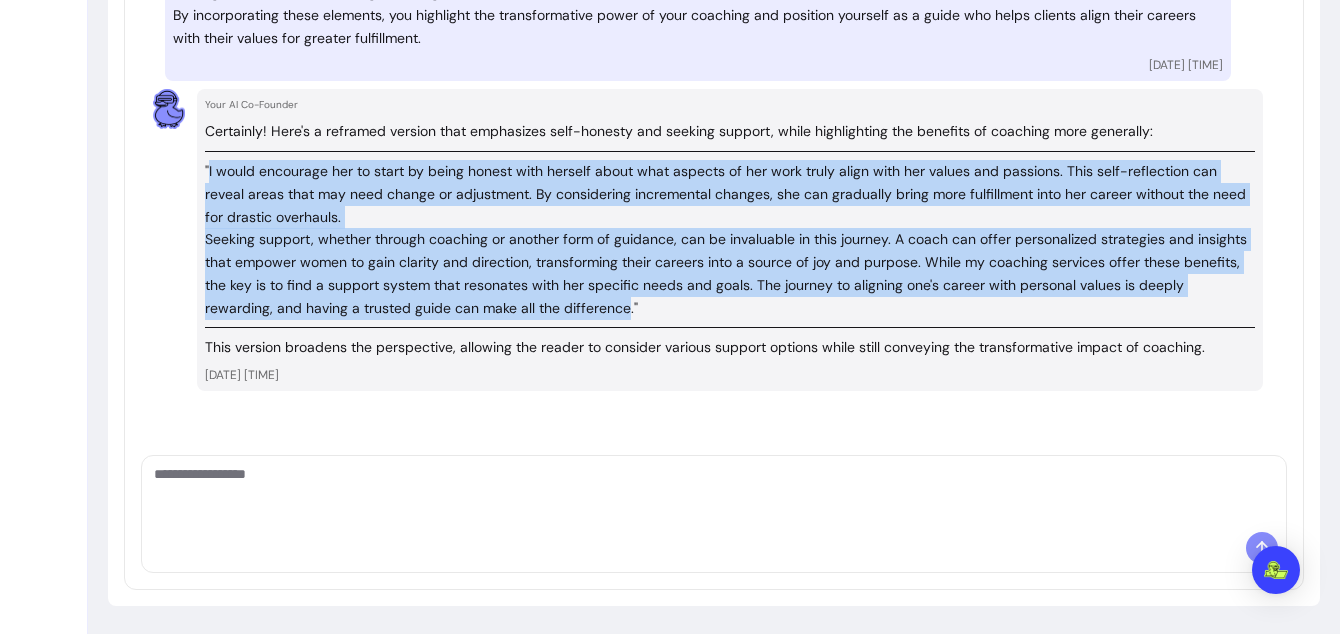 drag, startPoint x: 557, startPoint y: 309, endPoint x: 209, endPoint y: 163, distance: 377.38574 